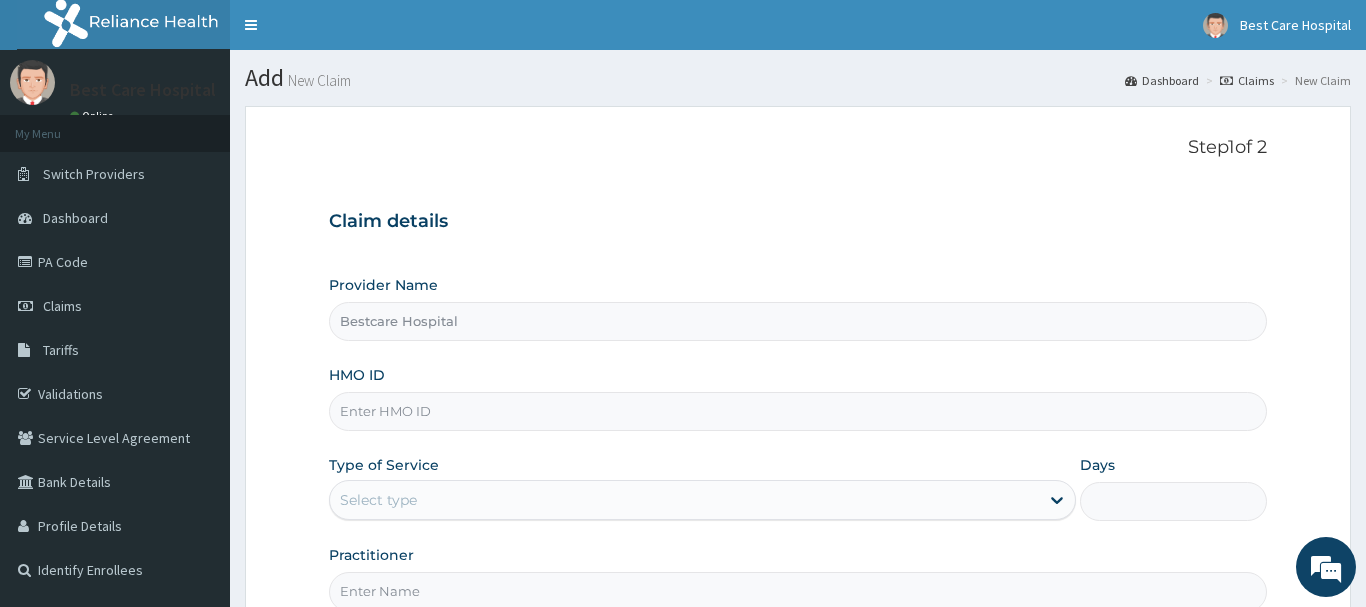 scroll, scrollTop: 0, scrollLeft: 0, axis: both 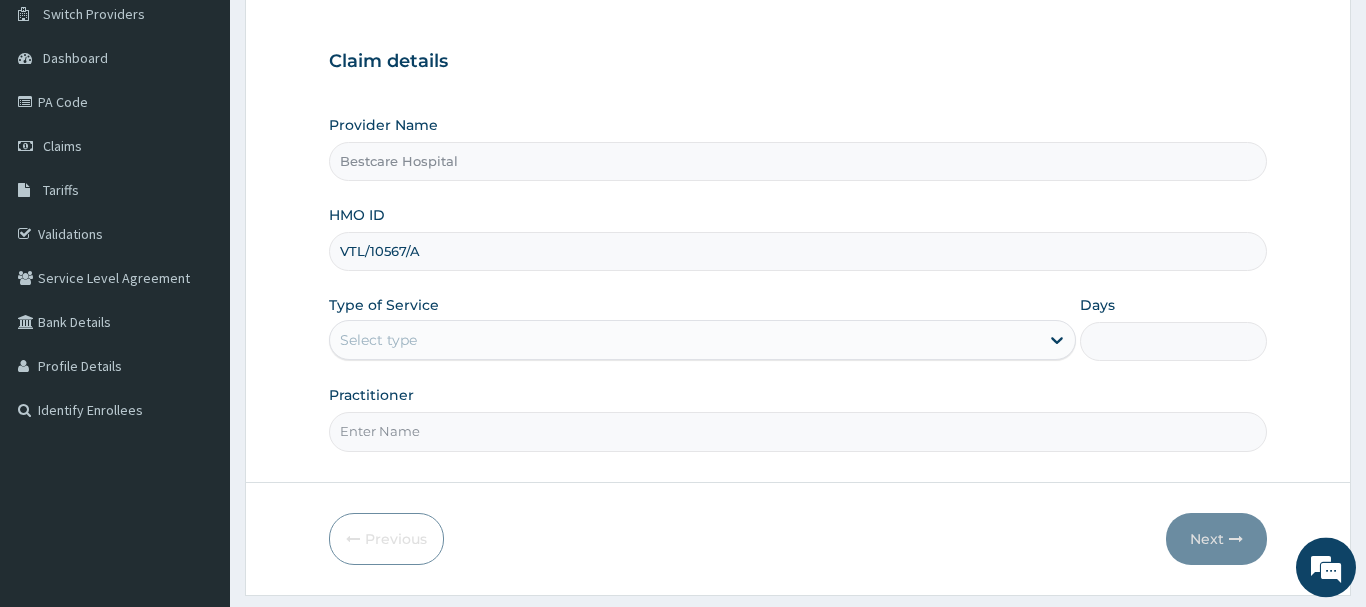 type on "VTL/10567/A" 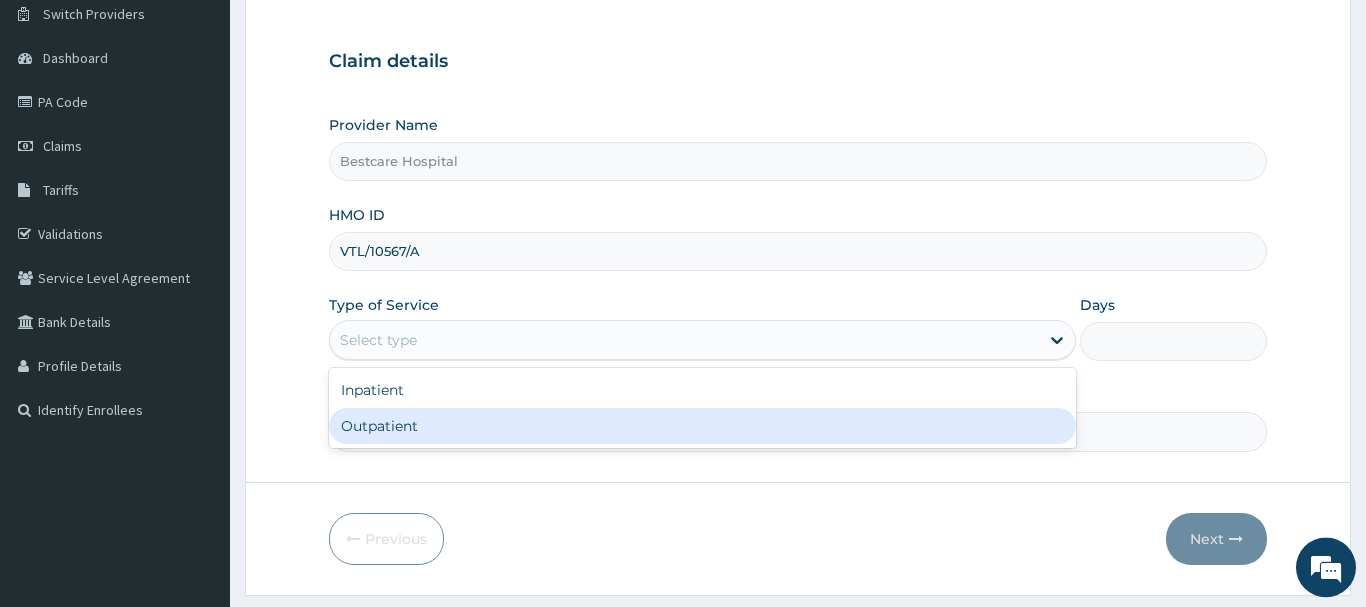 click on "Outpatient" at bounding box center [703, 426] 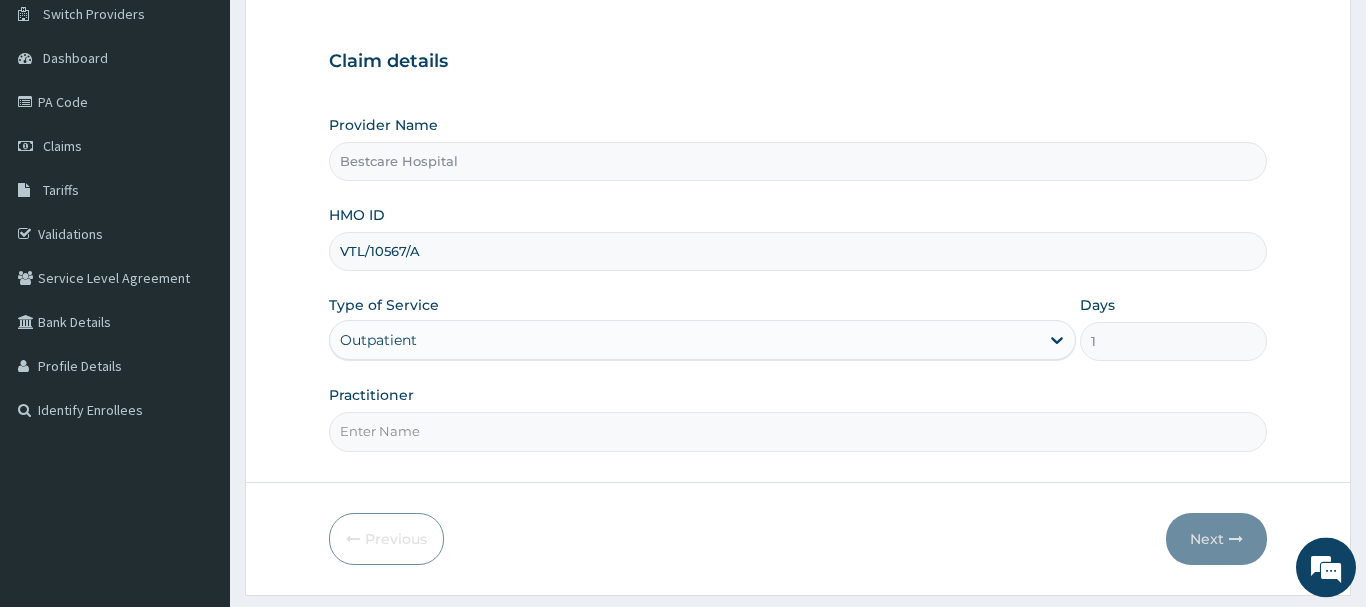 click on "Step  1  of 2 Claim details Provider Name Bestcare Hospital HMO ID VTL/10567/A Type of Service Outpatient Days 1 Practitioner     Previous   Next" at bounding box center [798, 270] 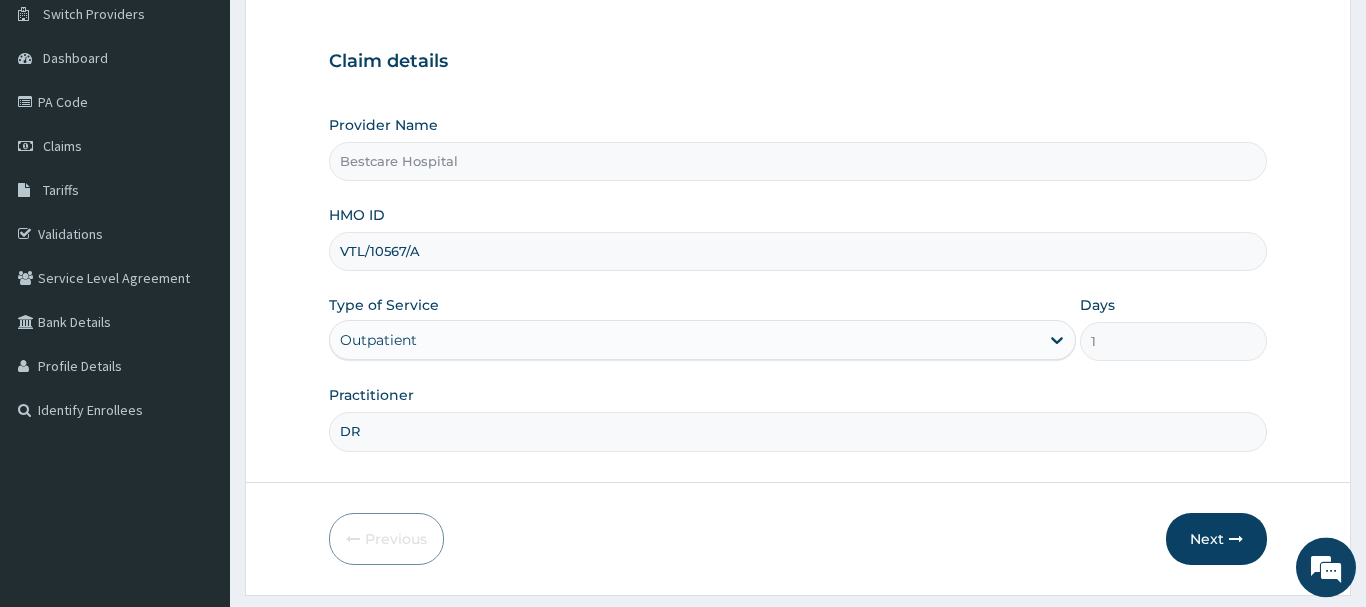 scroll, scrollTop: 215, scrollLeft: 0, axis: vertical 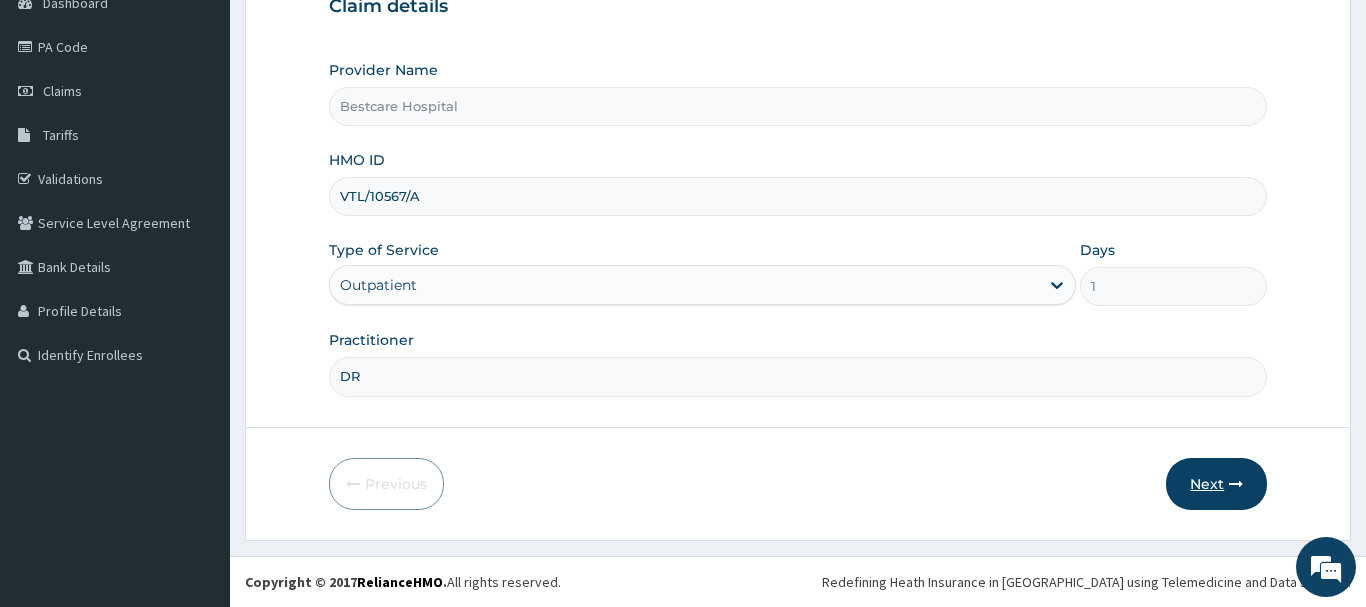 type on "DR" 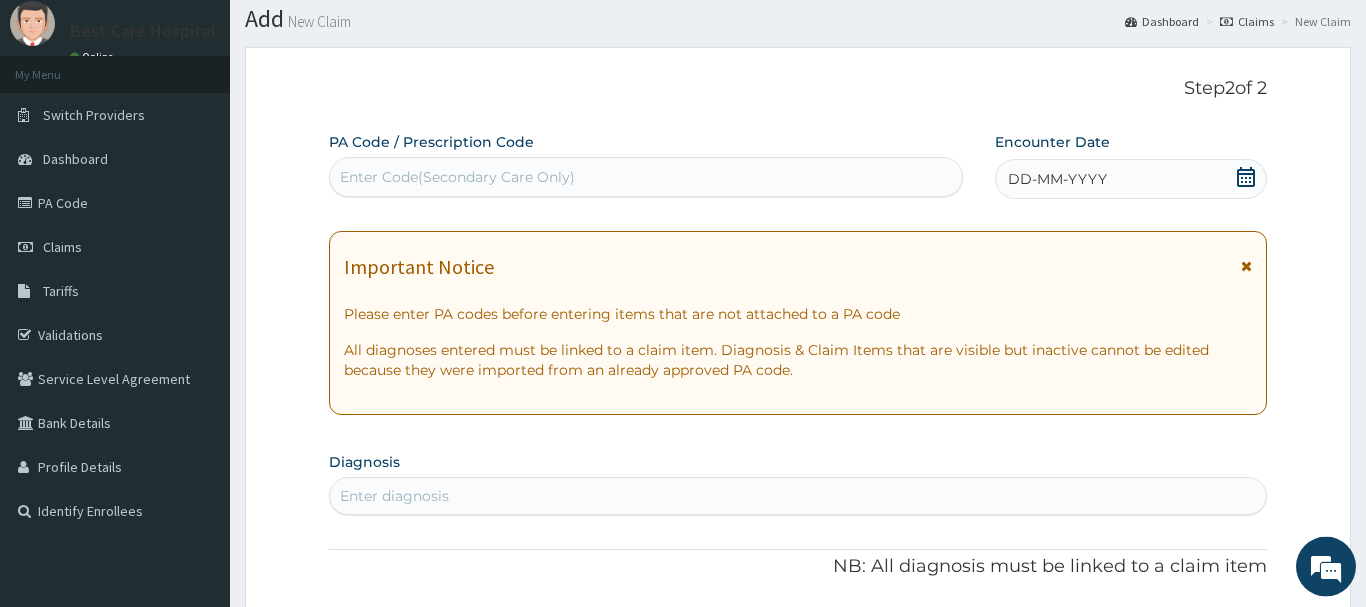 scroll, scrollTop: 0, scrollLeft: 0, axis: both 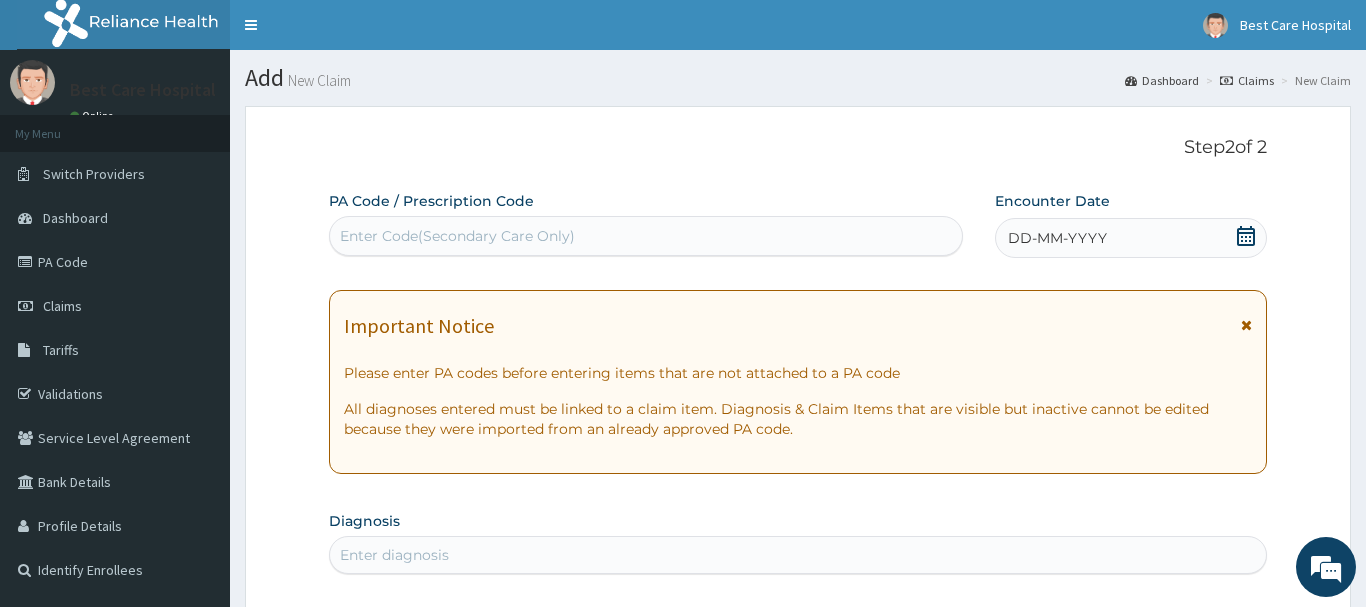 click 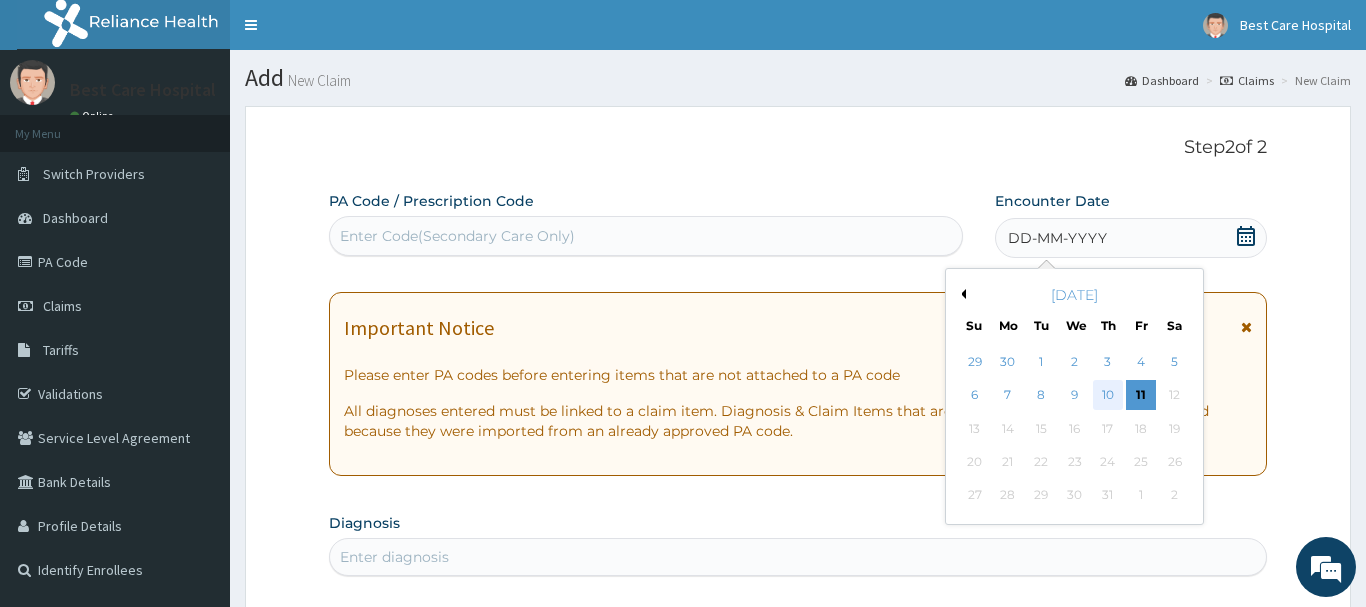 click on "10" at bounding box center (1108, 396) 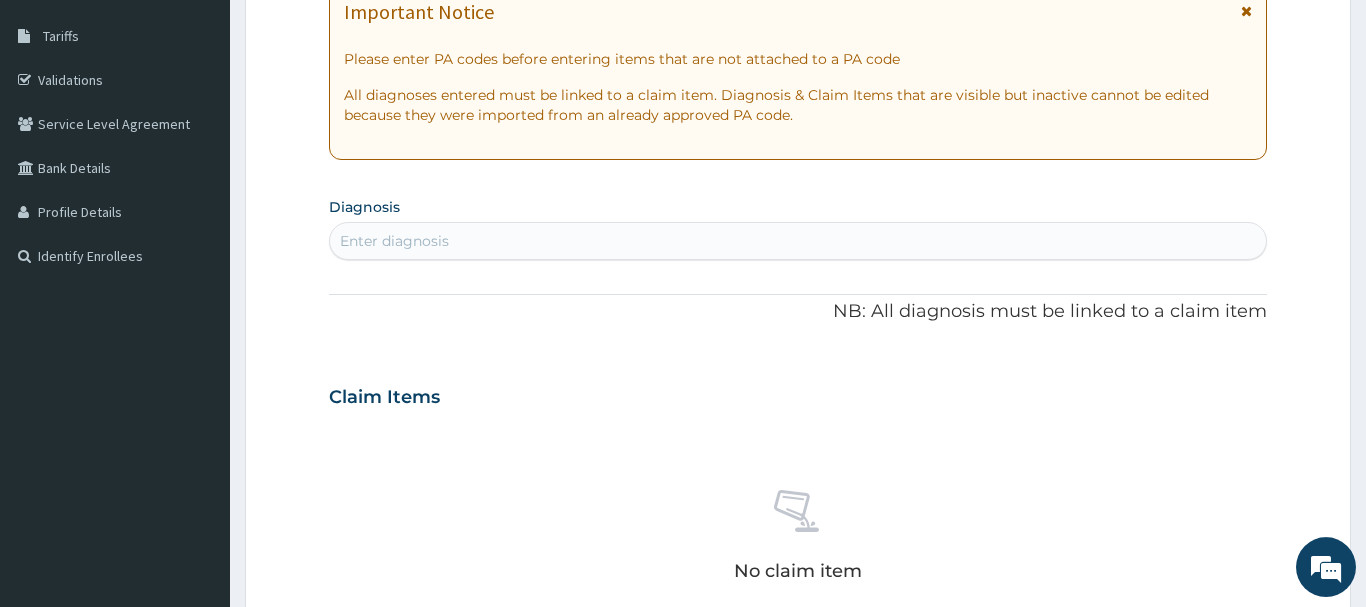 scroll, scrollTop: 408, scrollLeft: 0, axis: vertical 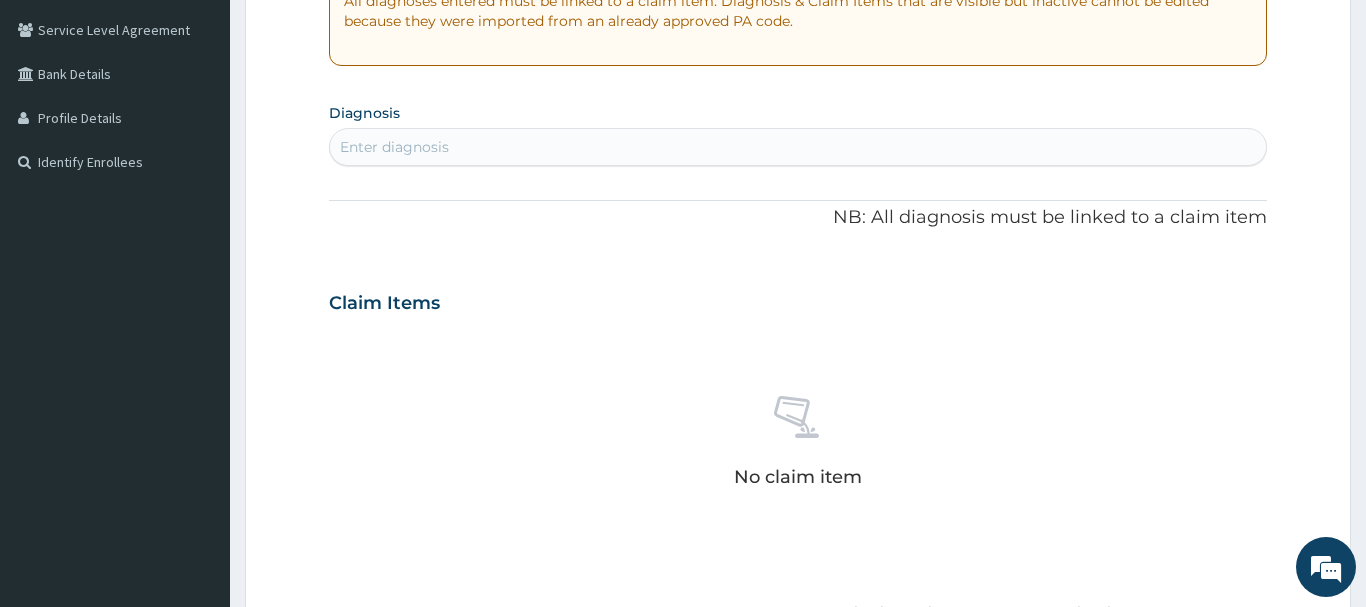 click on "Enter diagnosis" at bounding box center [394, 147] 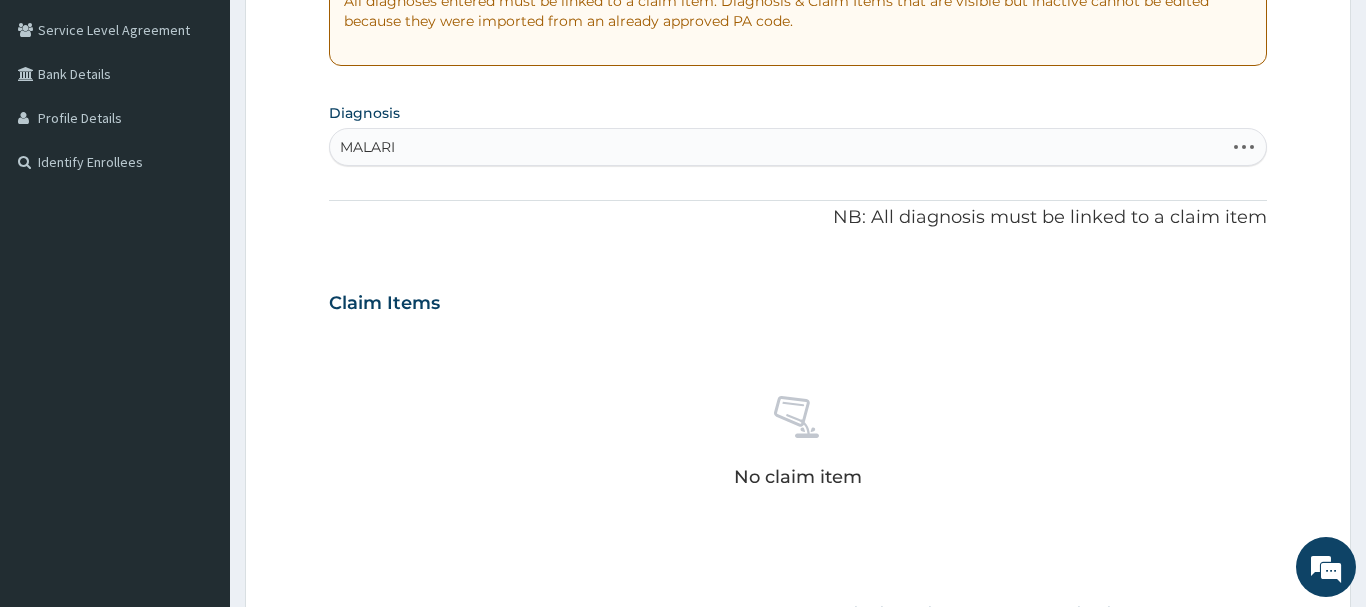 type on "[MEDICAL_DATA]" 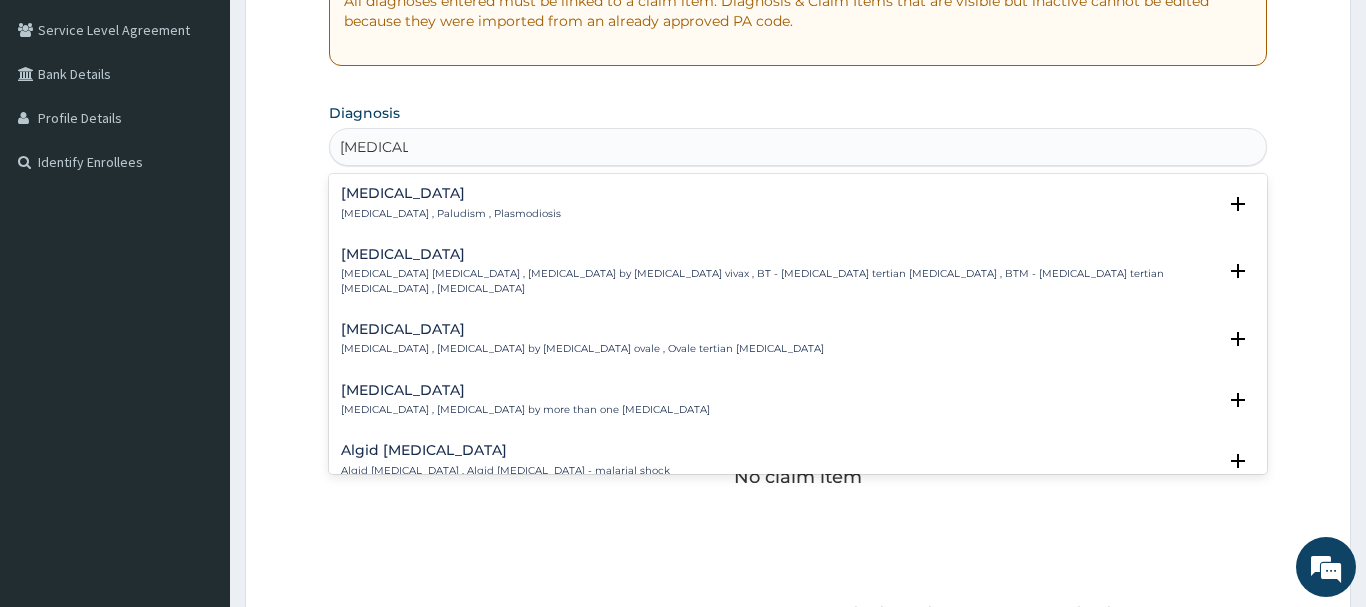 click on "[MEDICAL_DATA]" at bounding box center (451, 193) 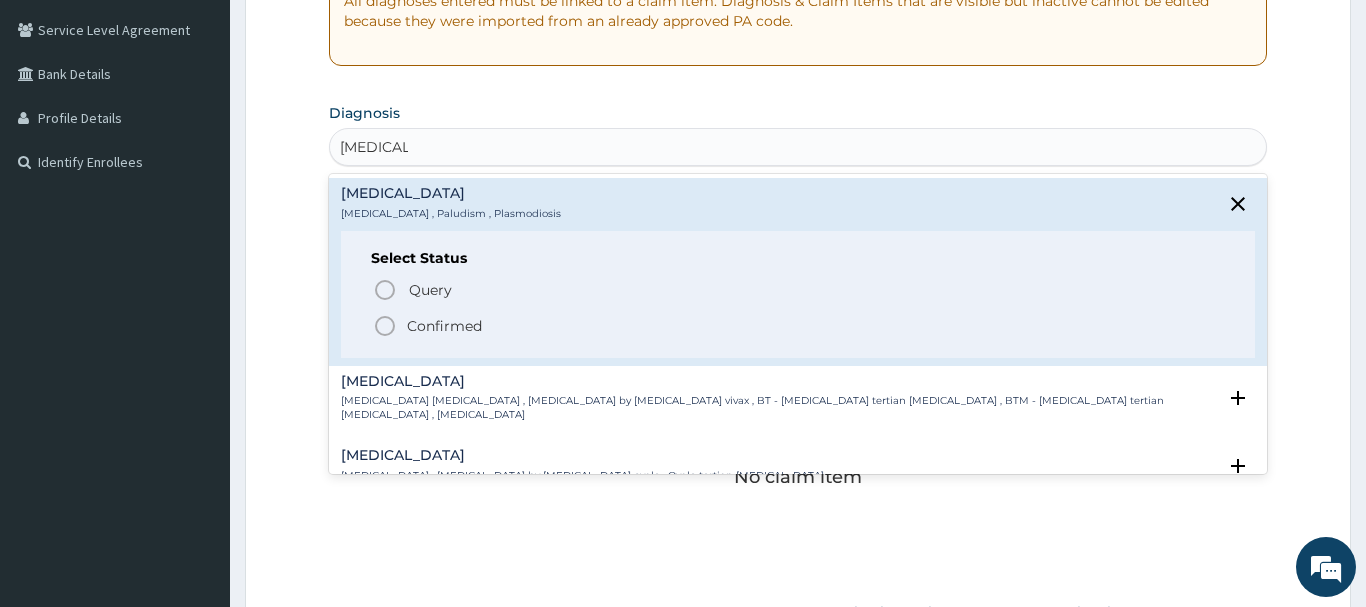 click 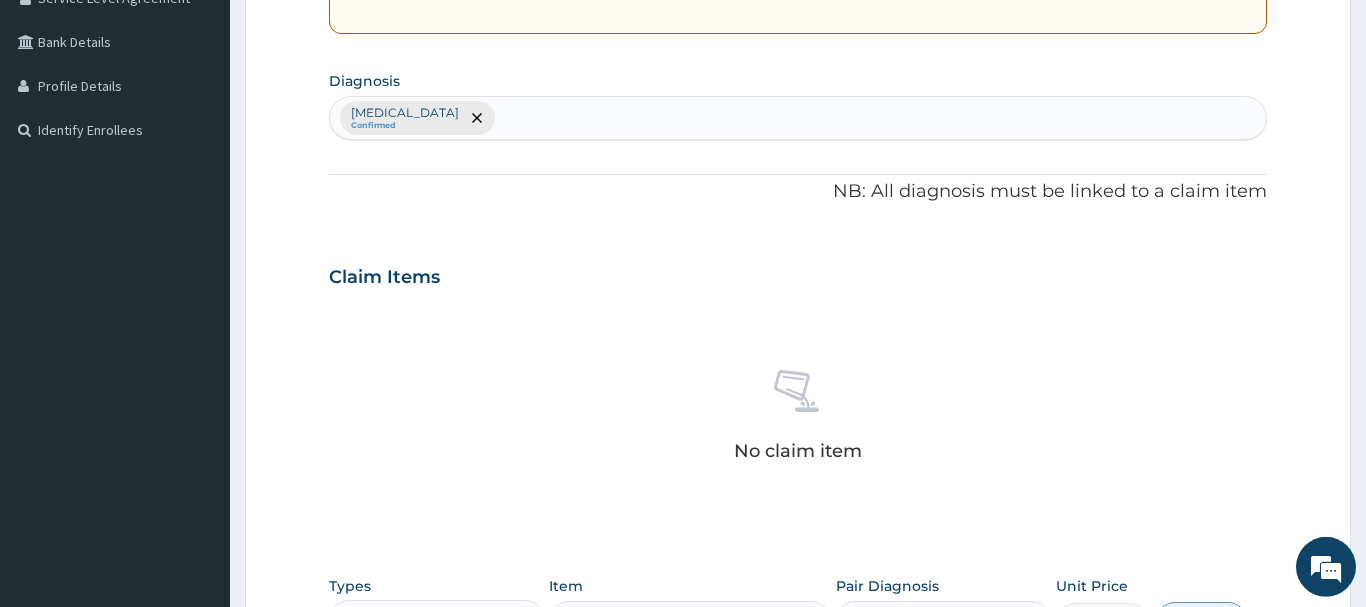 scroll, scrollTop: 408, scrollLeft: 0, axis: vertical 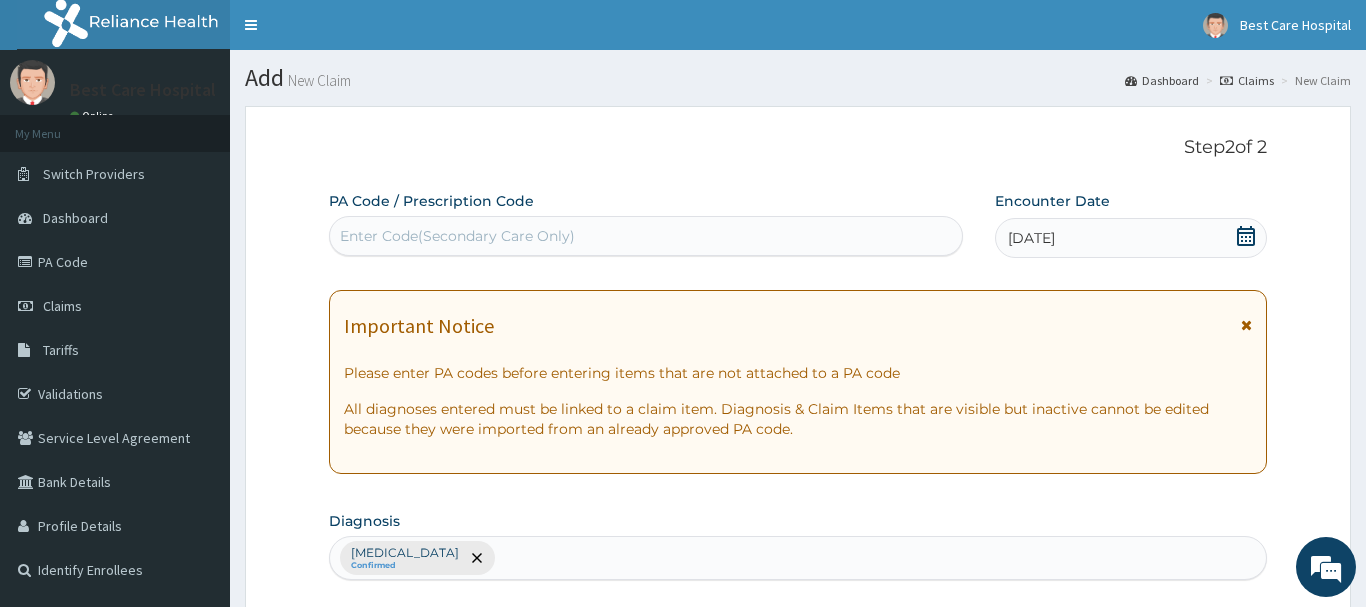 click on "Enter Code(Secondary Care Only)" at bounding box center (646, 236) 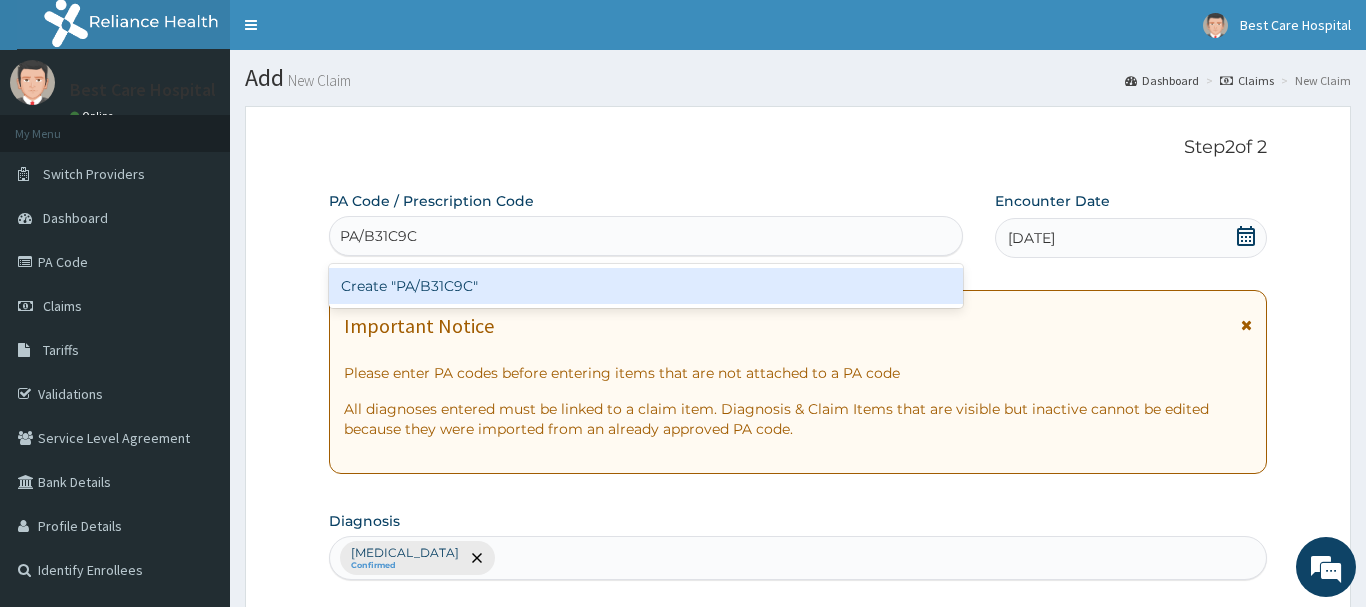 click on "Create "PA/B31C9C"" at bounding box center (646, 286) 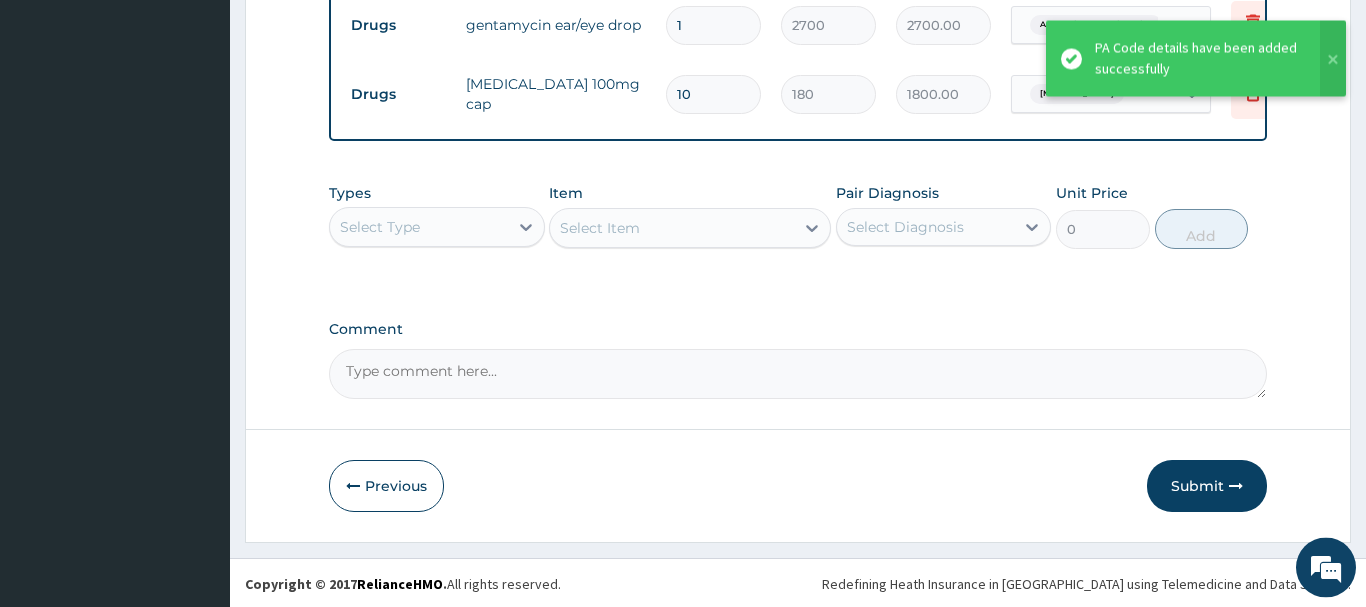 scroll, scrollTop: 809, scrollLeft: 0, axis: vertical 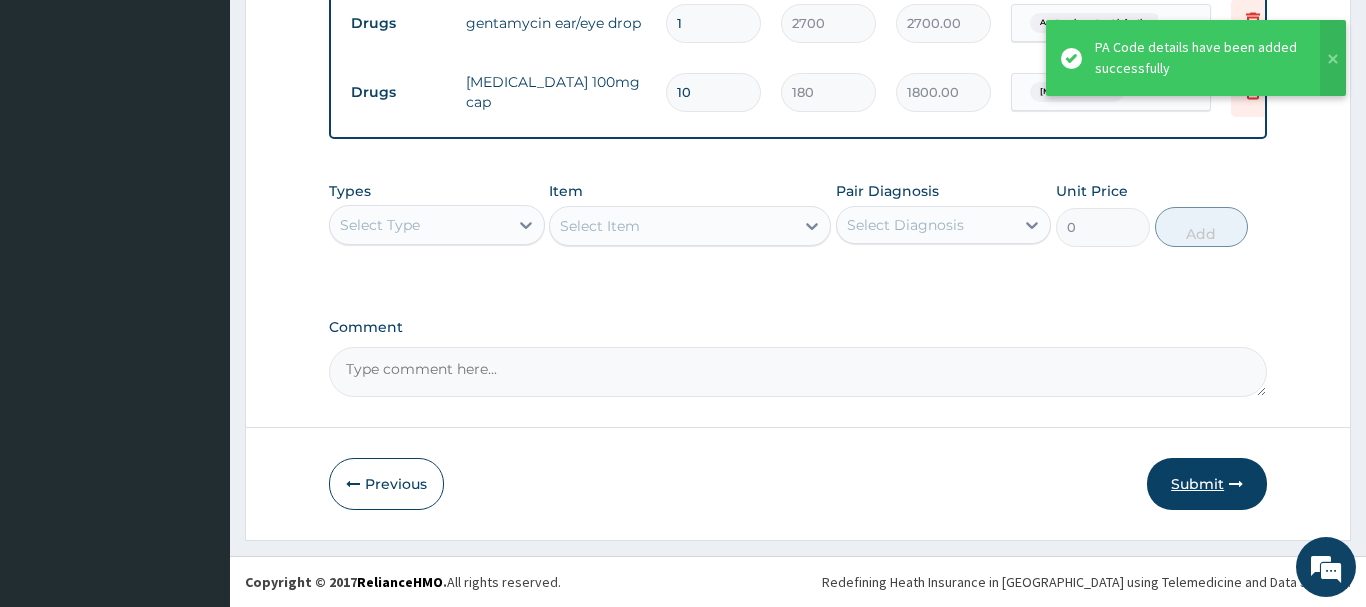 click on "Submit" at bounding box center (1207, 484) 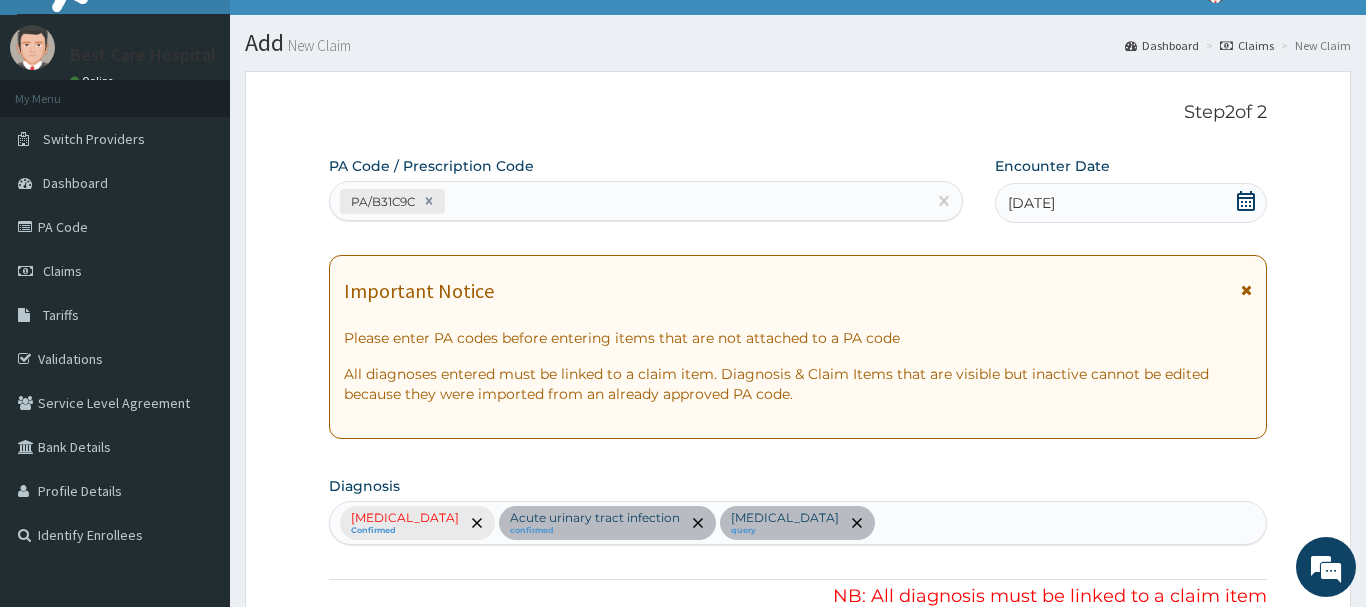 scroll, scrollTop: 0, scrollLeft: 0, axis: both 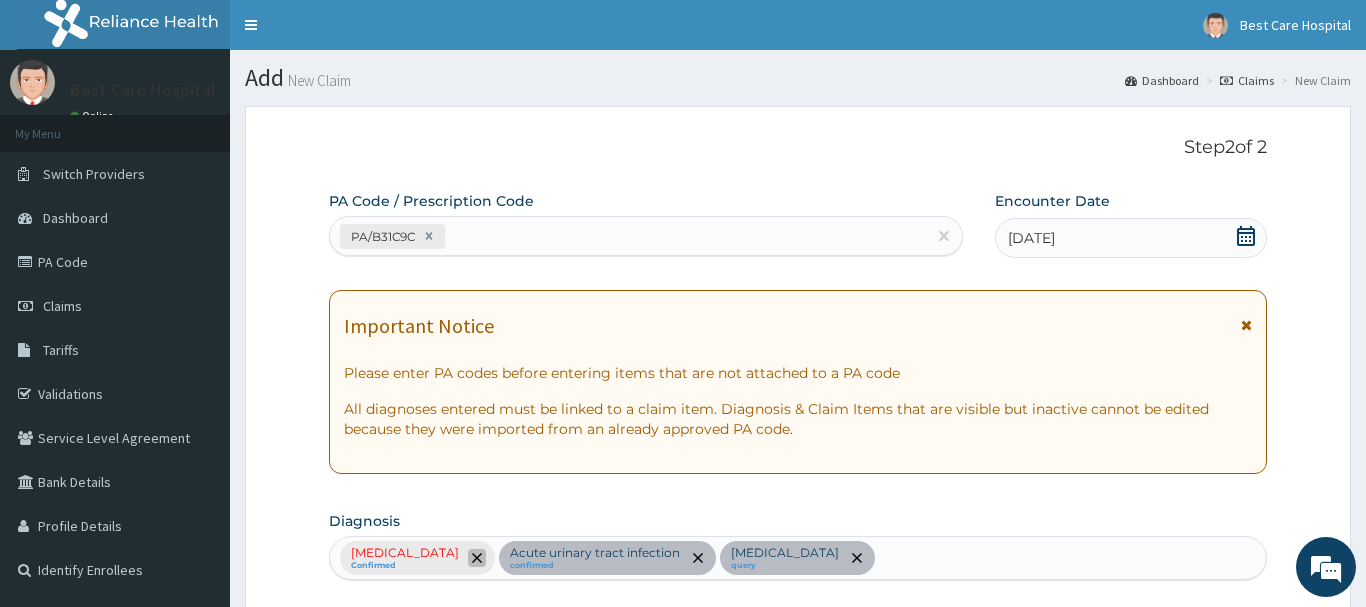 click 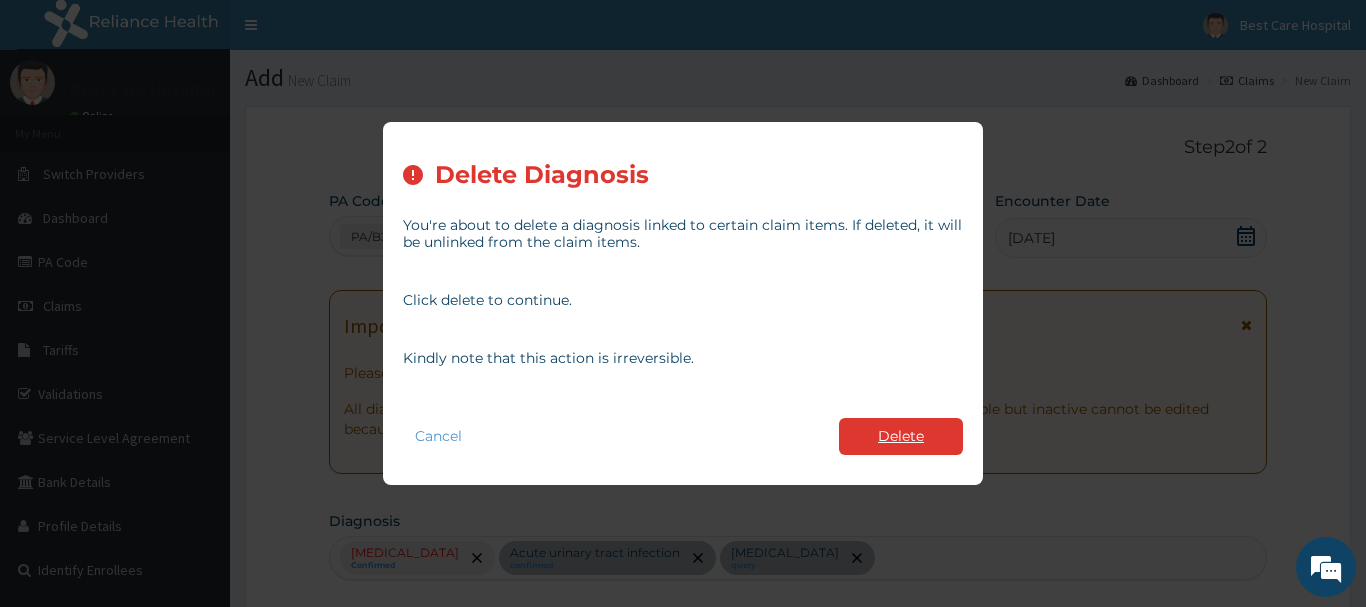 click on "Delete" at bounding box center [901, 436] 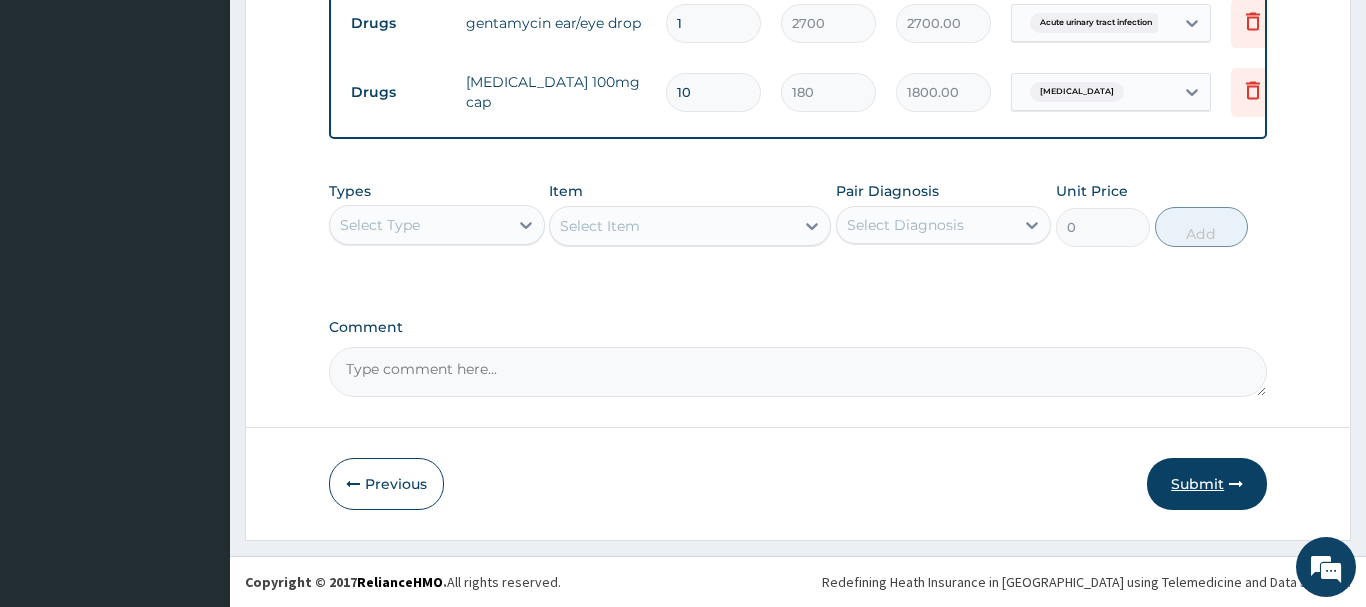 click on "Submit" at bounding box center (1207, 484) 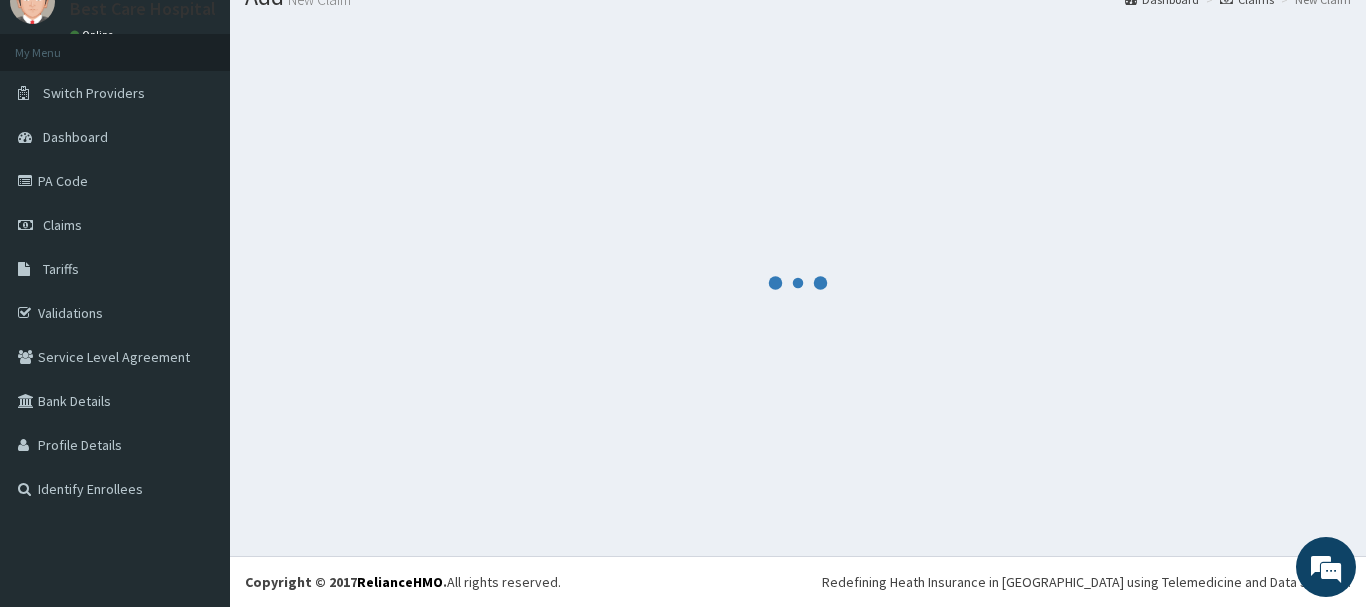 scroll, scrollTop: 81, scrollLeft: 0, axis: vertical 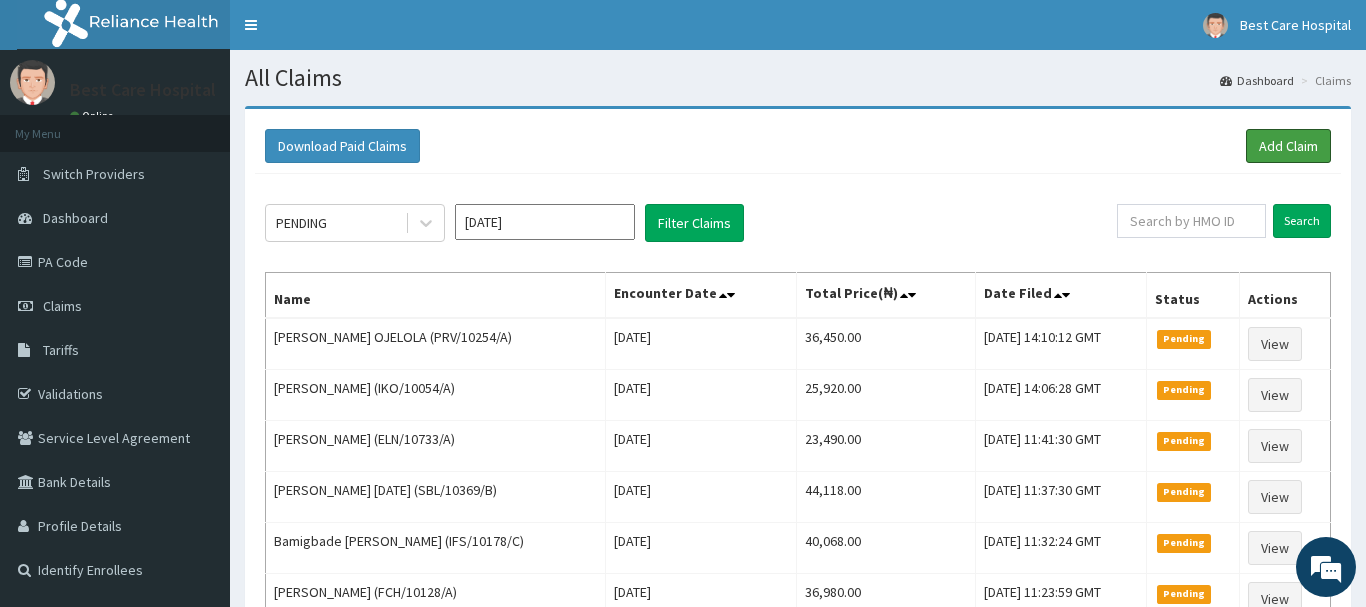 click on "Add Claim" at bounding box center (1288, 146) 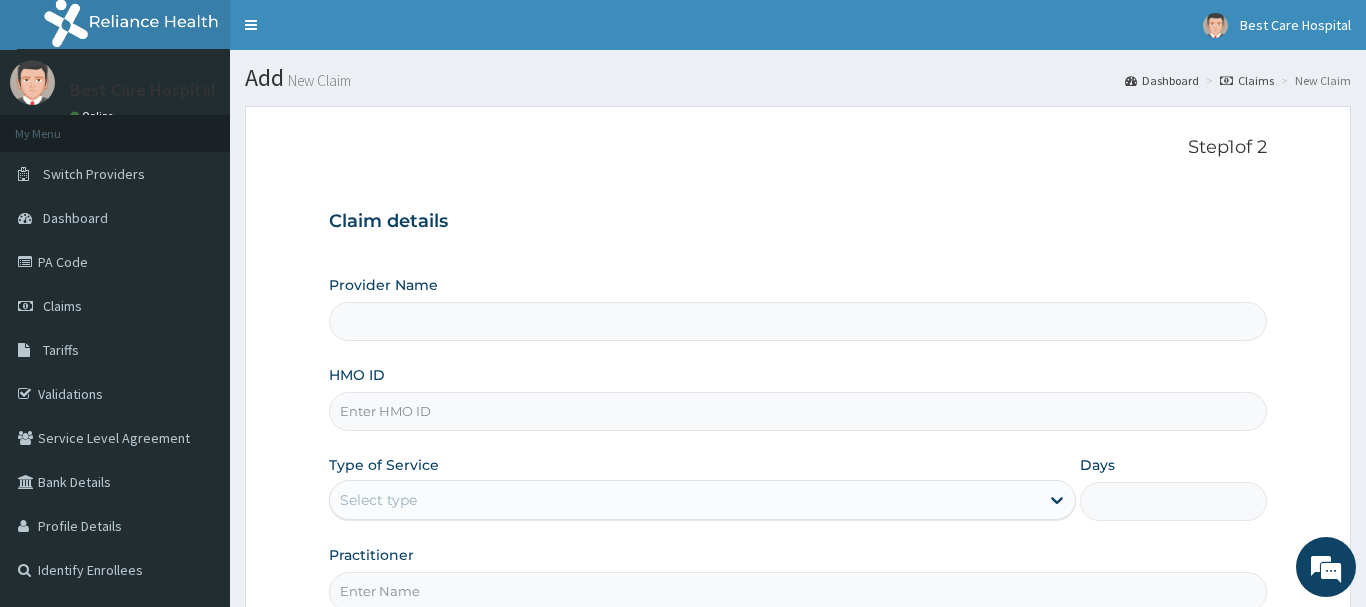 scroll, scrollTop: 0, scrollLeft: 0, axis: both 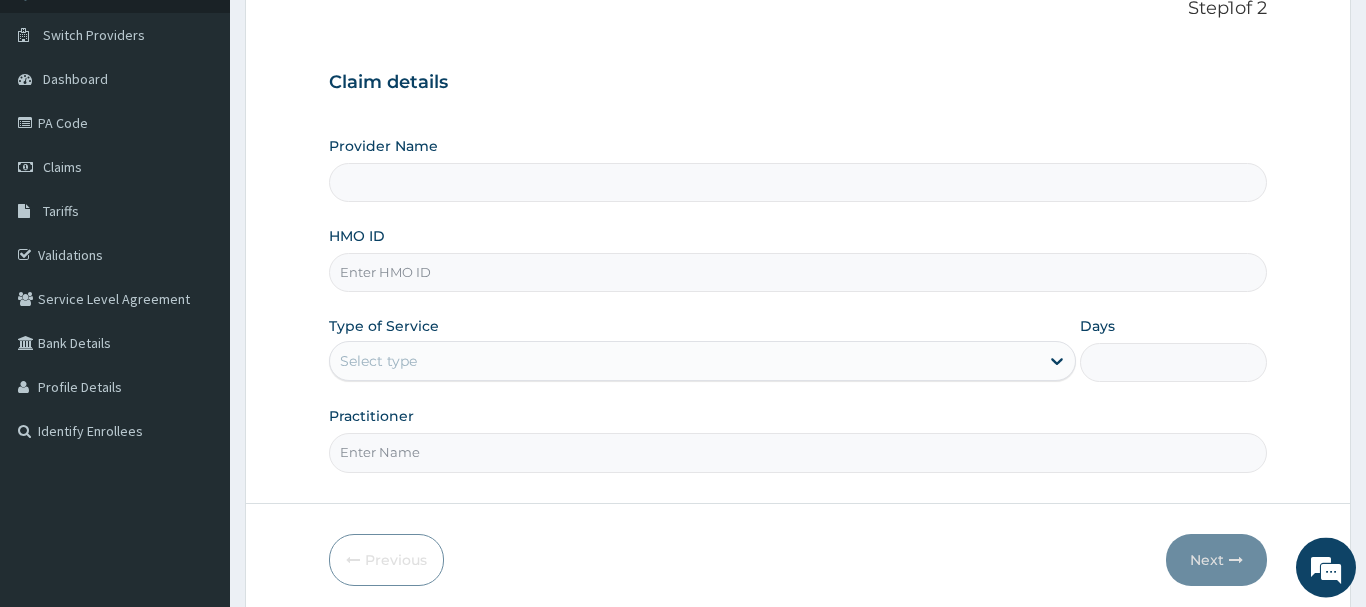 click on "HMO ID" at bounding box center (798, 272) 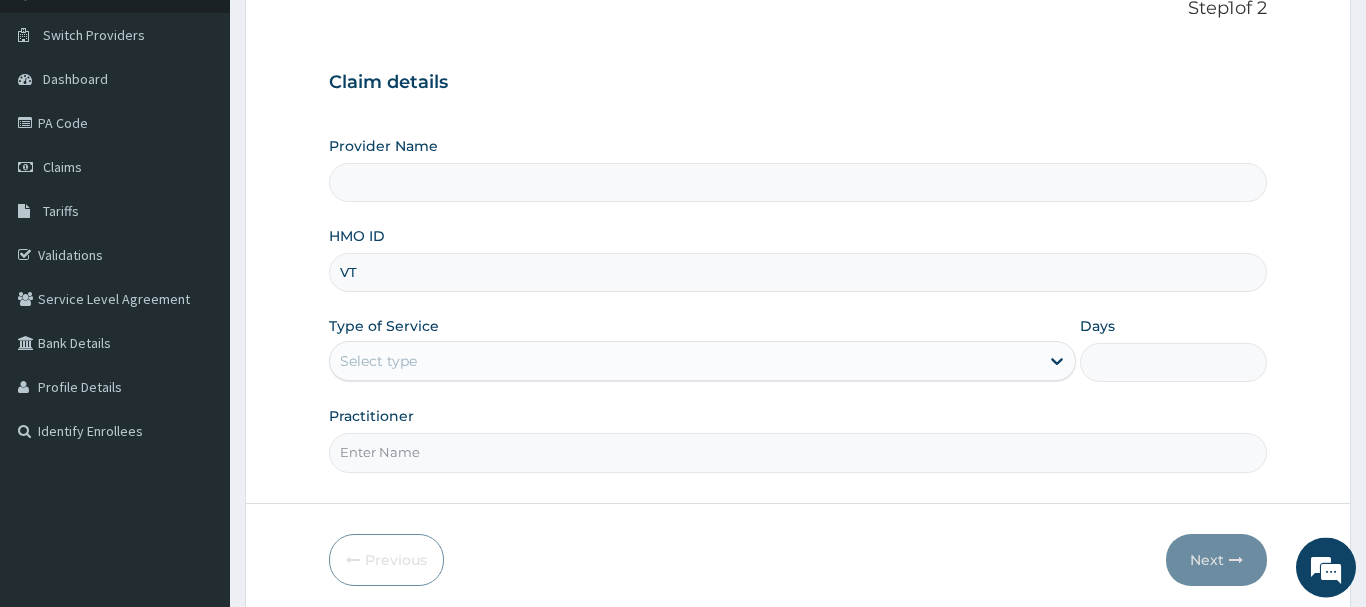 type on "VTL" 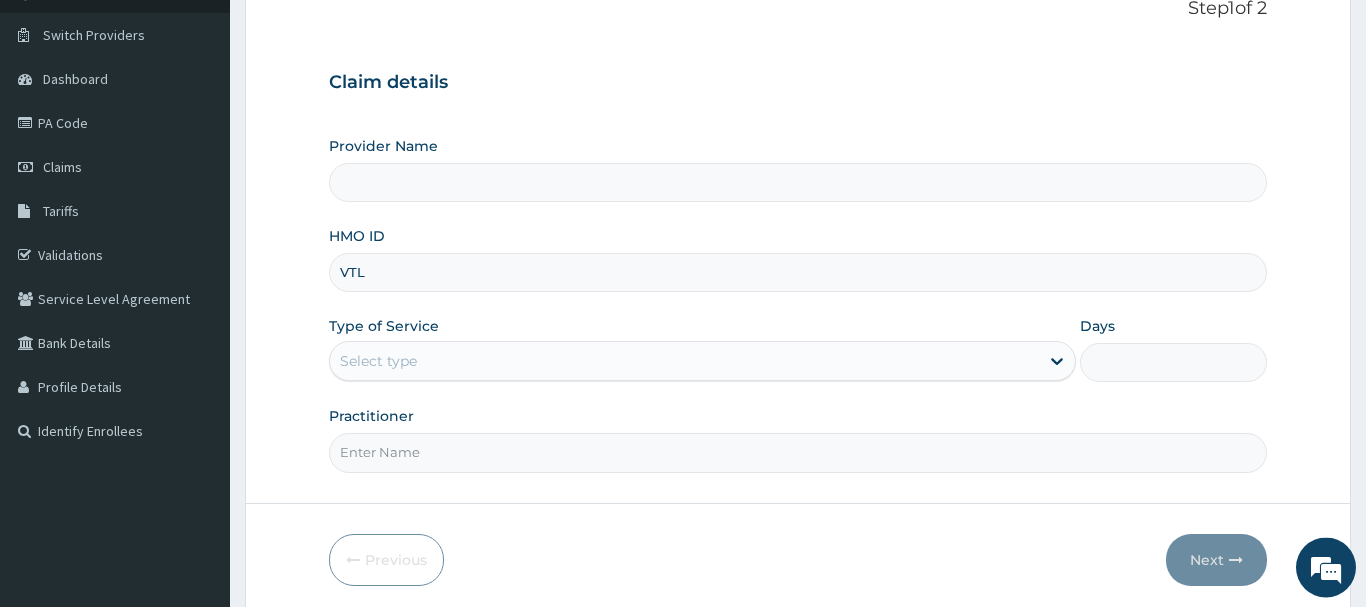 type on "Bestcare Hospital" 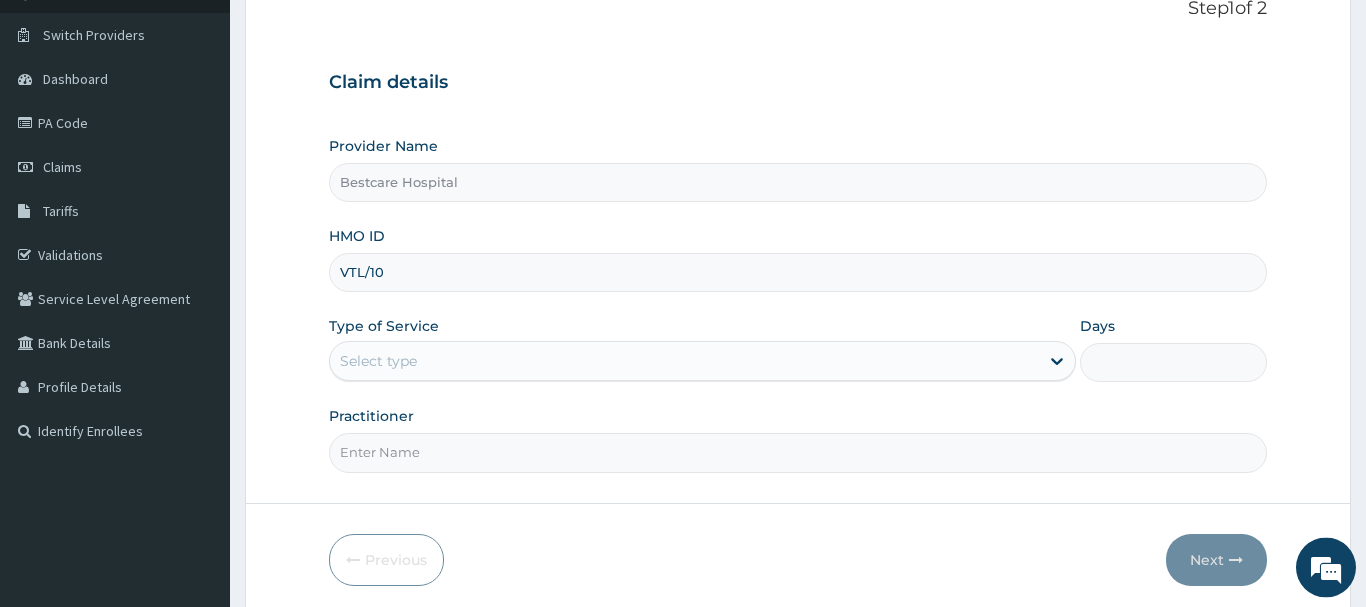 scroll, scrollTop: 0, scrollLeft: 0, axis: both 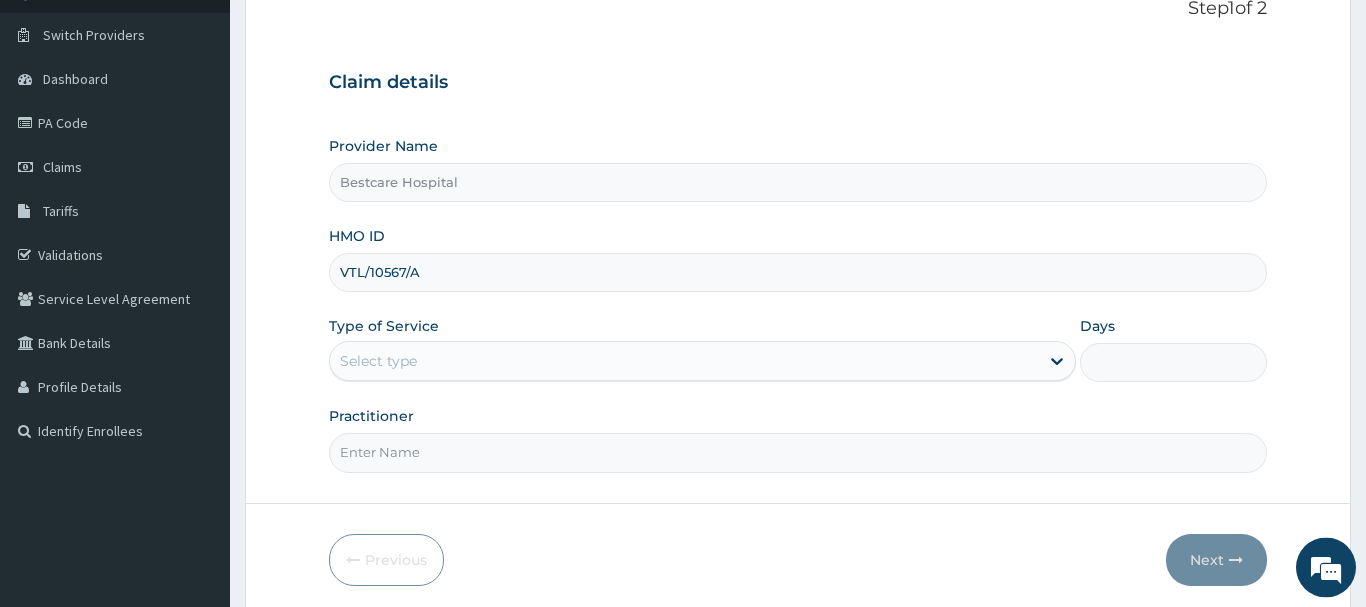 type on "VTL/10567/A" 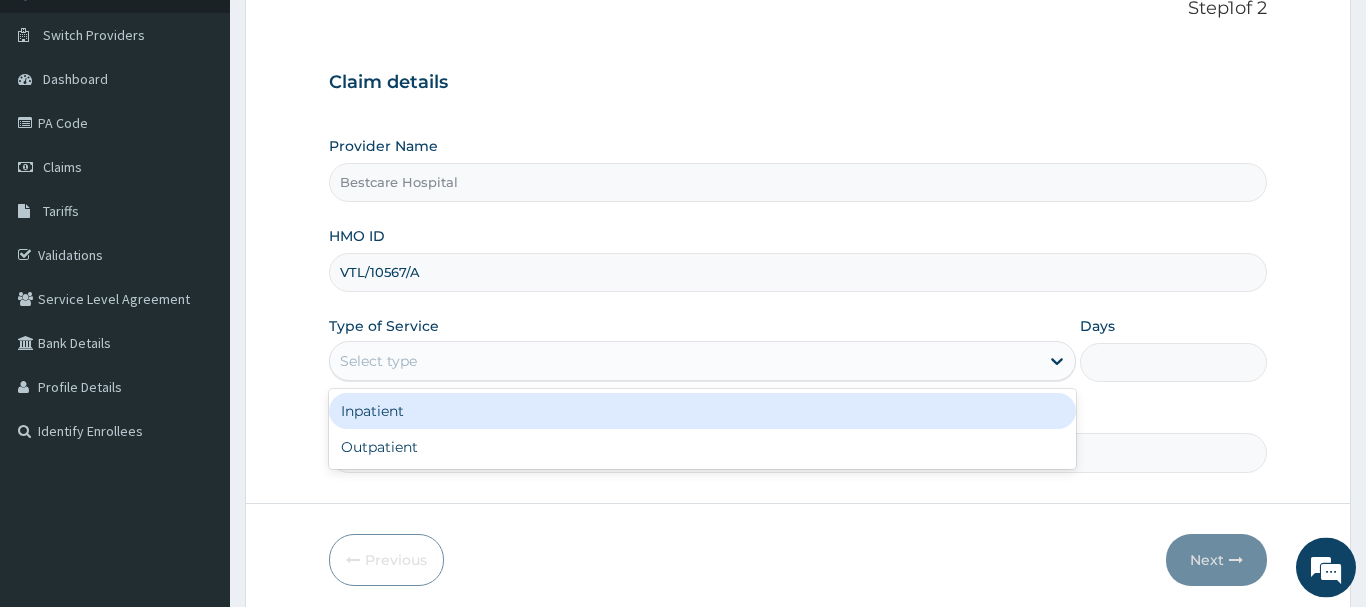 click on "Select type" at bounding box center [703, 361] 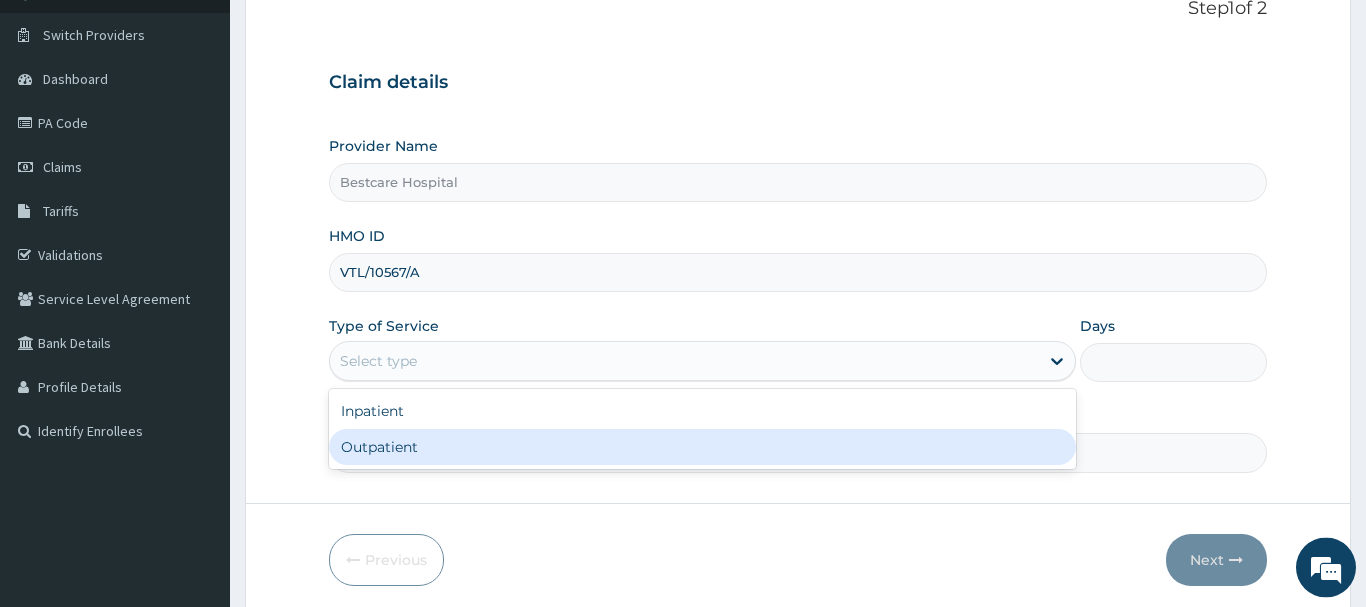 click on "Outpatient" at bounding box center (703, 447) 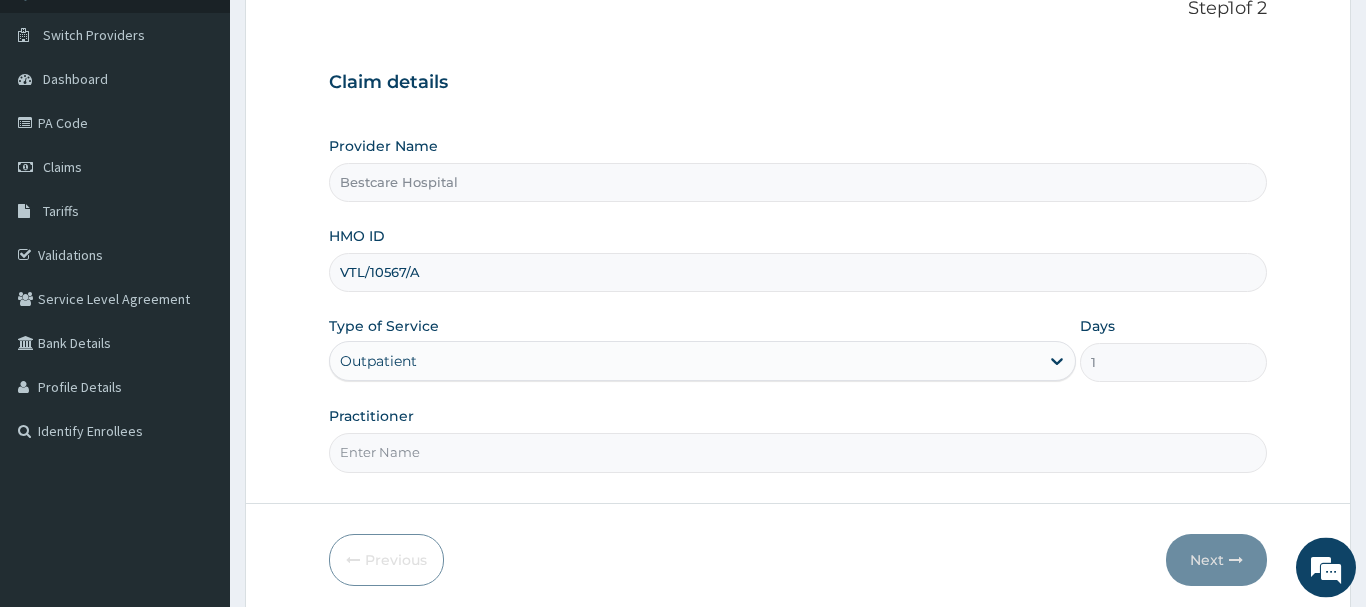 click on "Practitioner" at bounding box center (798, 452) 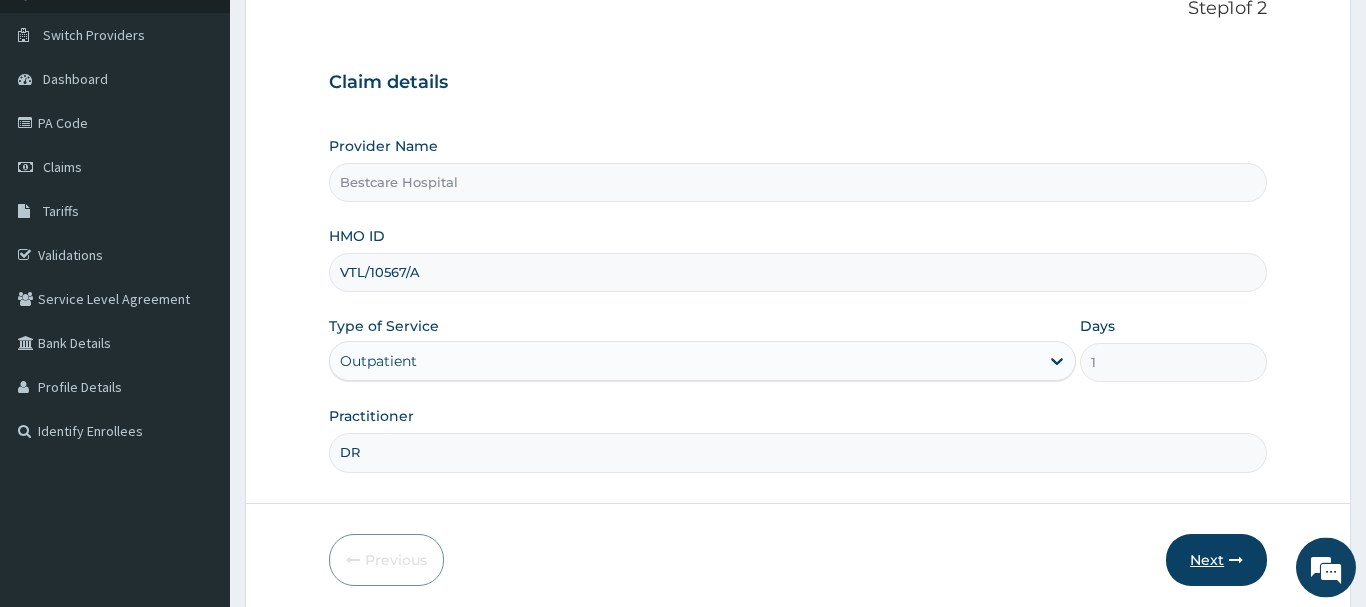 type on "DR" 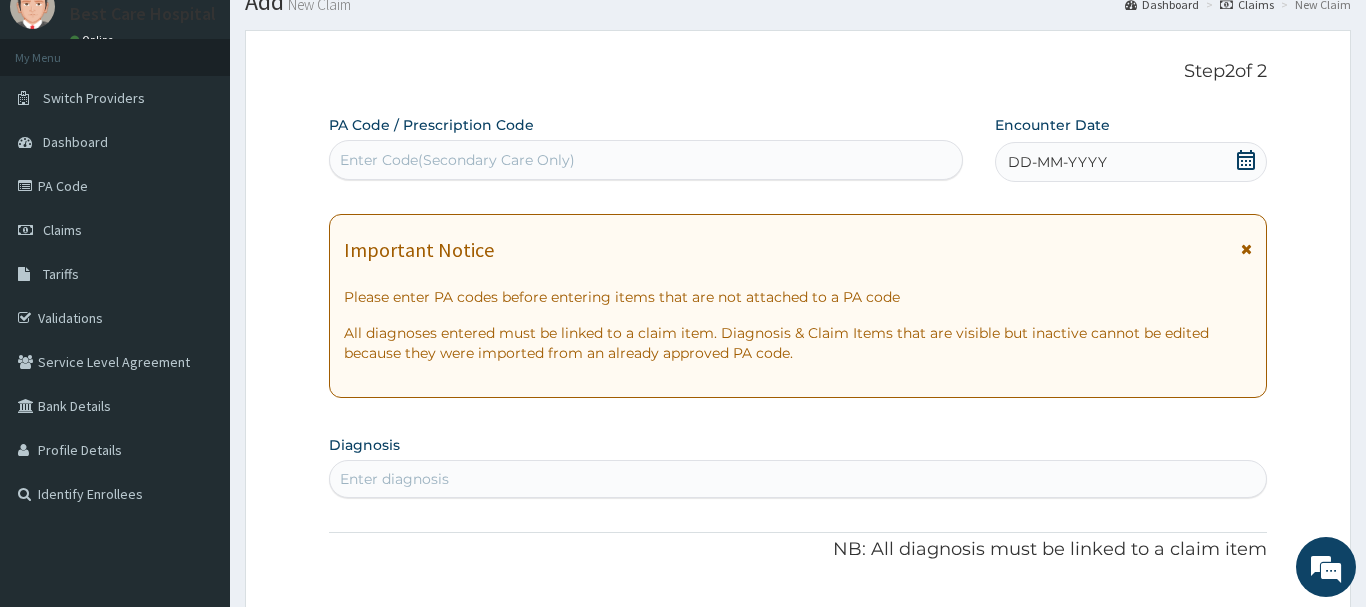 scroll, scrollTop: 0, scrollLeft: 0, axis: both 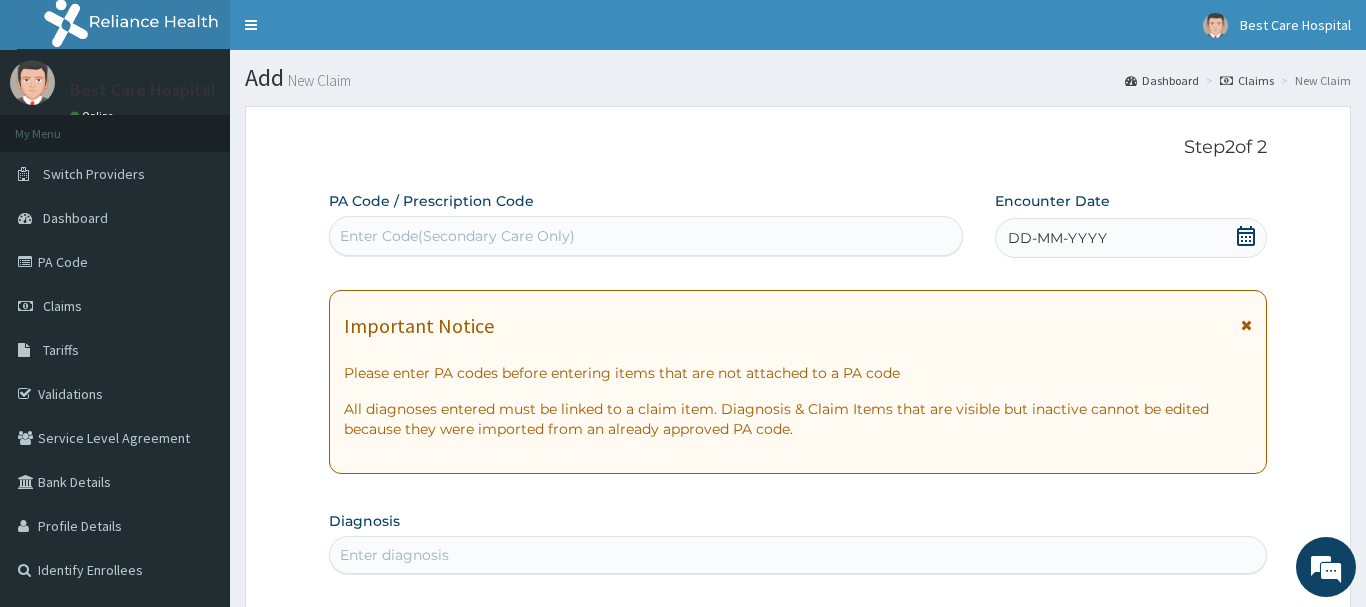 click 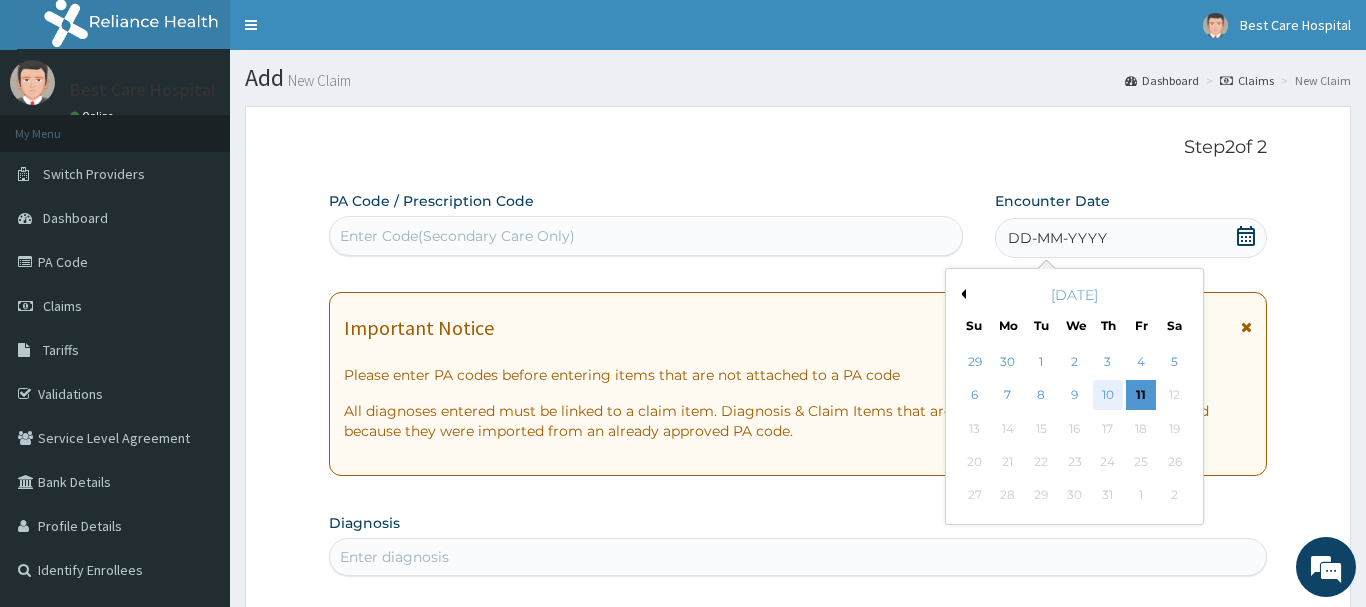 click on "10" at bounding box center [1108, 396] 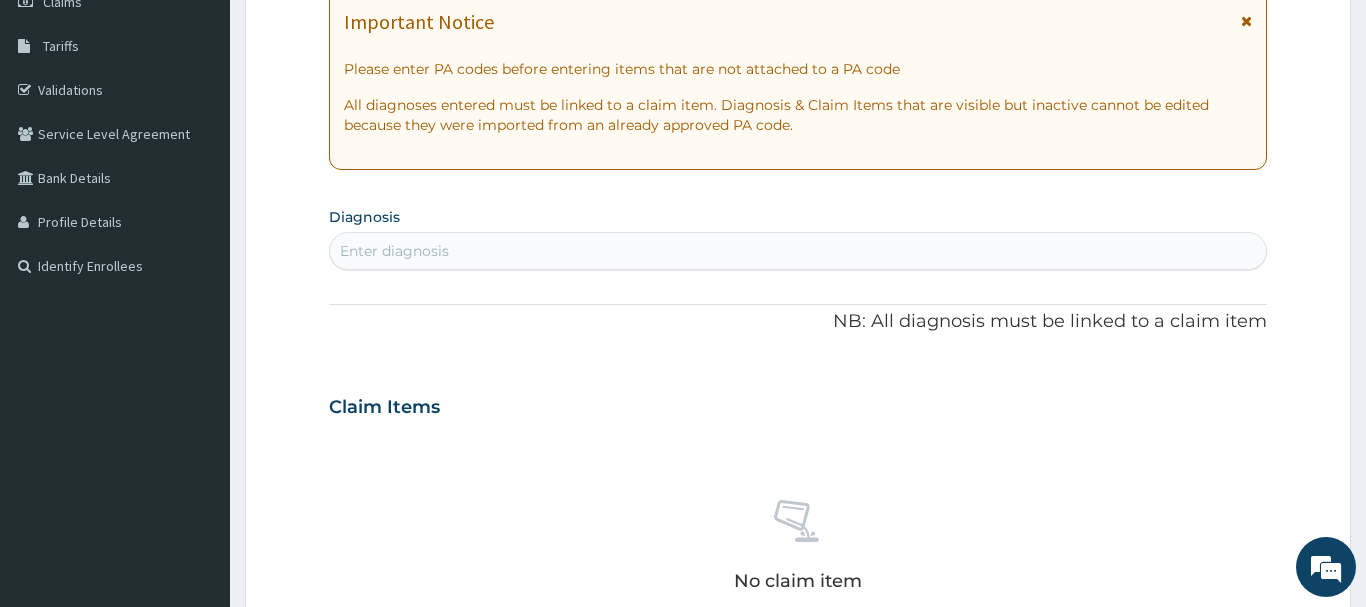scroll, scrollTop: 323, scrollLeft: 0, axis: vertical 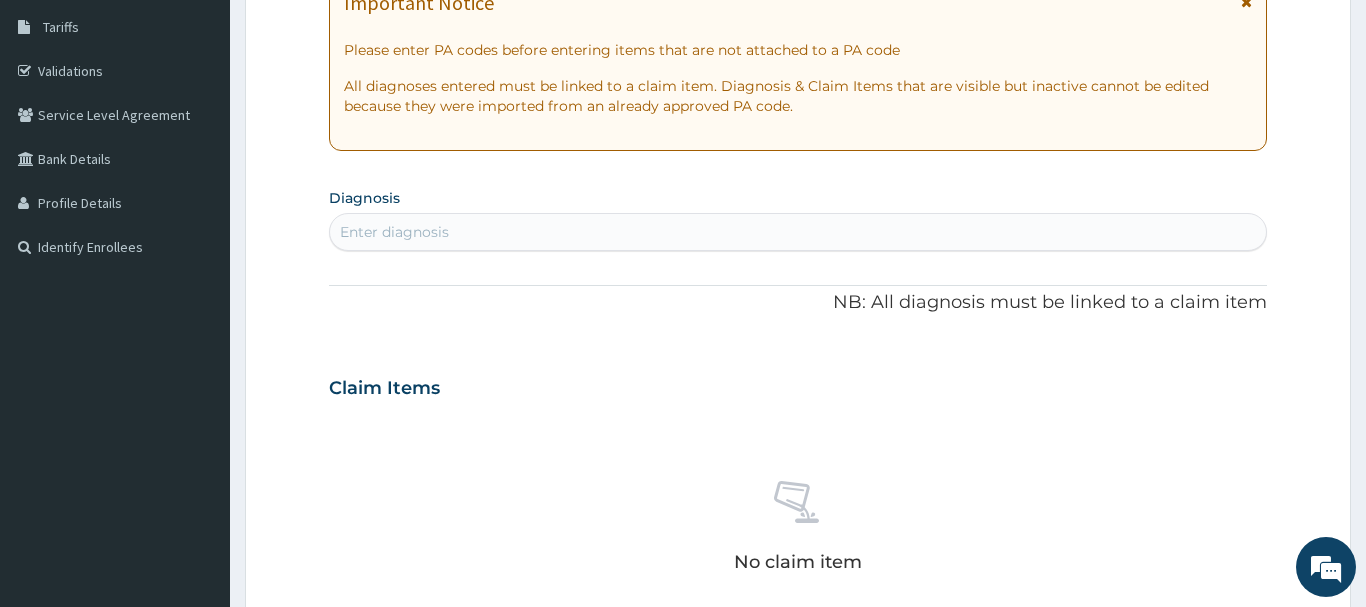 click on "Enter diagnosis" at bounding box center [798, 232] 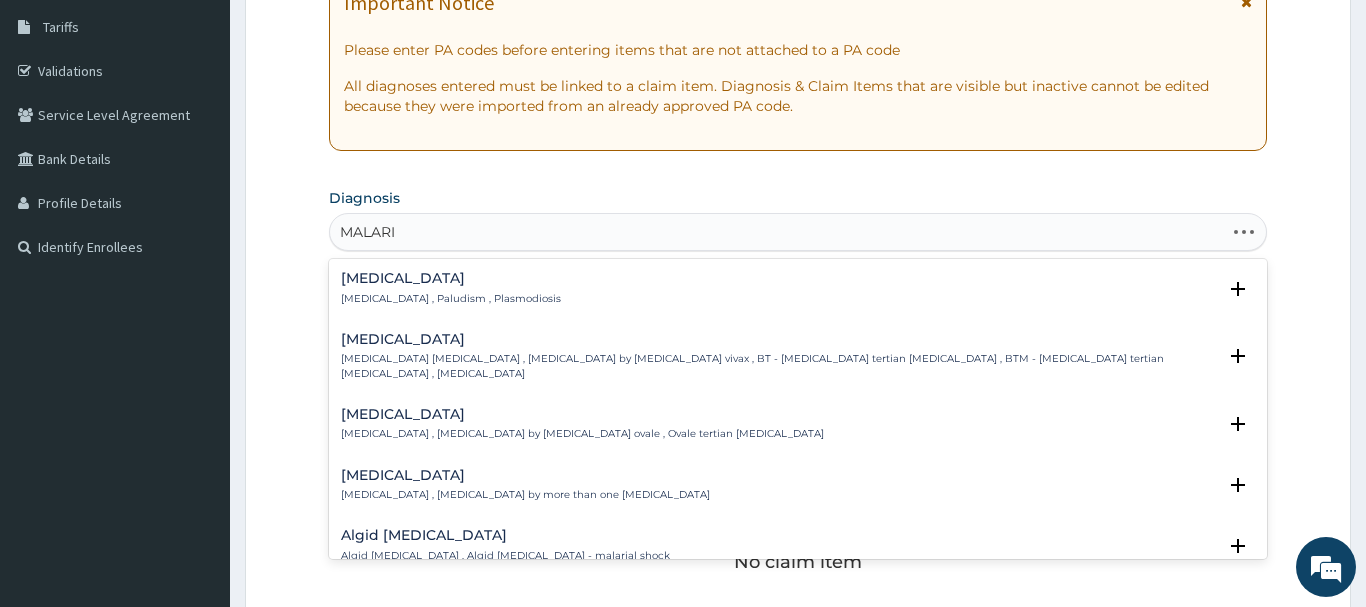 type on "MALARIA" 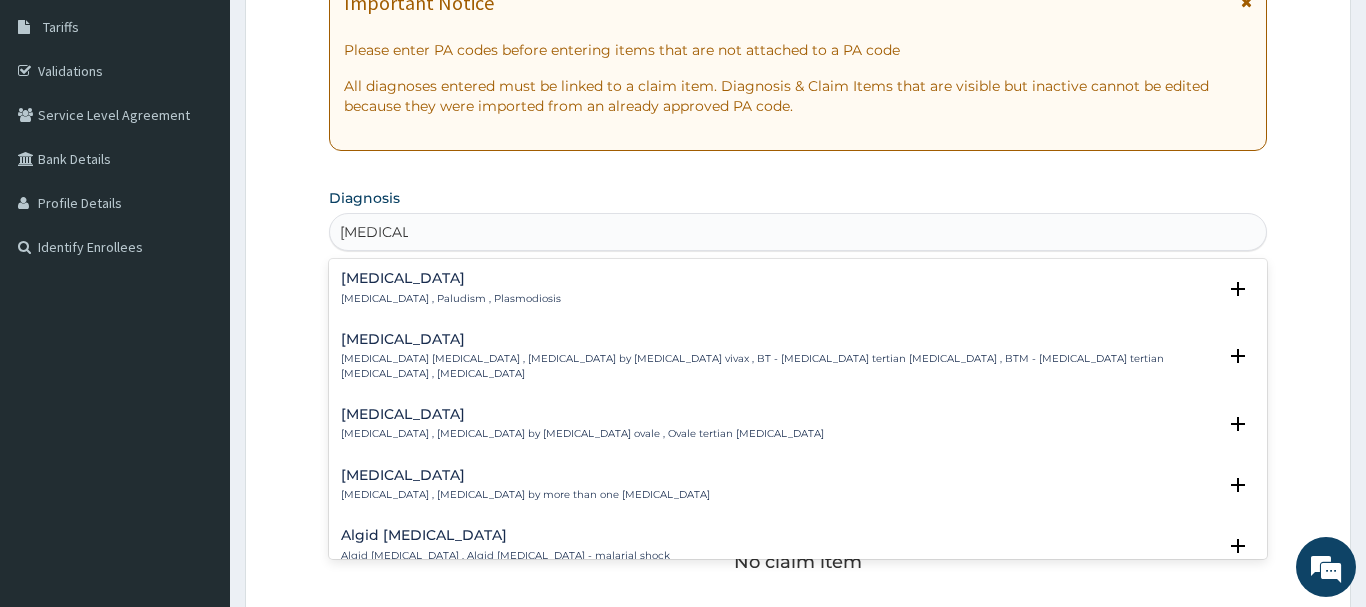 click on "Malaria , Paludism , Plasmodiosis" at bounding box center (451, 299) 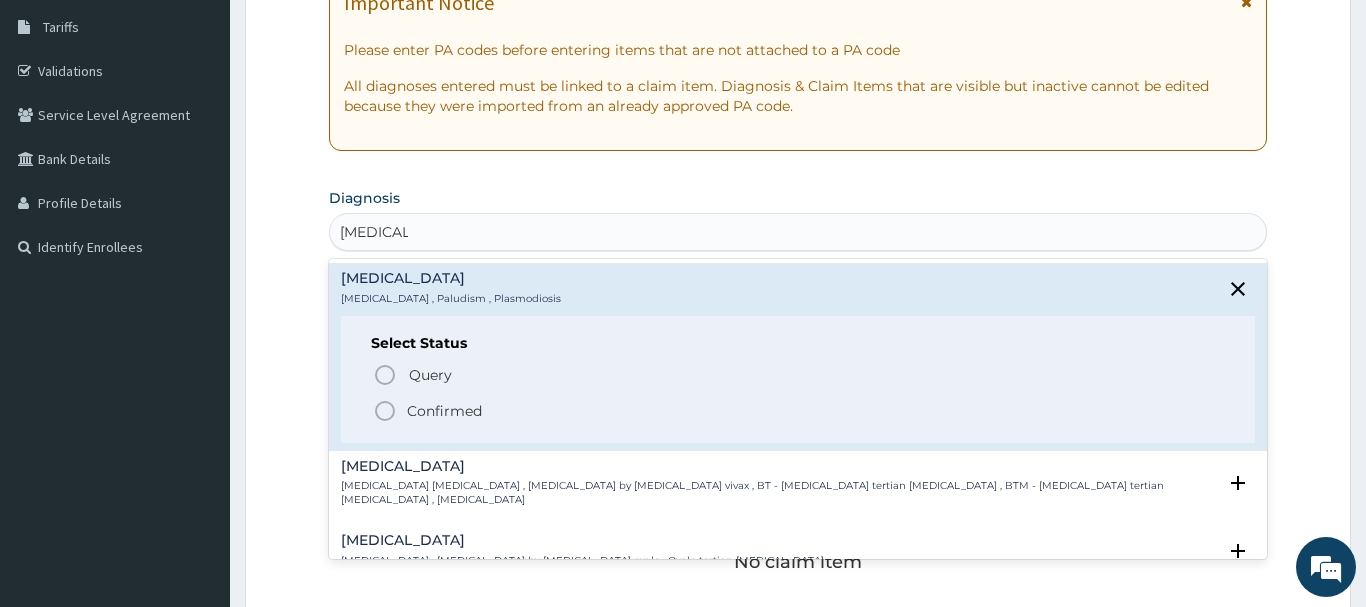 click 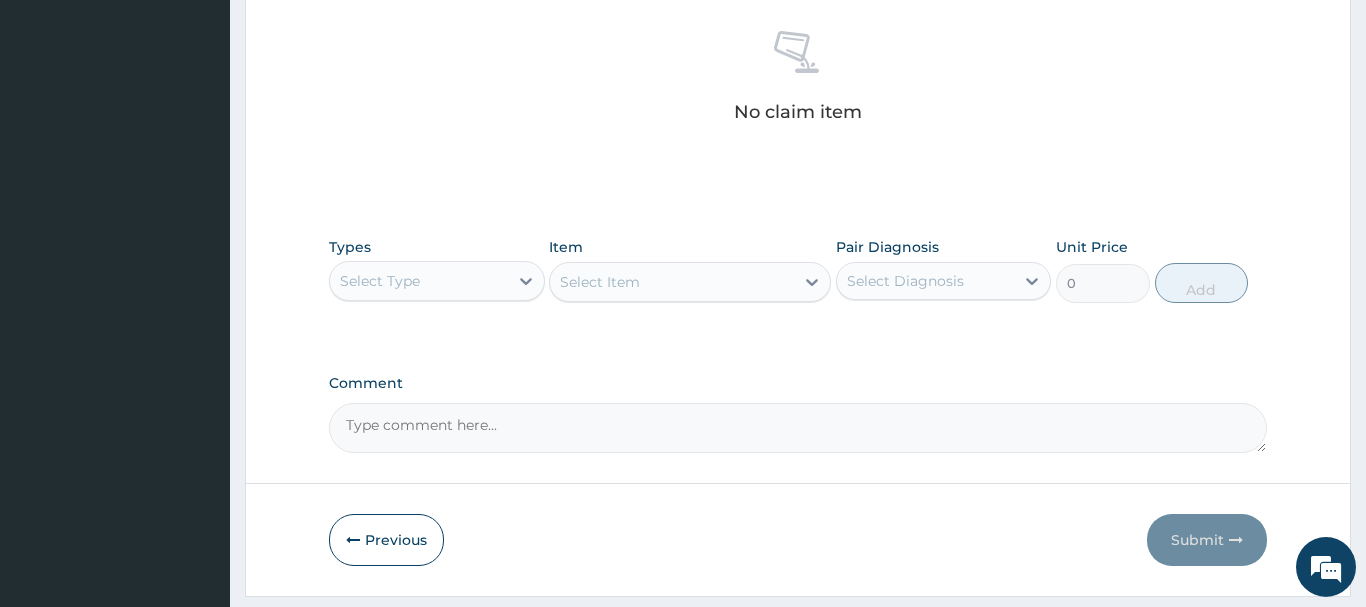 scroll, scrollTop: 733, scrollLeft: 0, axis: vertical 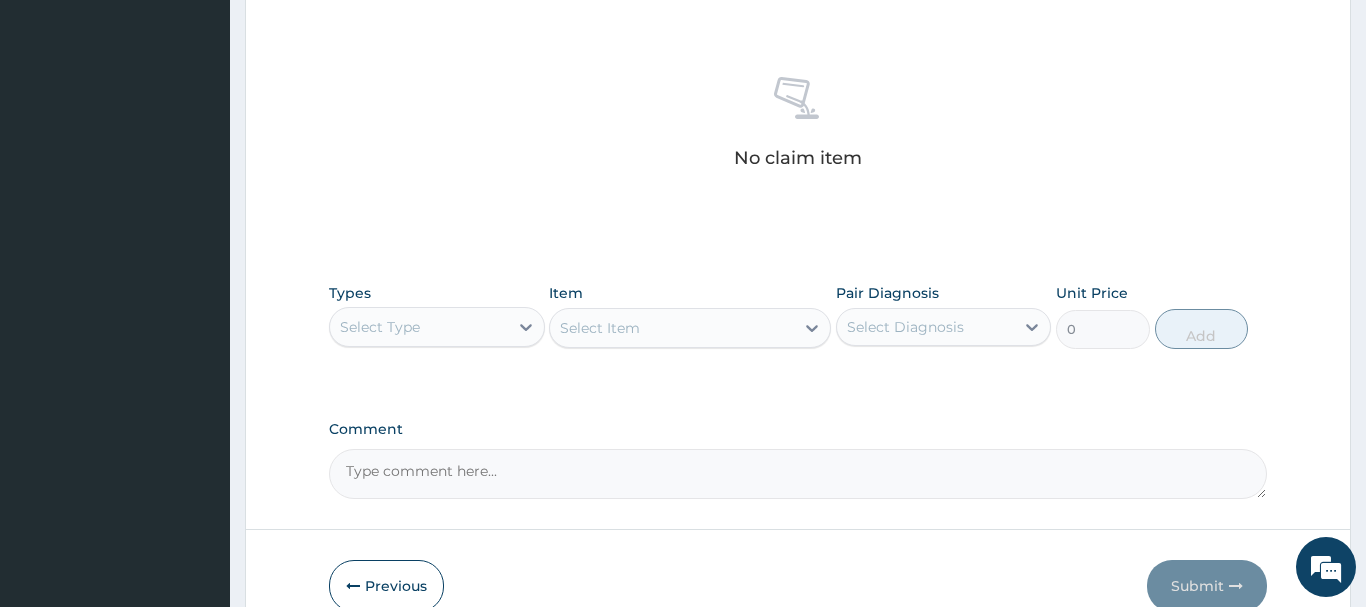 click on "Select Type" at bounding box center (419, 327) 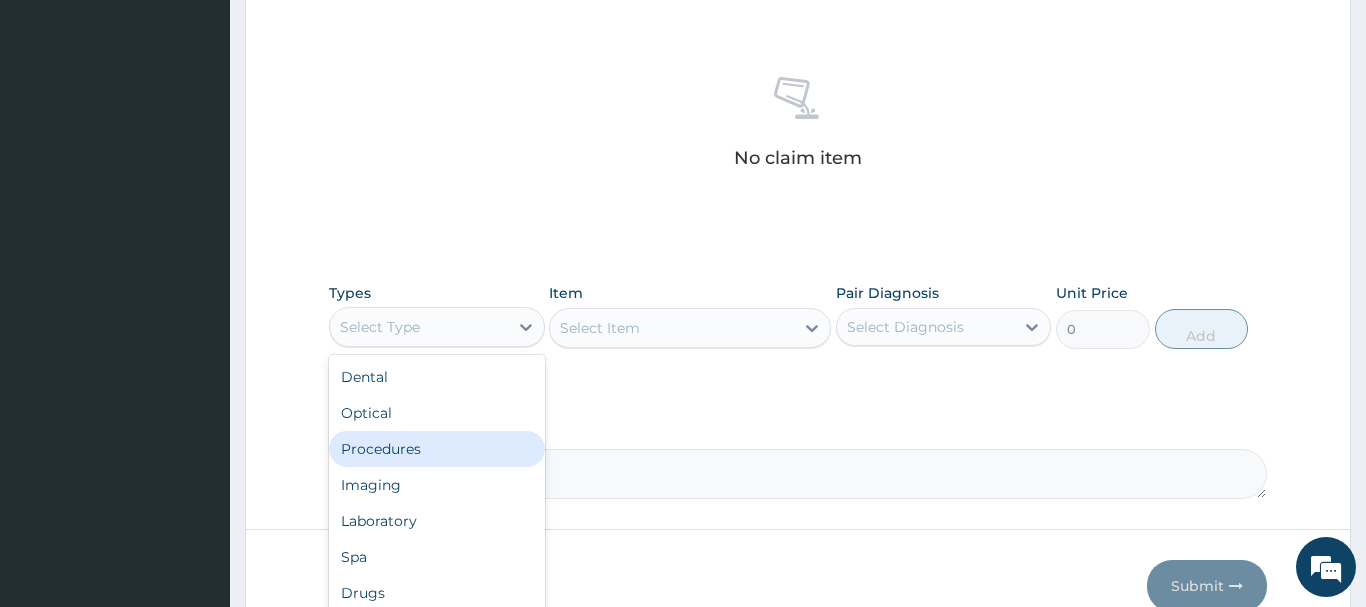 click on "Procedures" at bounding box center (437, 449) 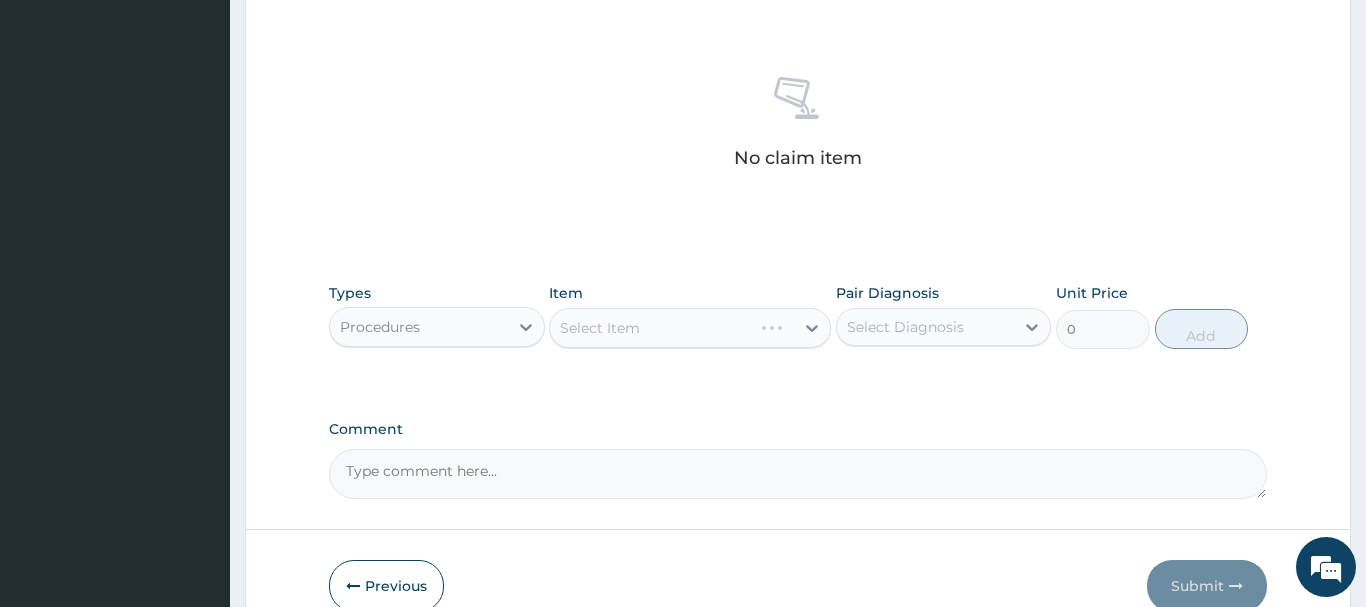 click on "Item Select Item" at bounding box center (690, 316) 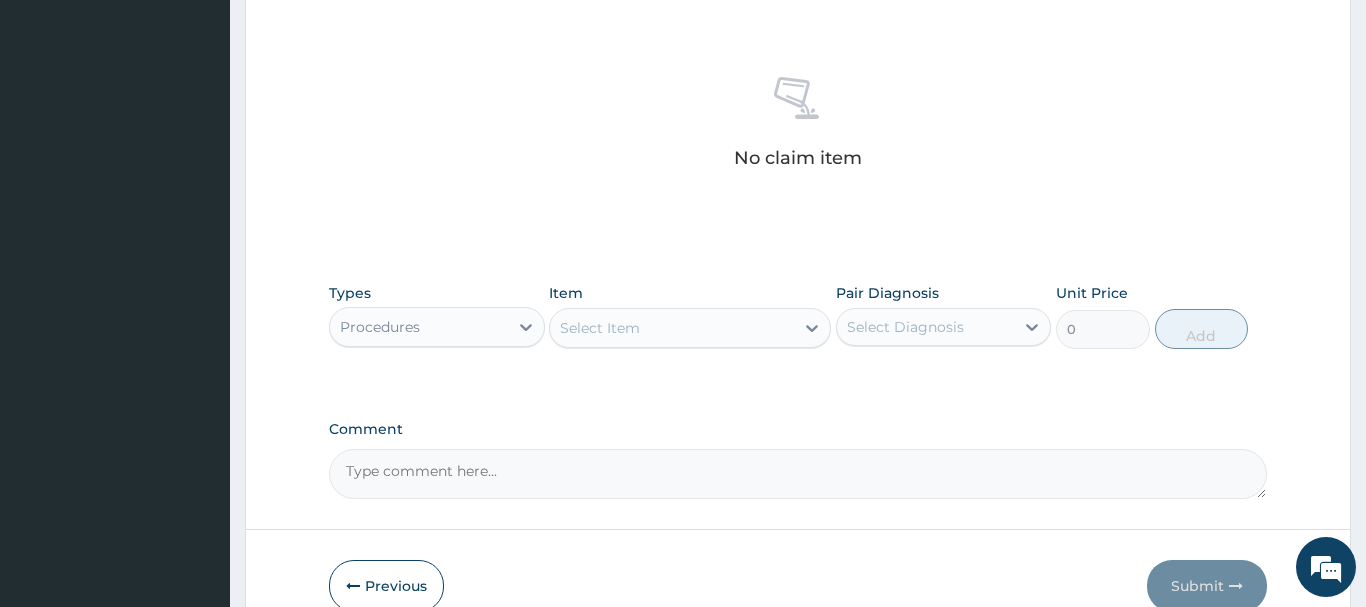drag, startPoint x: 680, startPoint y: 335, endPoint x: 690, endPoint y: 330, distance: 11.18034 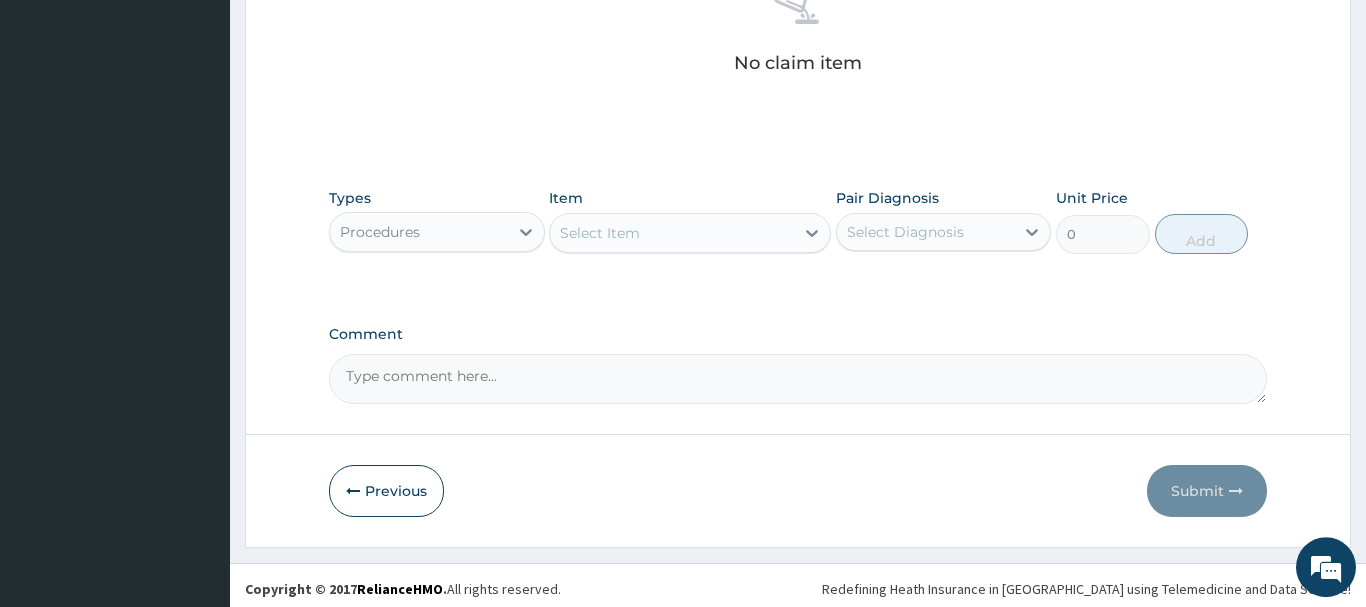 scroll, scrollTop: 835, scrollLeft: 0, axis: vertical 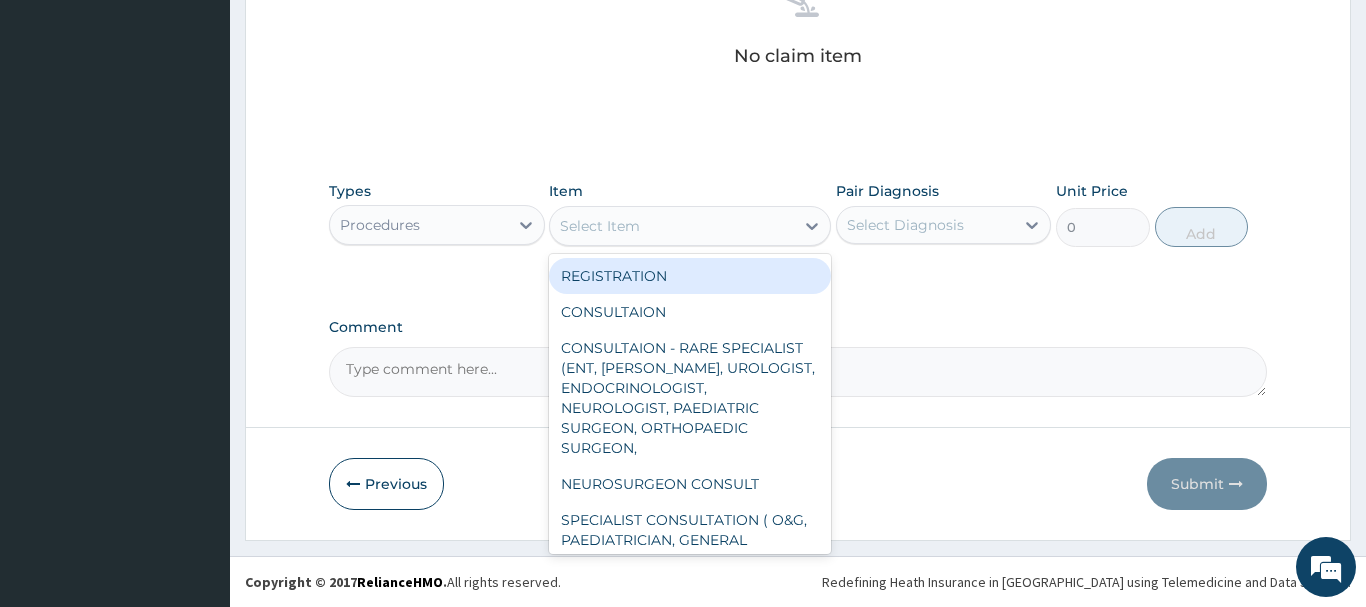 click on "Select Item" at bounding box center (672, 226) 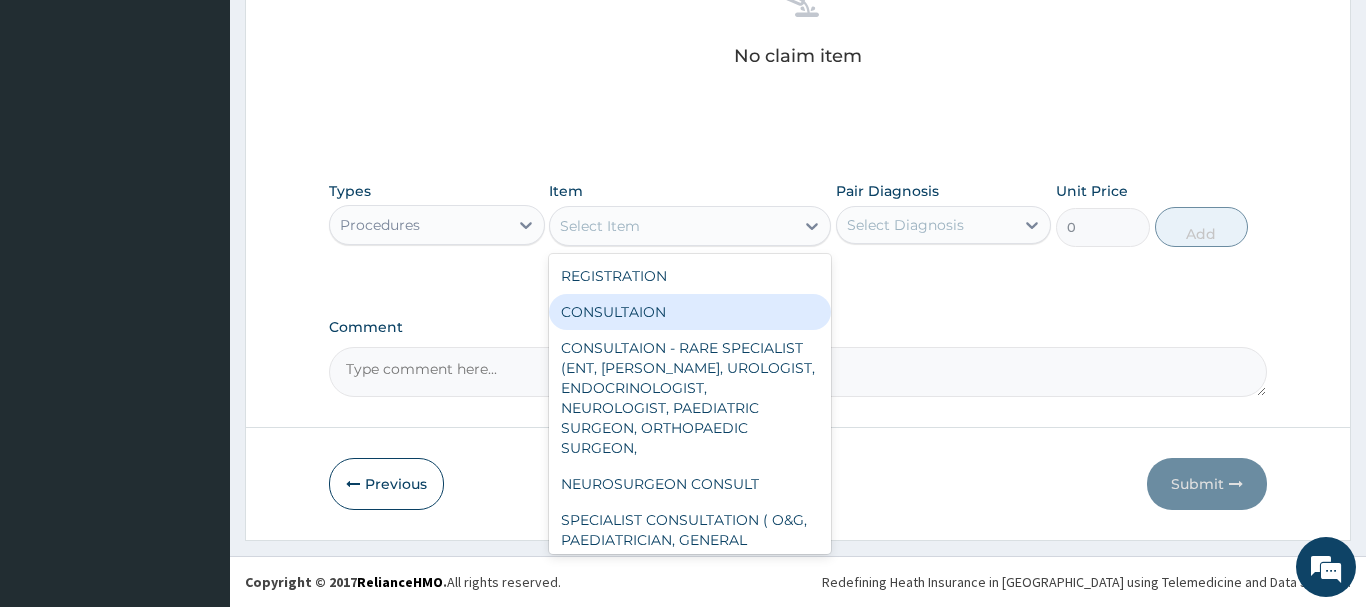 click on "CONSULTAION" at bounding box center (690, 312) 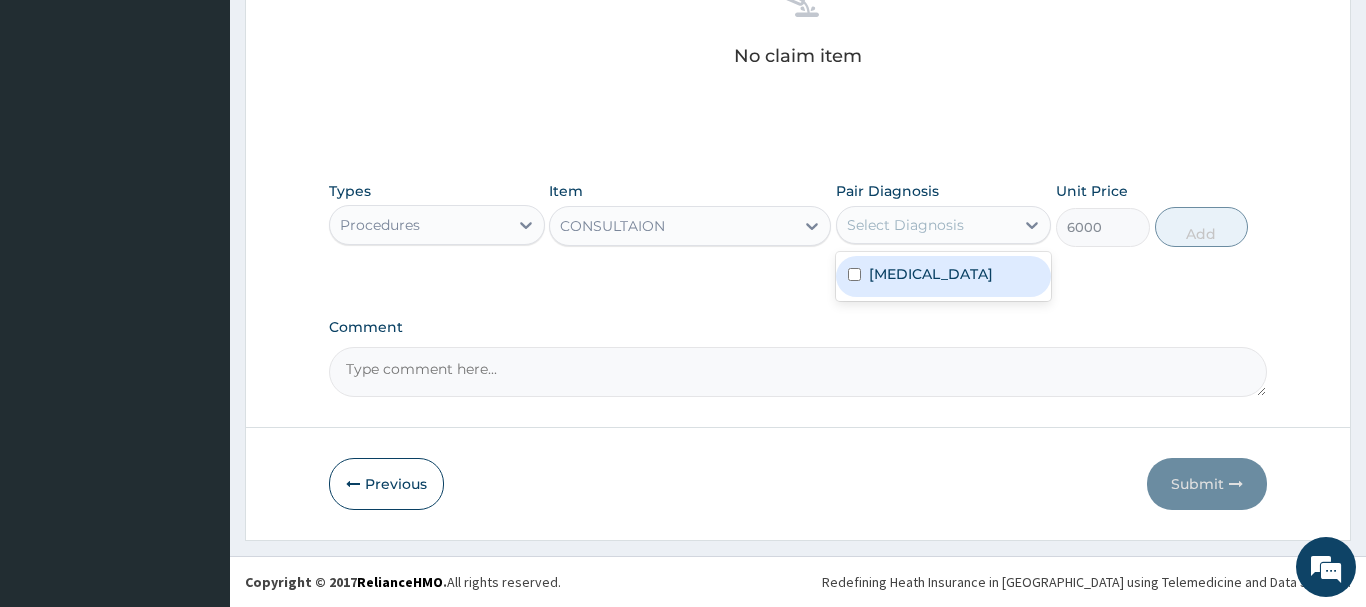 click on "Select Diagnosis" at bounding box center (905, 225) 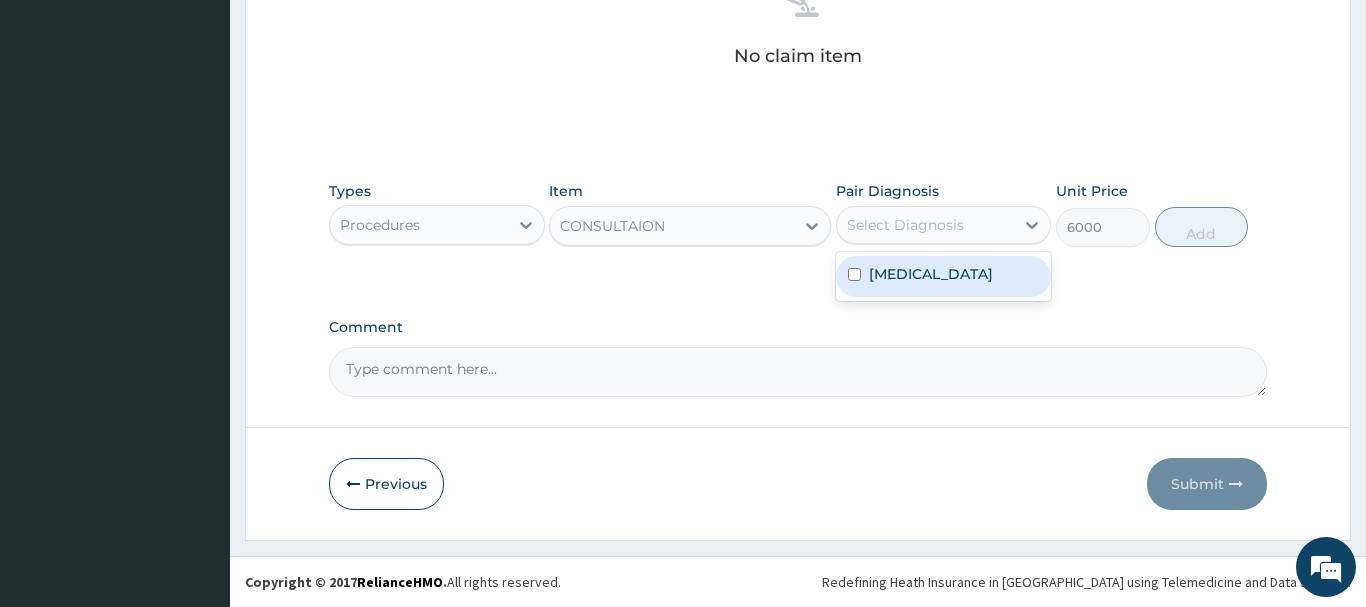 click on "[MEDICAL_DATA]" at bounding box center [931, 274] 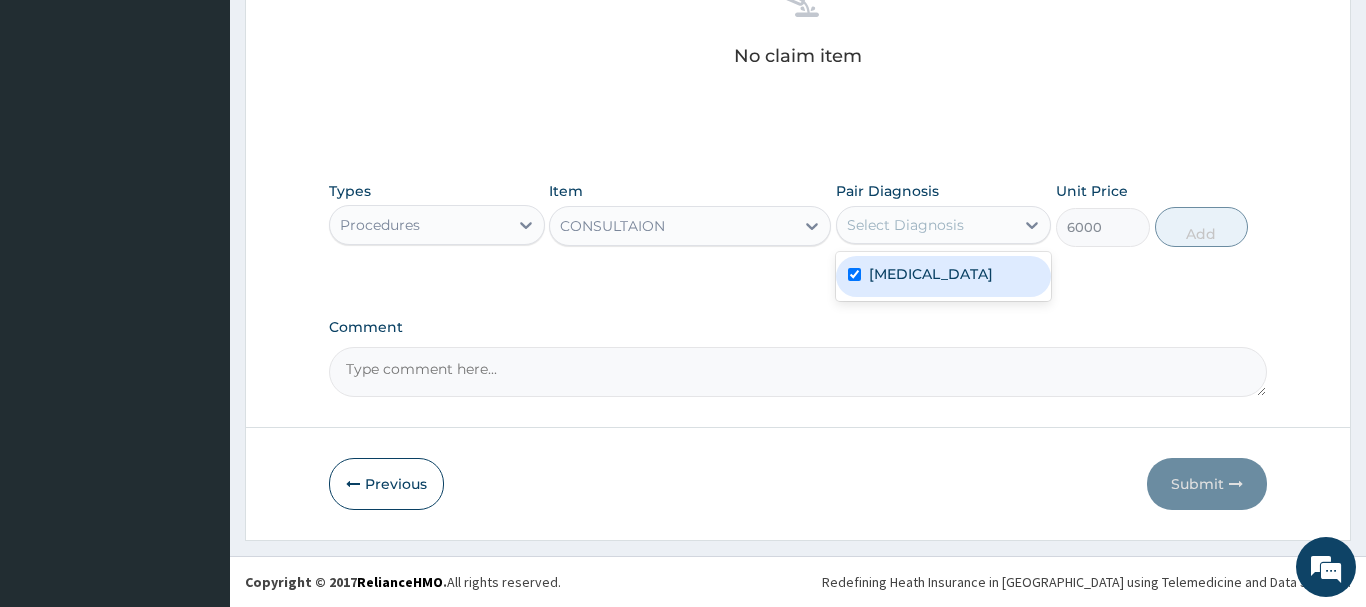 checkbox on "true" 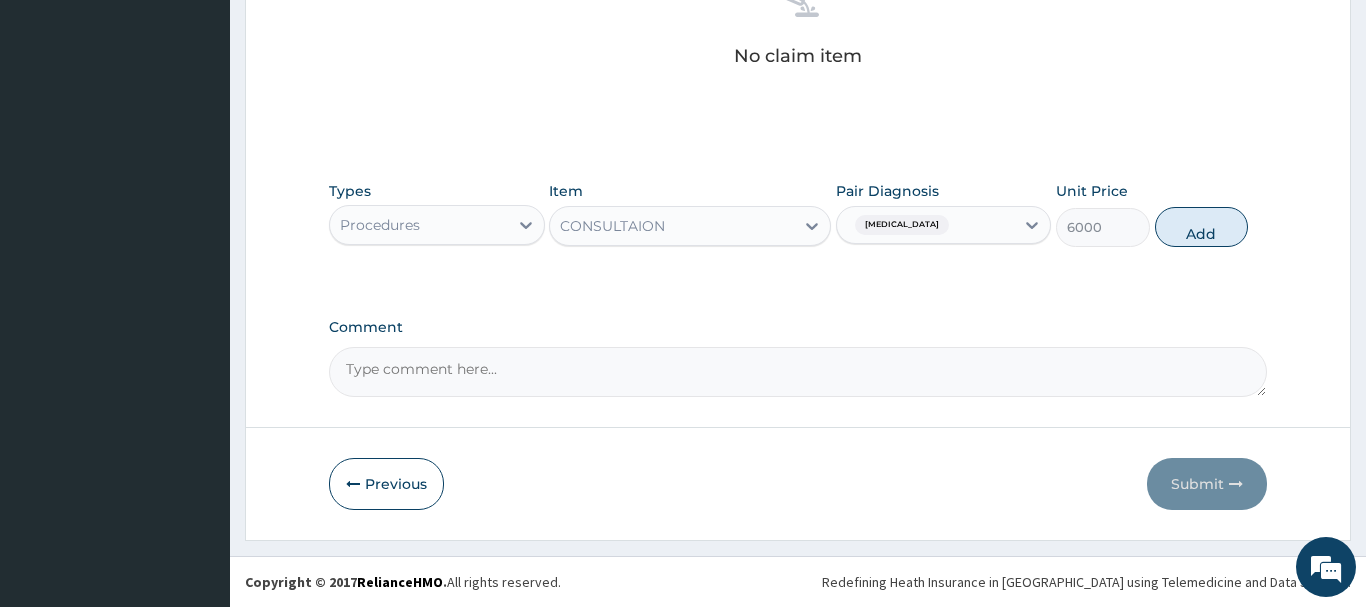 click on "Types Procedures Item CONSULTAION Pair Diagnosis Malaria Unit Price 6000 Add" at bounding box center [798, 214] 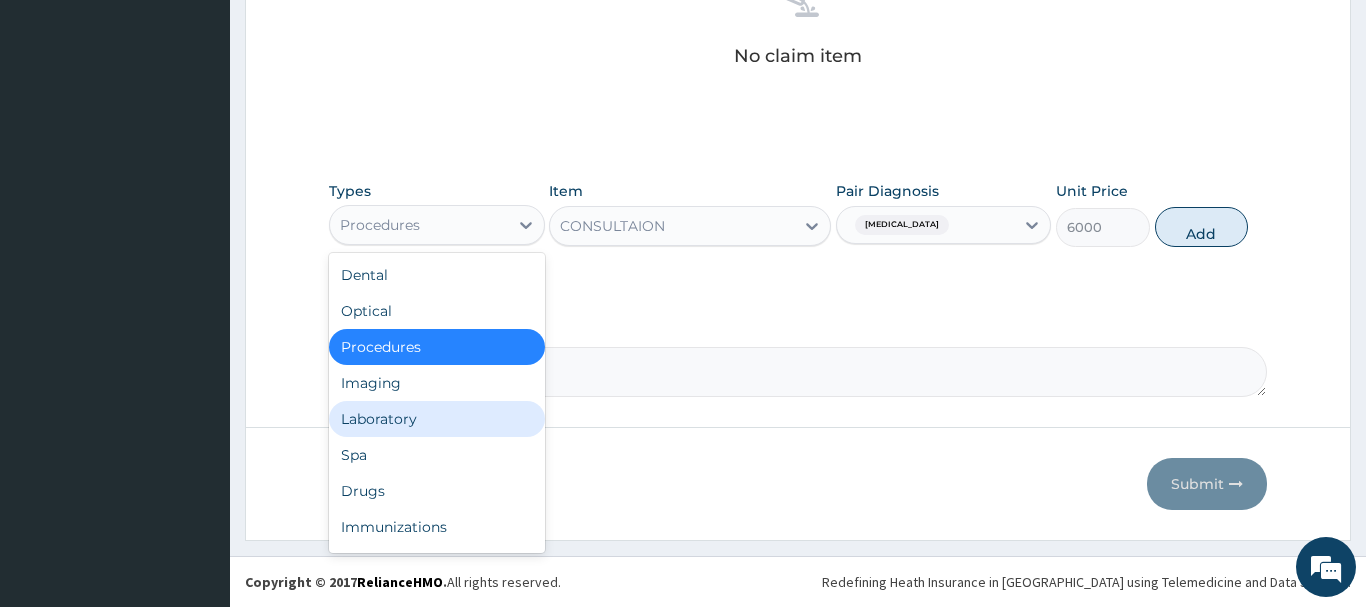 click on "Laboratory" at bounding box center [437, 419] 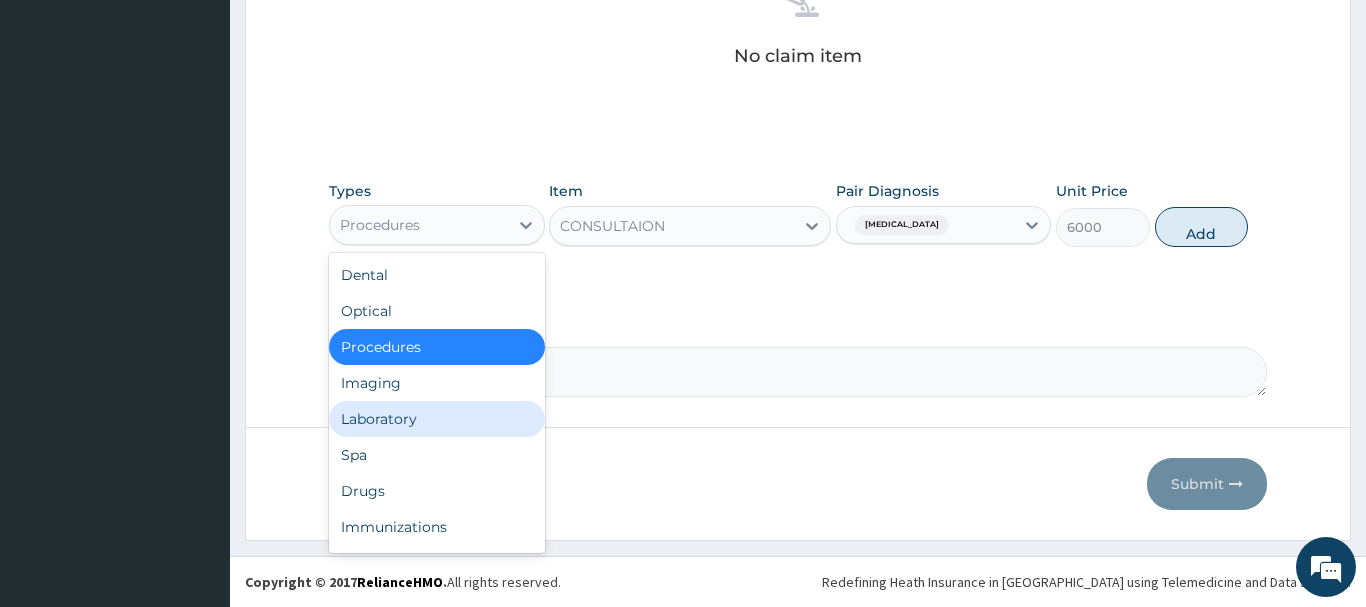 type on "0" 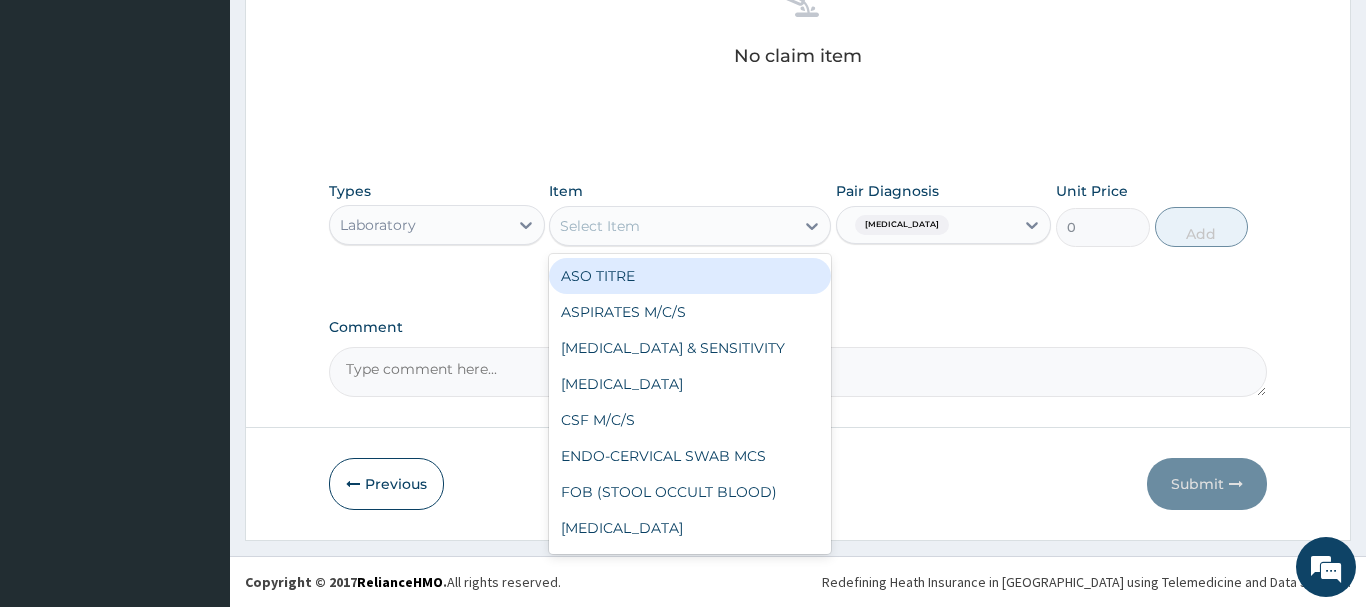 click on "Select Item" at bounding box center [672, 226] 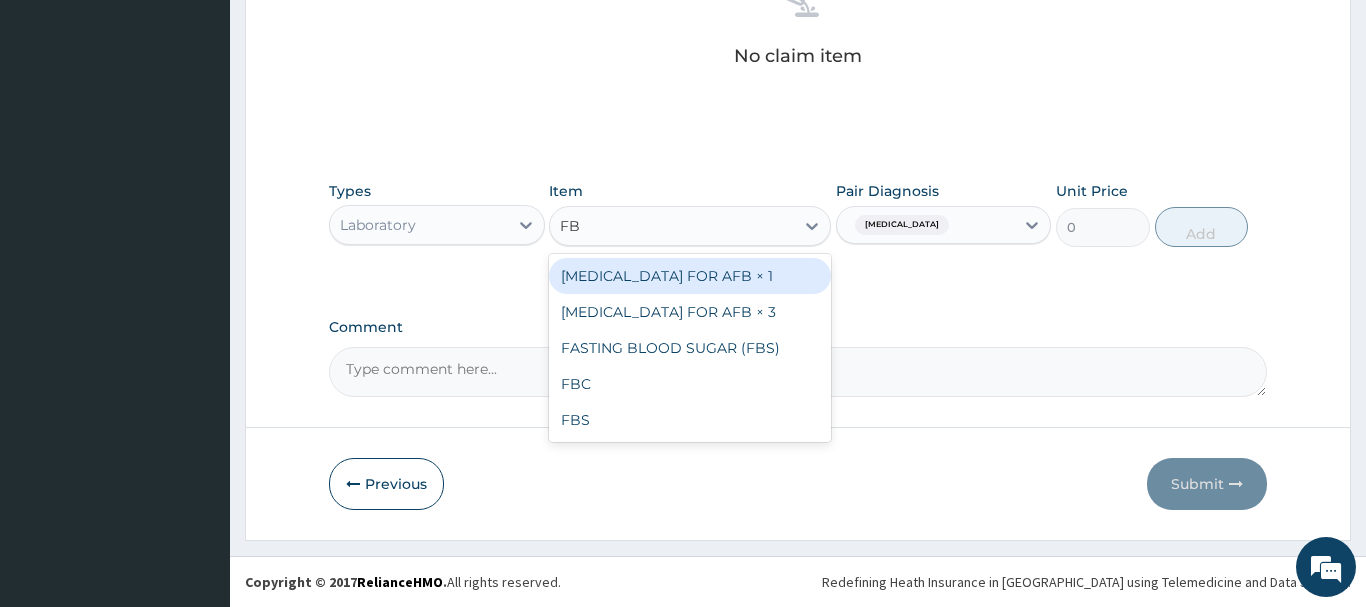 type on "FBC" 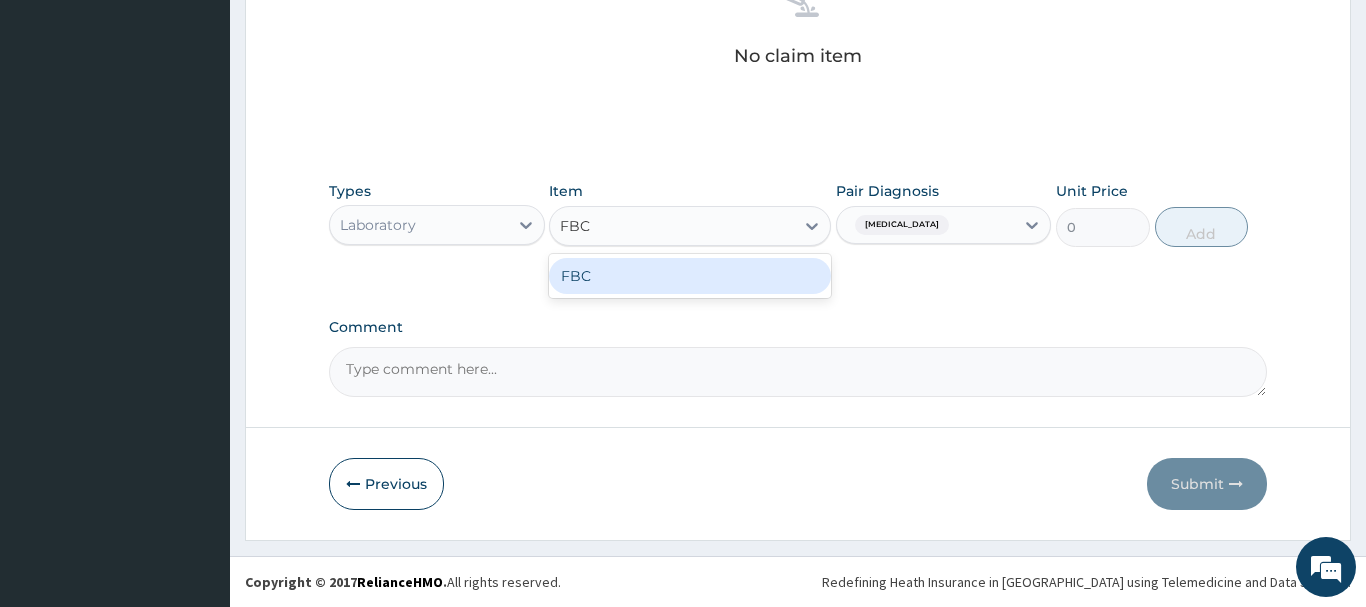 click on "FBC" at bounding box center (690, 276) 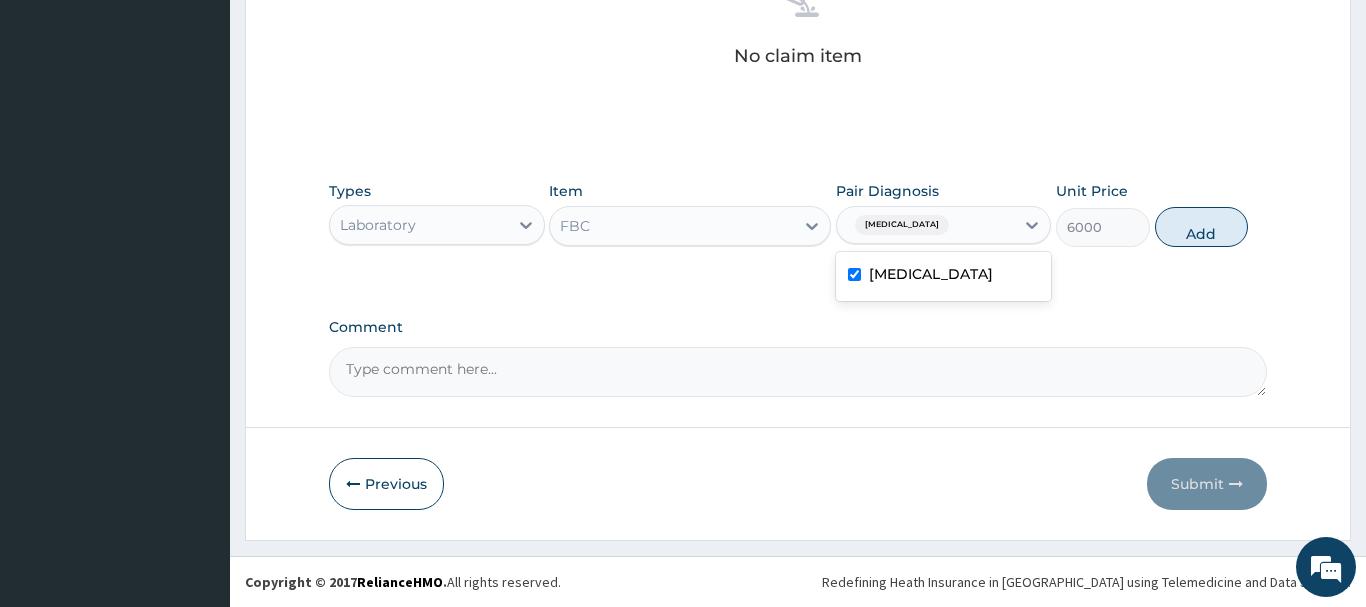 click on "[MEDICAL_DATA]" at bounding box center (926, 225) 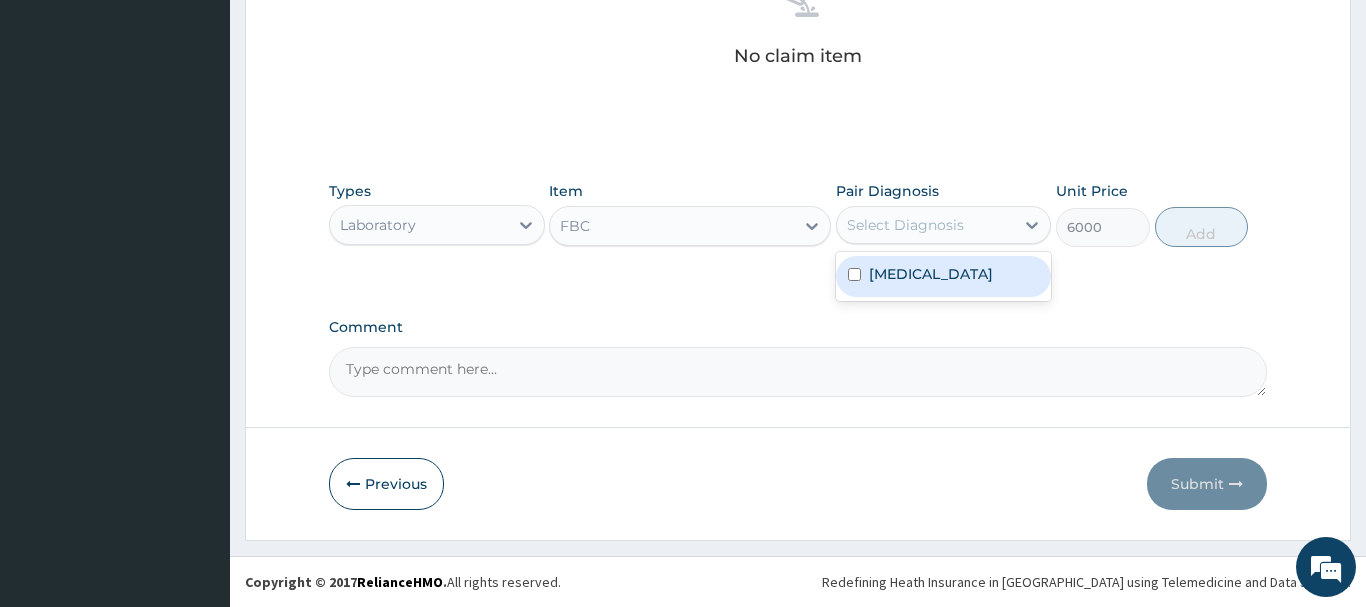 click on "[MEDICAL_DATA]" at bounding box center (944, 276) 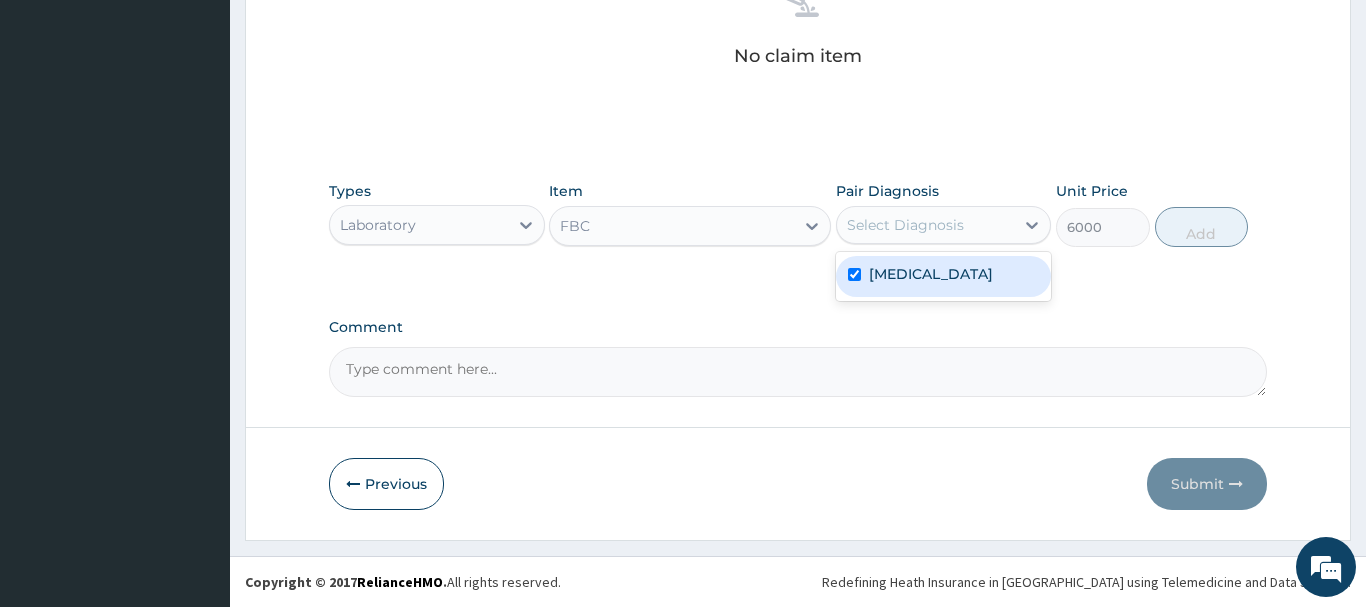 checkbox on "true" 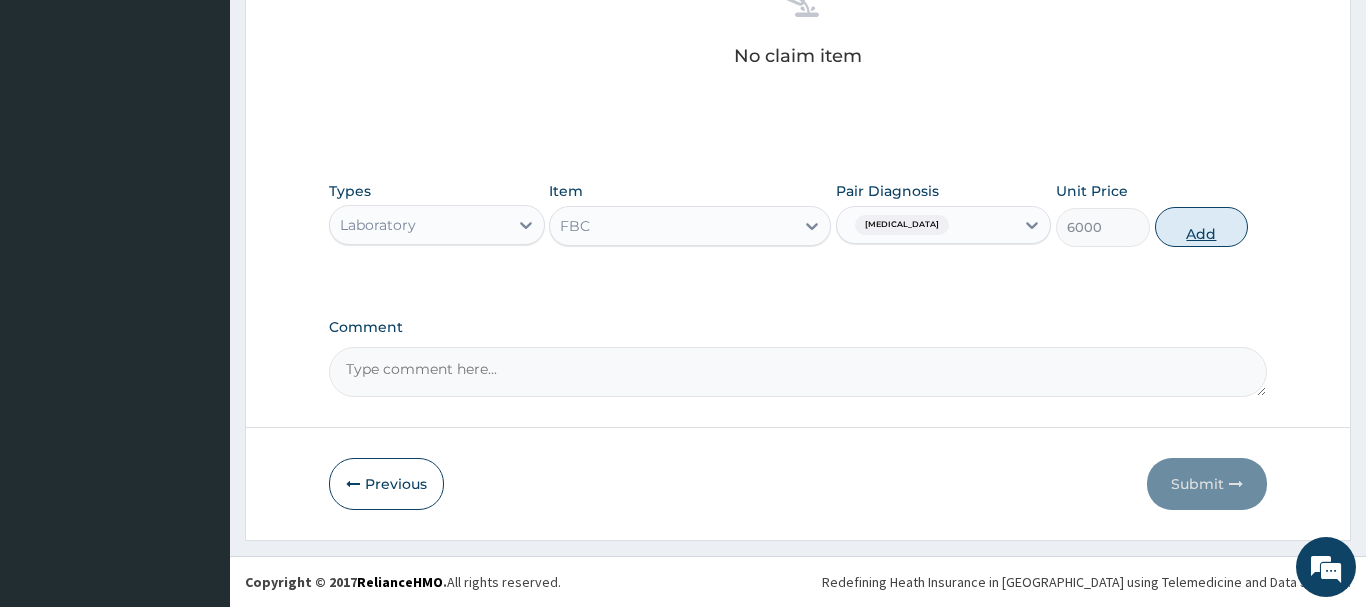 click on "Add" at bounding box center (1202, 227) 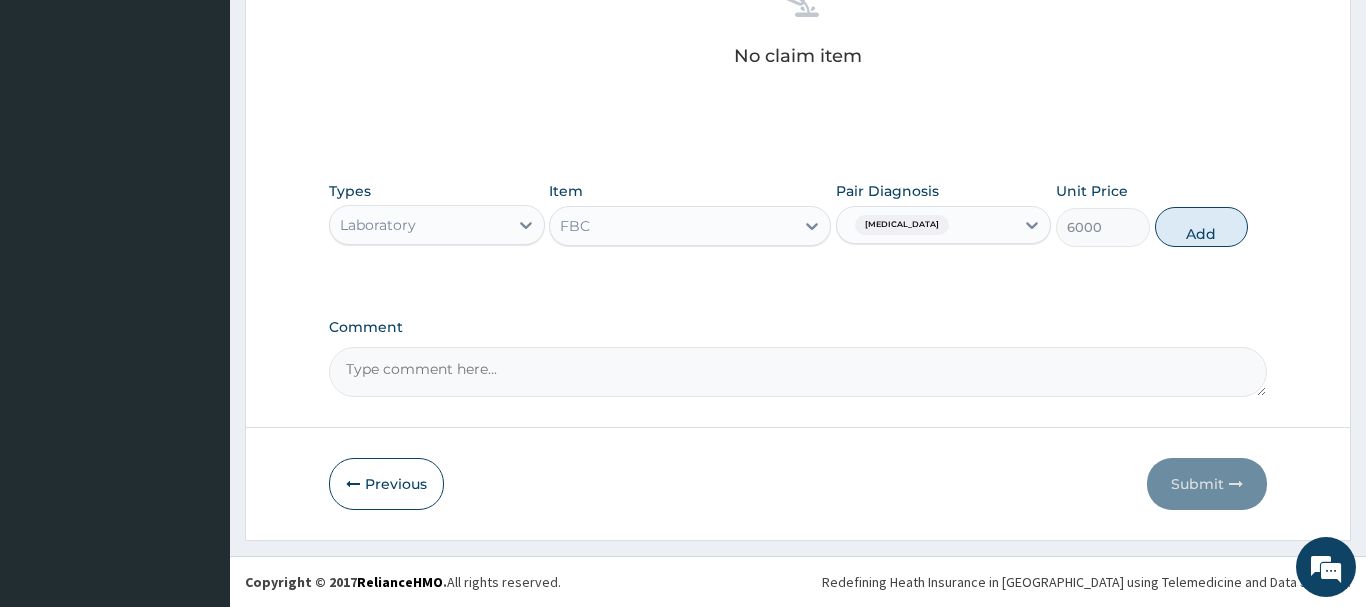 type on "0" 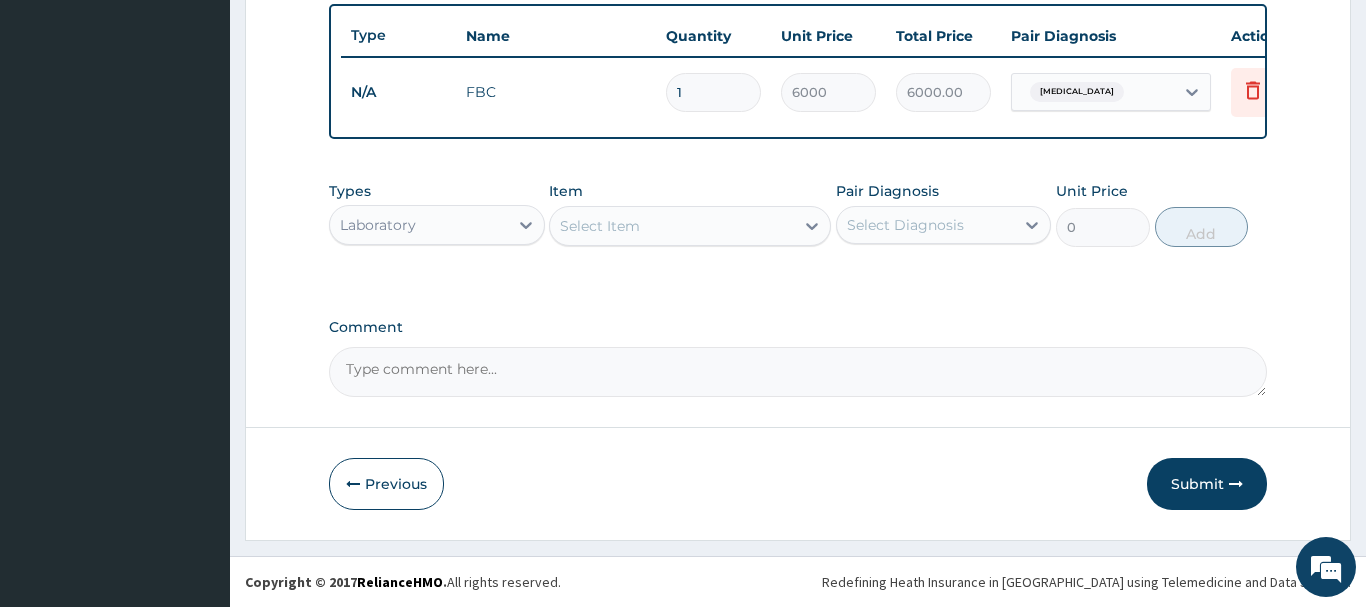 scroll, scrollTop: 740, scrollLeft: 0, axis: vertical 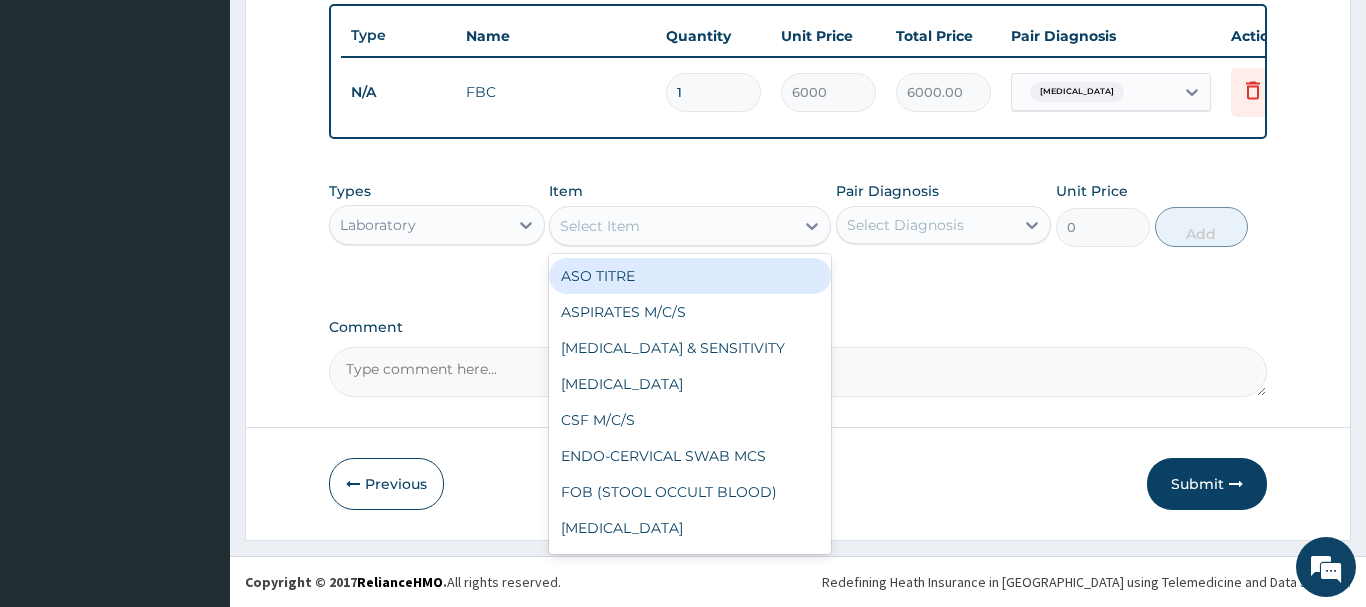 click on "Select Item" at bounding box center [600, 226] 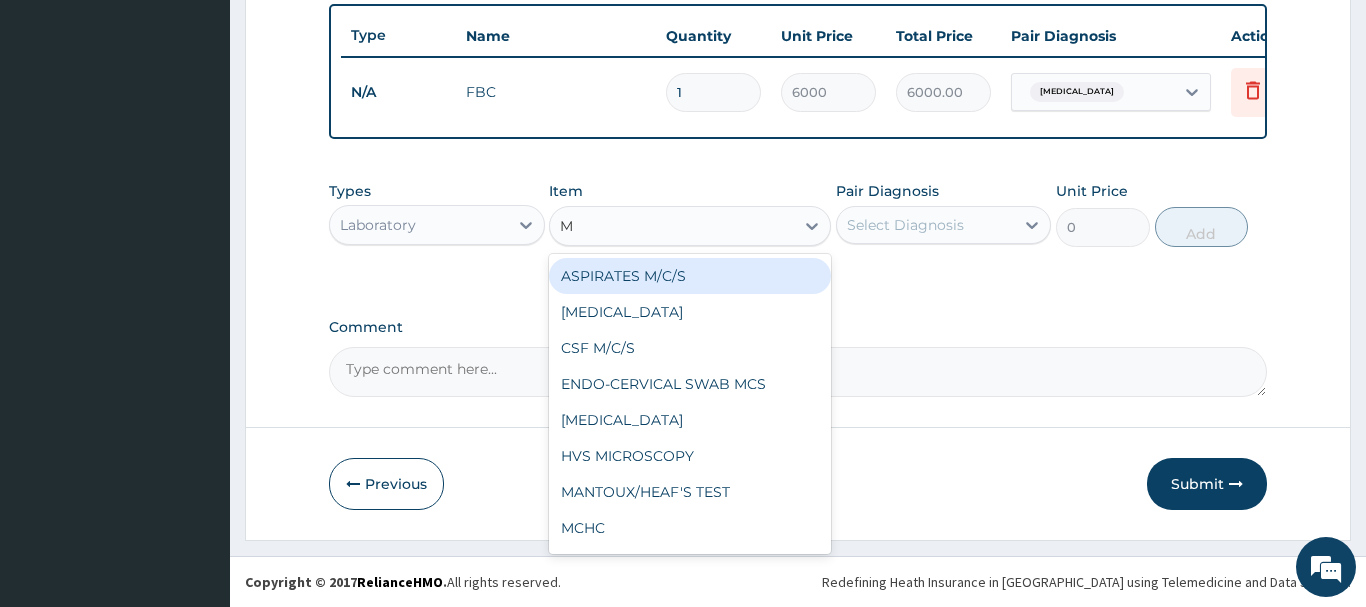 type on "MP" 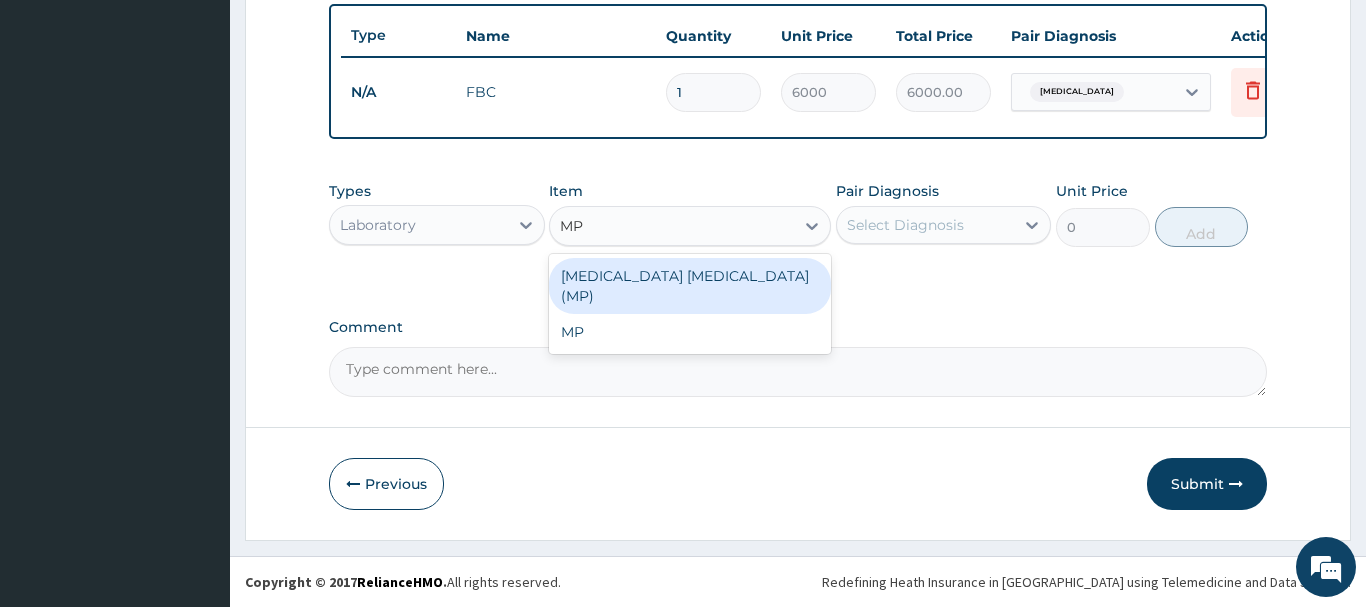click on "MALARIA PARASITE (MP)" at bounding box center (690, 286) 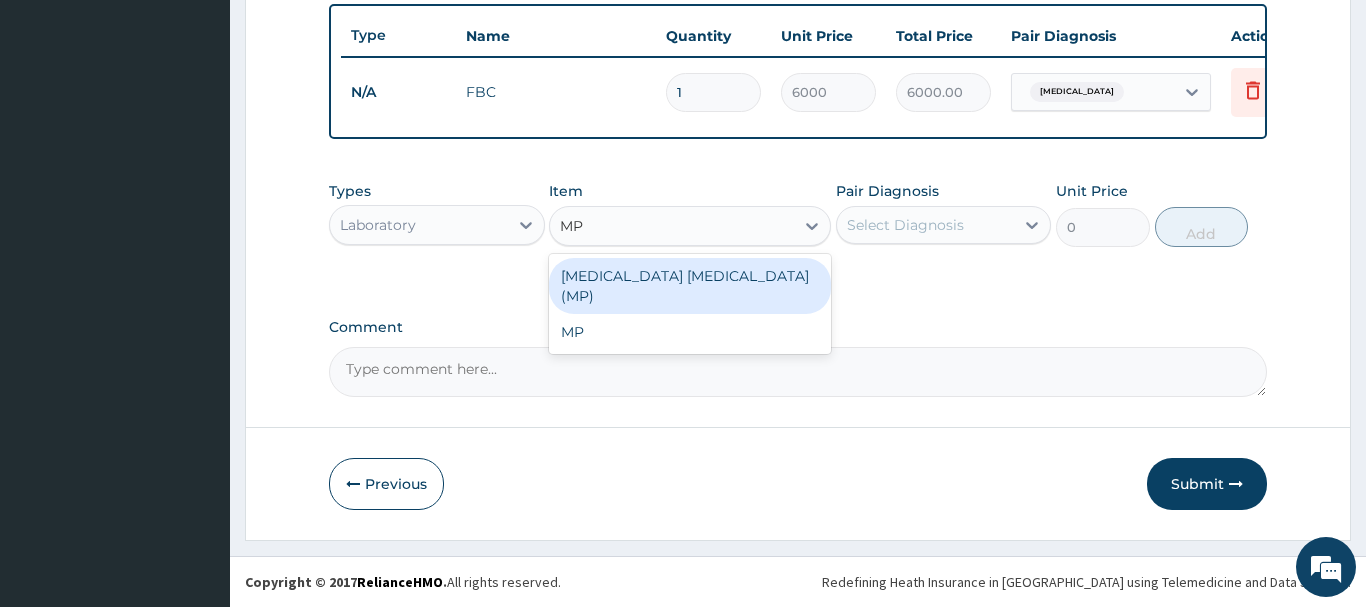 type 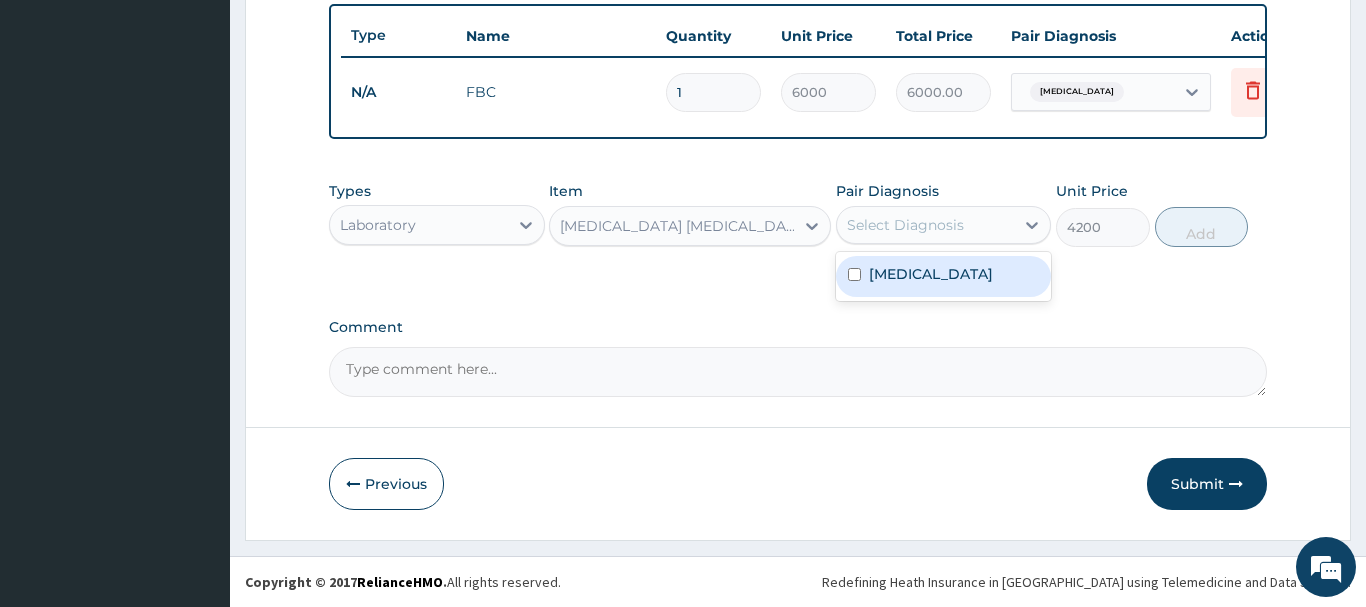drag, startPoint x: 975, startPoint y: 218, endPoint x: 942, endPoint y: 282, distance: 72.00694 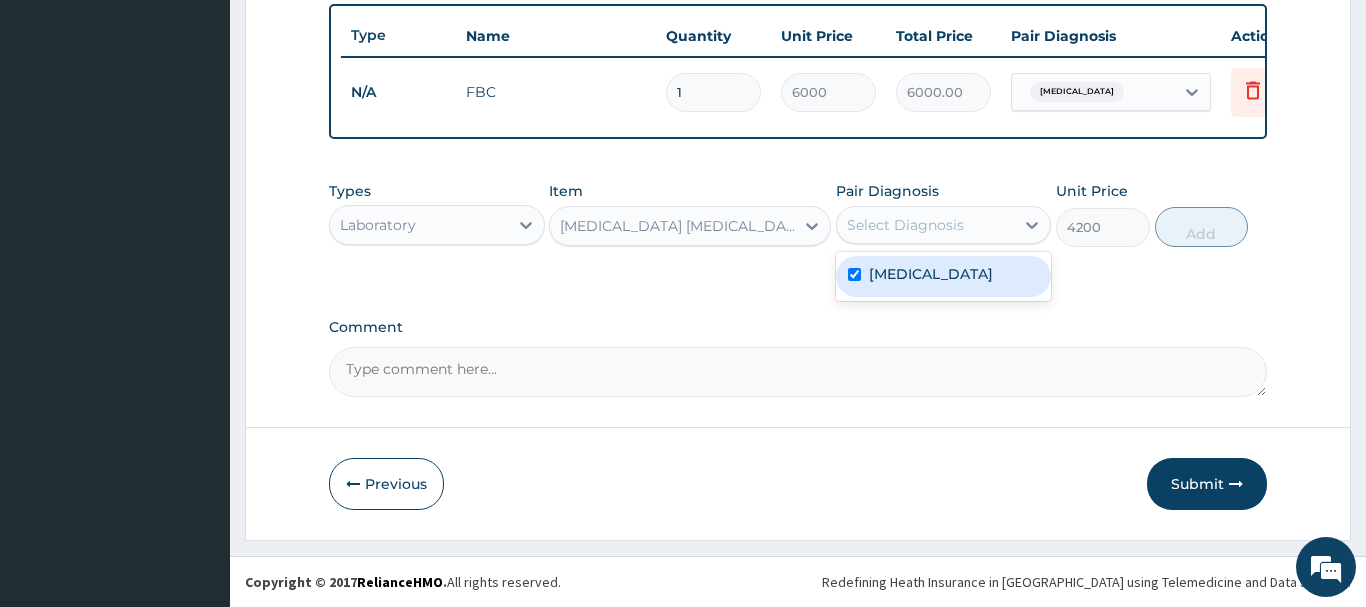 checkbox on "true" 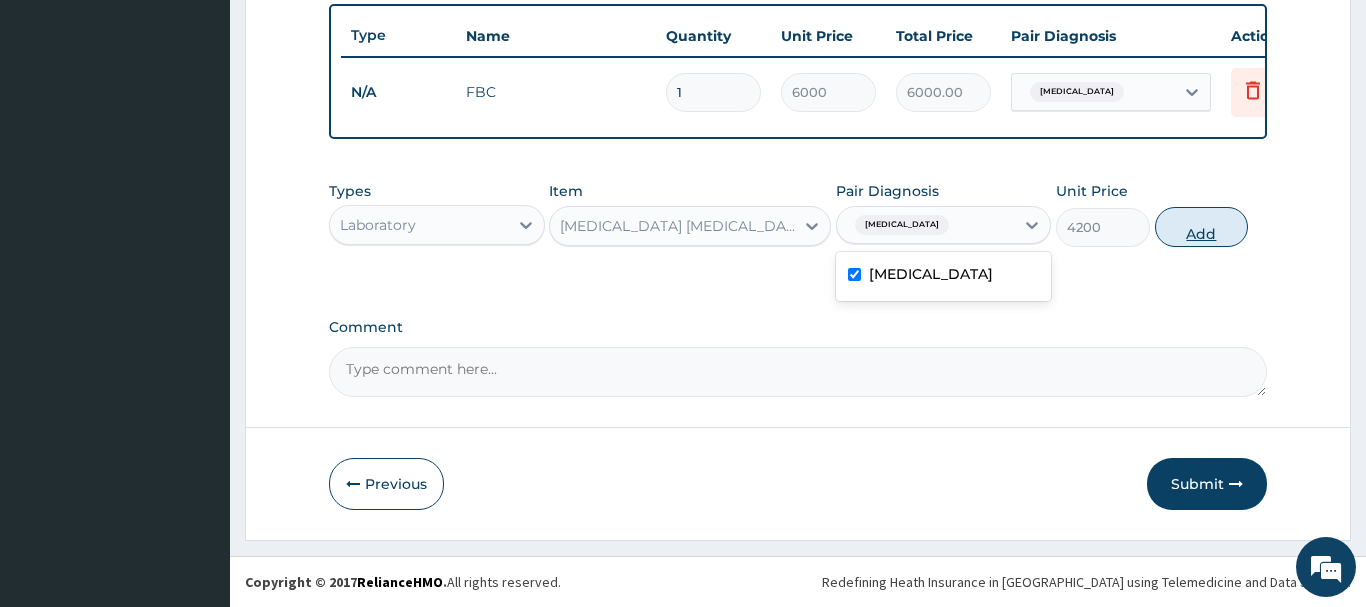 click on "Add" at bounding box center [1202, 227] 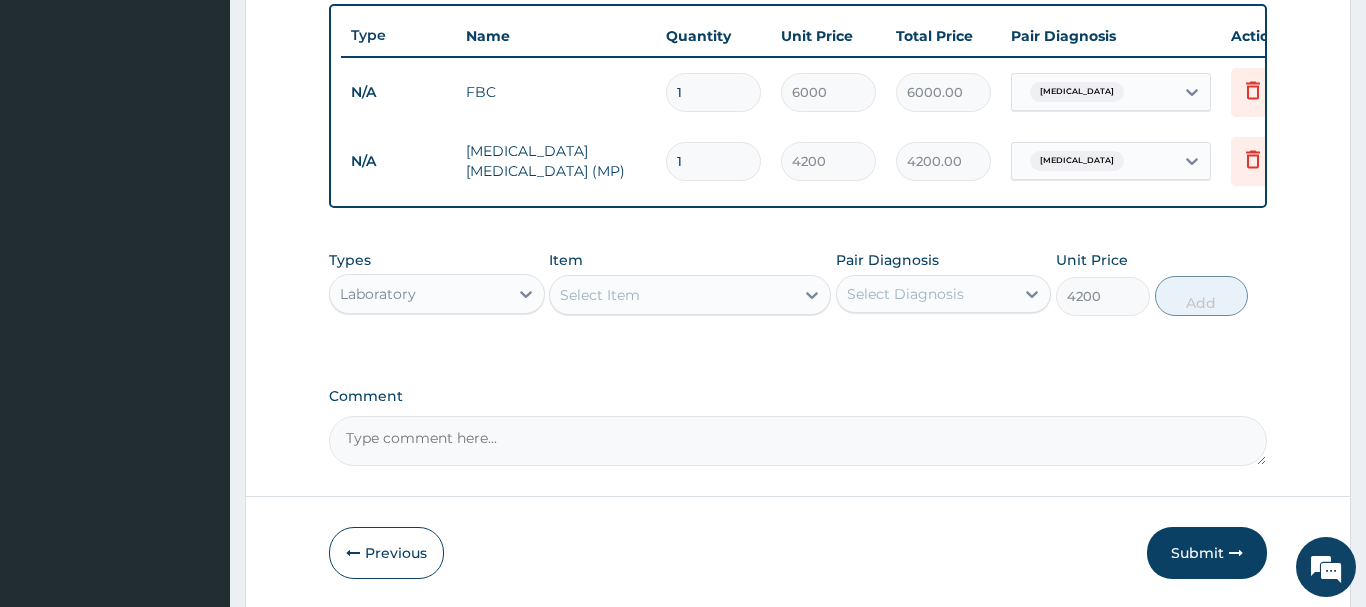 type on "0" 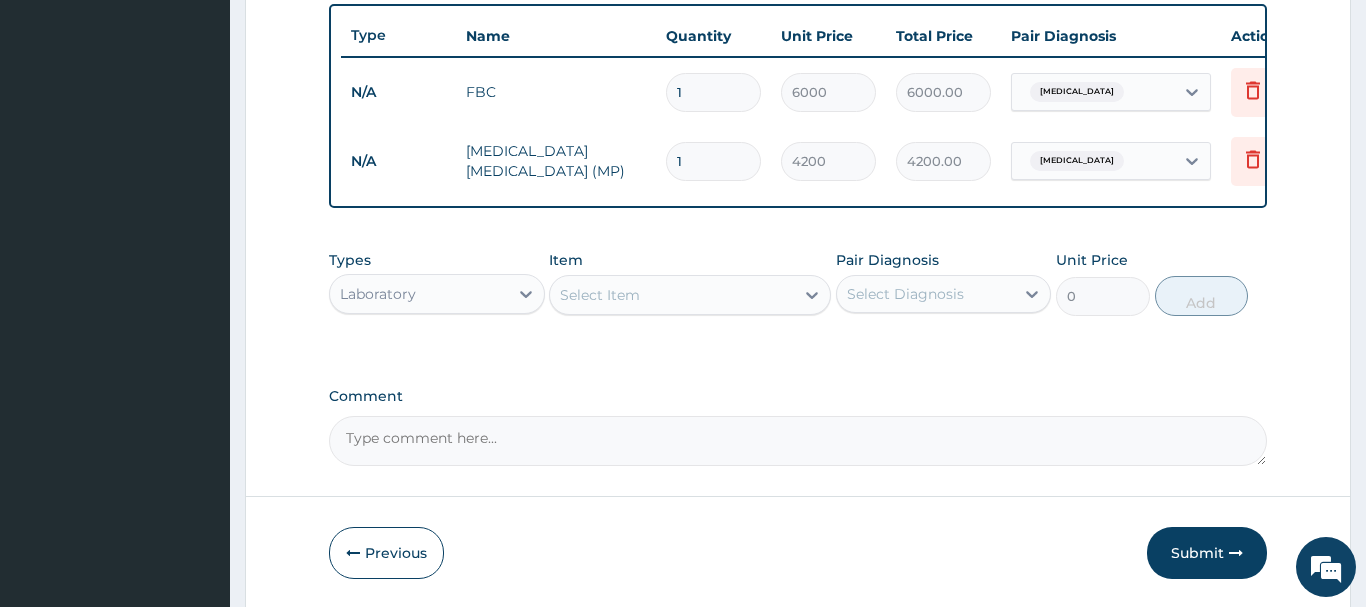 scroll, scrollTop: 809, scrollLeft: 0, axis: vertical 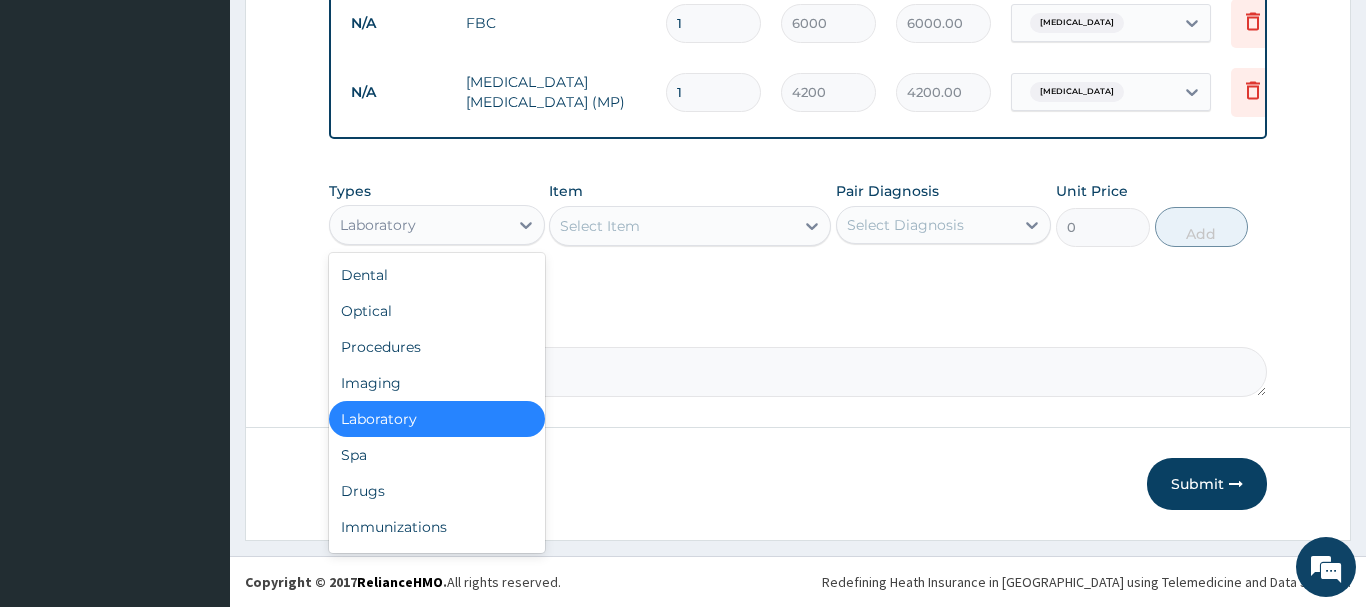 click on "Laboratory" at bounding box center [419, 225] 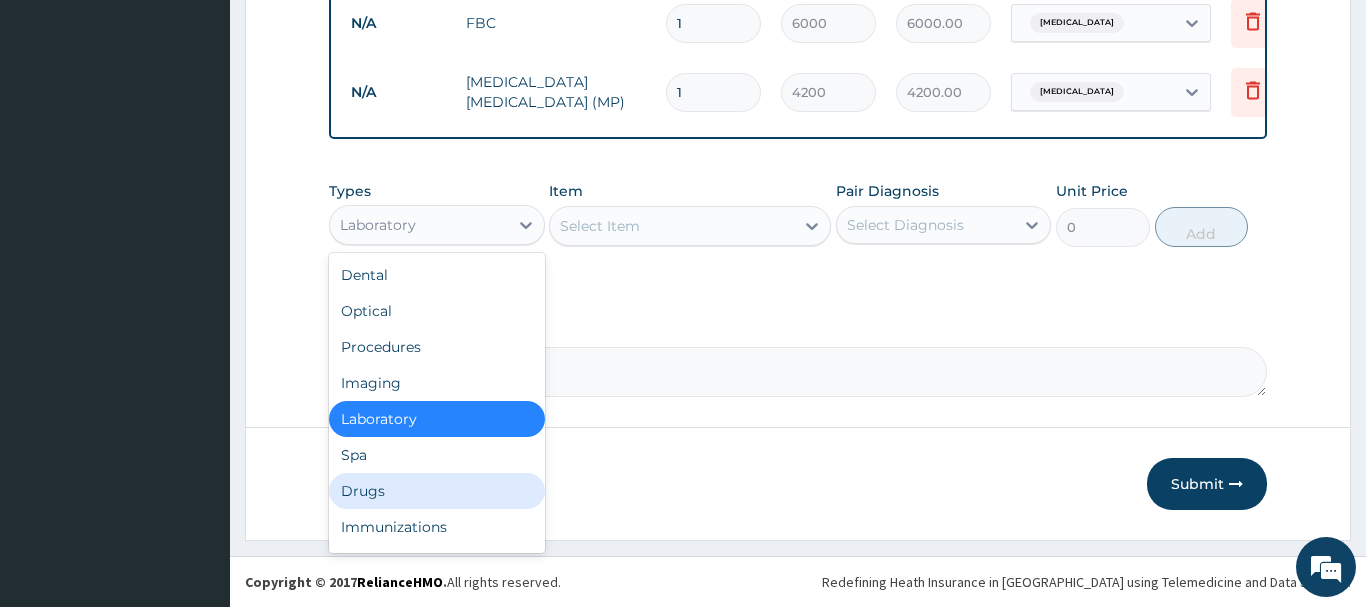 click on "Drugs" at bounding box center (437, 491) 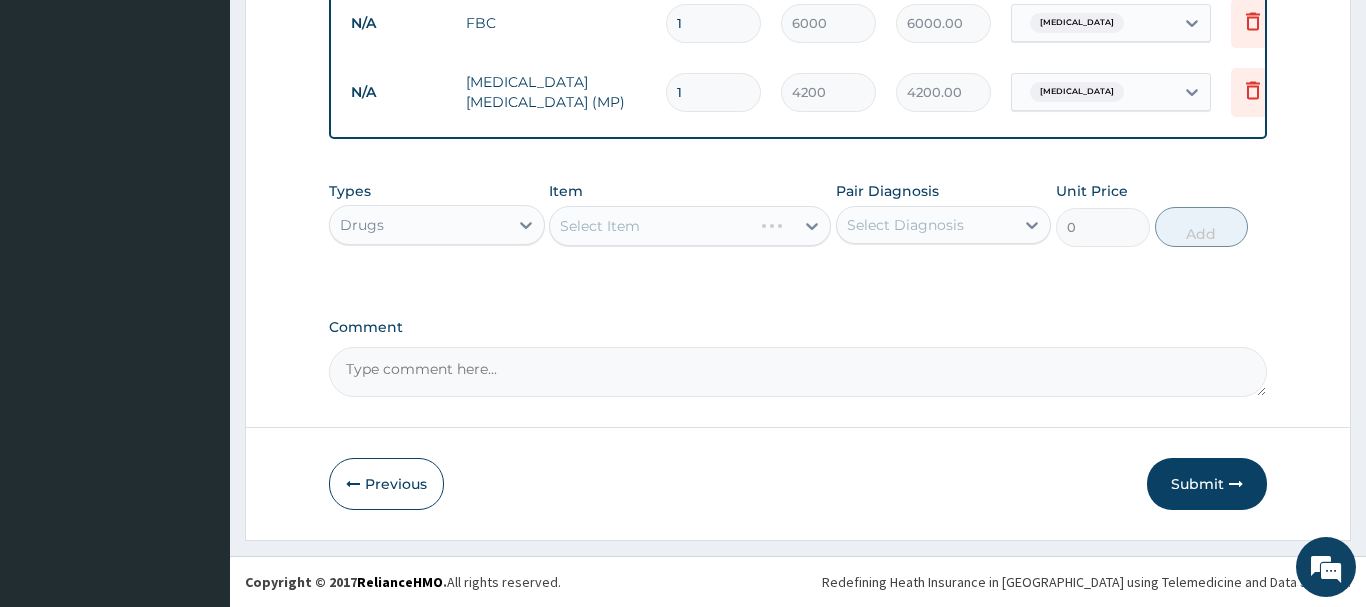 click on "Select Item" at bounding box center (690, 226) 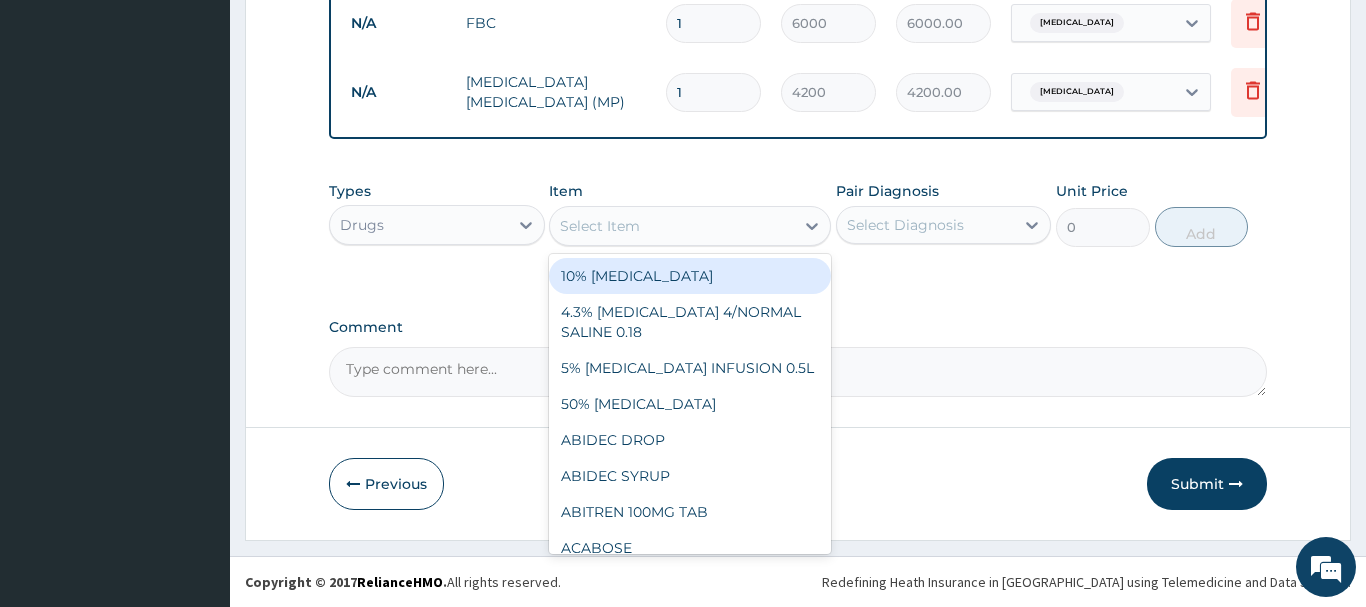 click on "Select Item" at bounding box center [672, 226] 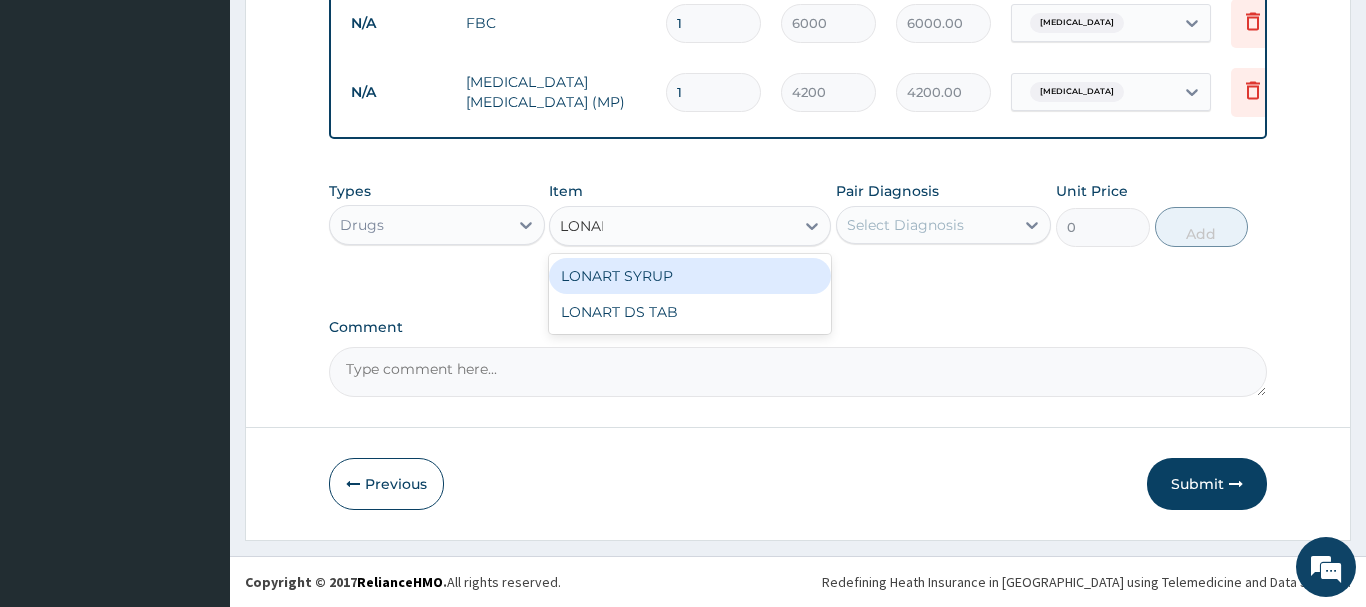 type on "LONART" 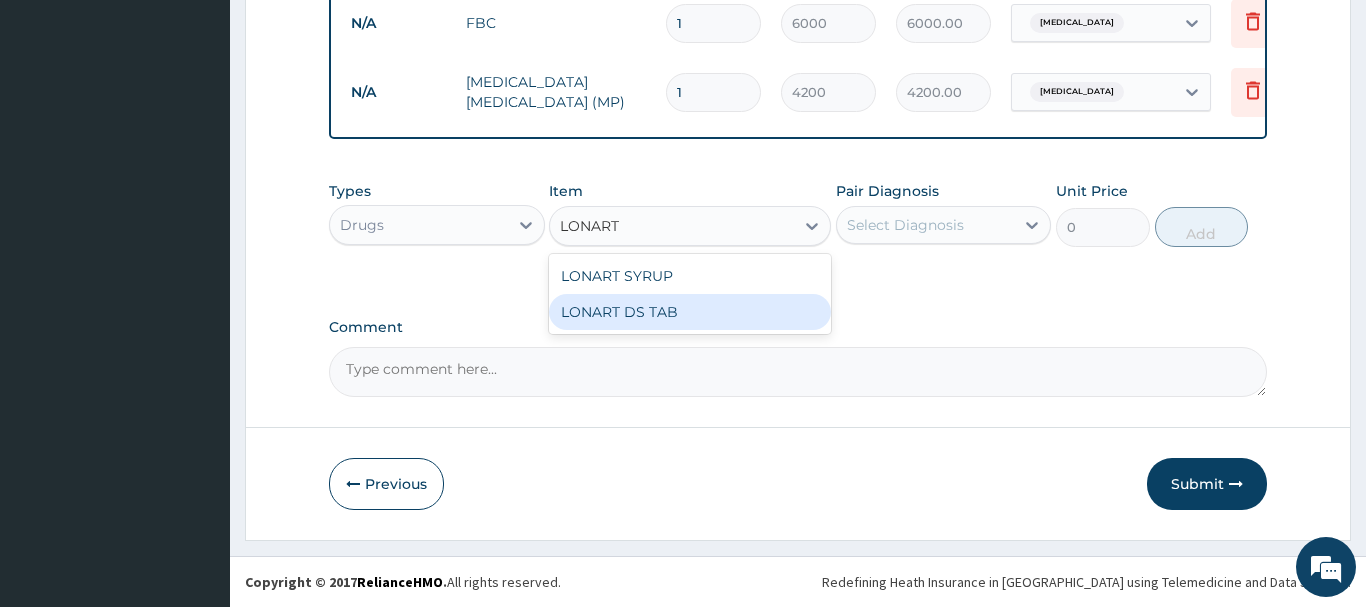 click on "LONART DS TAB" at bounding box center [690, 312] 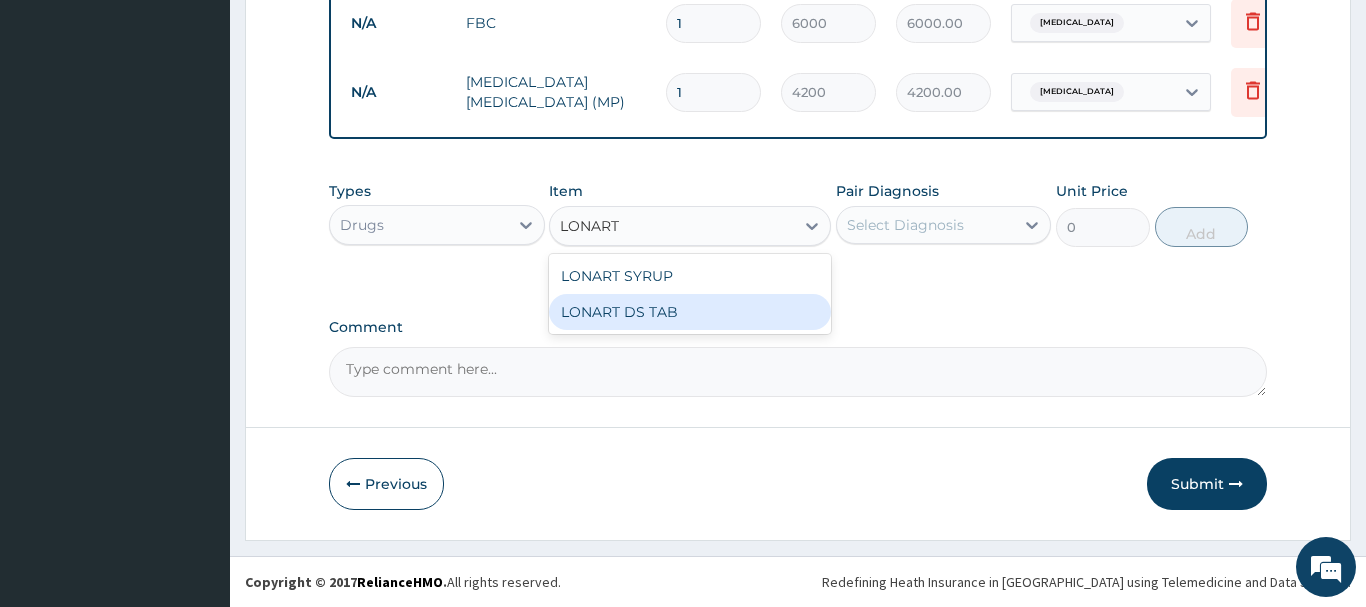 type 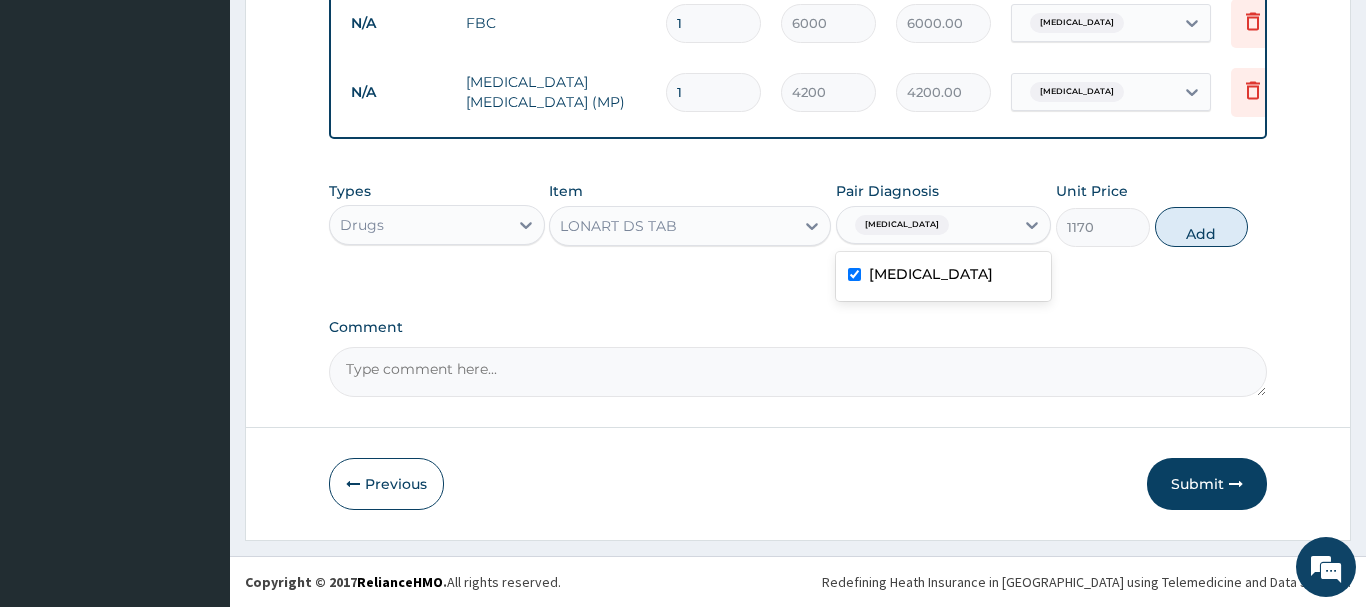 checkbox on "true" 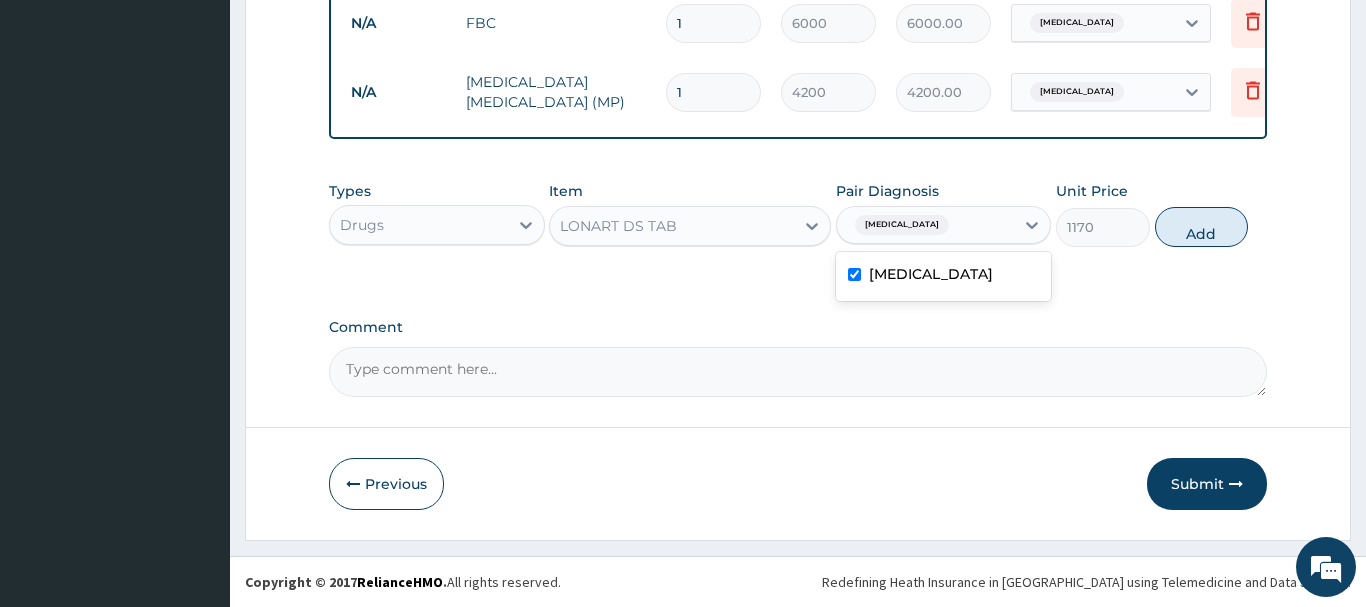 drag, startPoint x: 1218, startPoint y: 225, endPoint x: 929, endPoint y: 249, distance: 289.99484 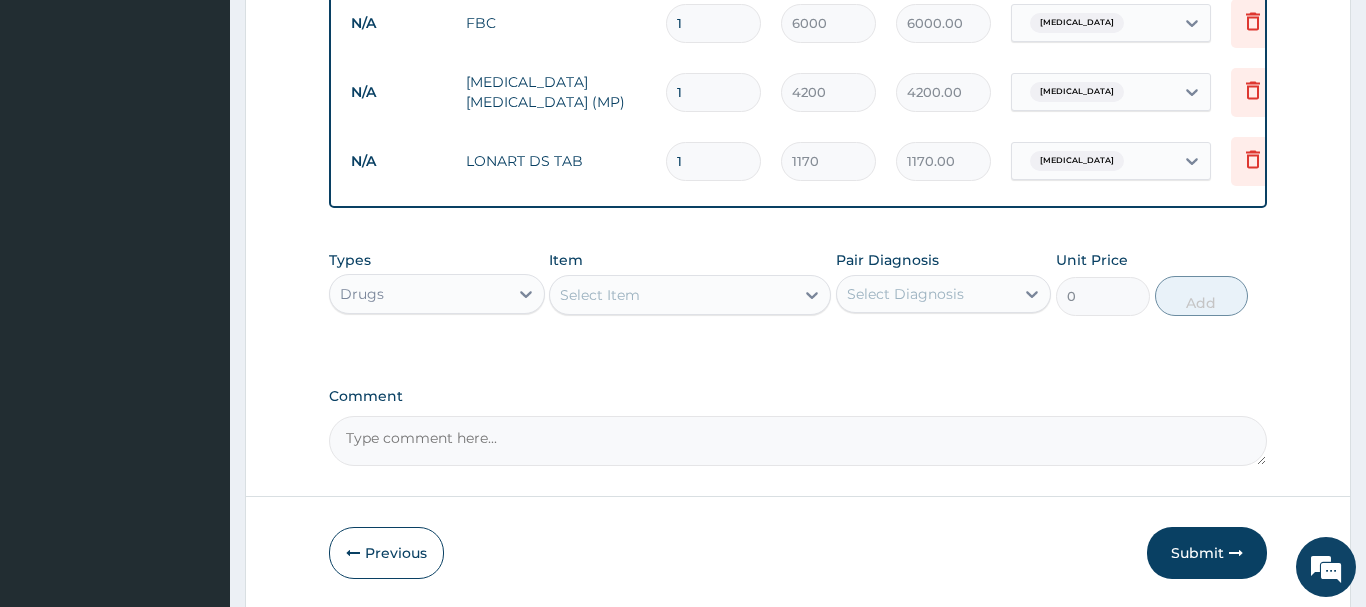 type 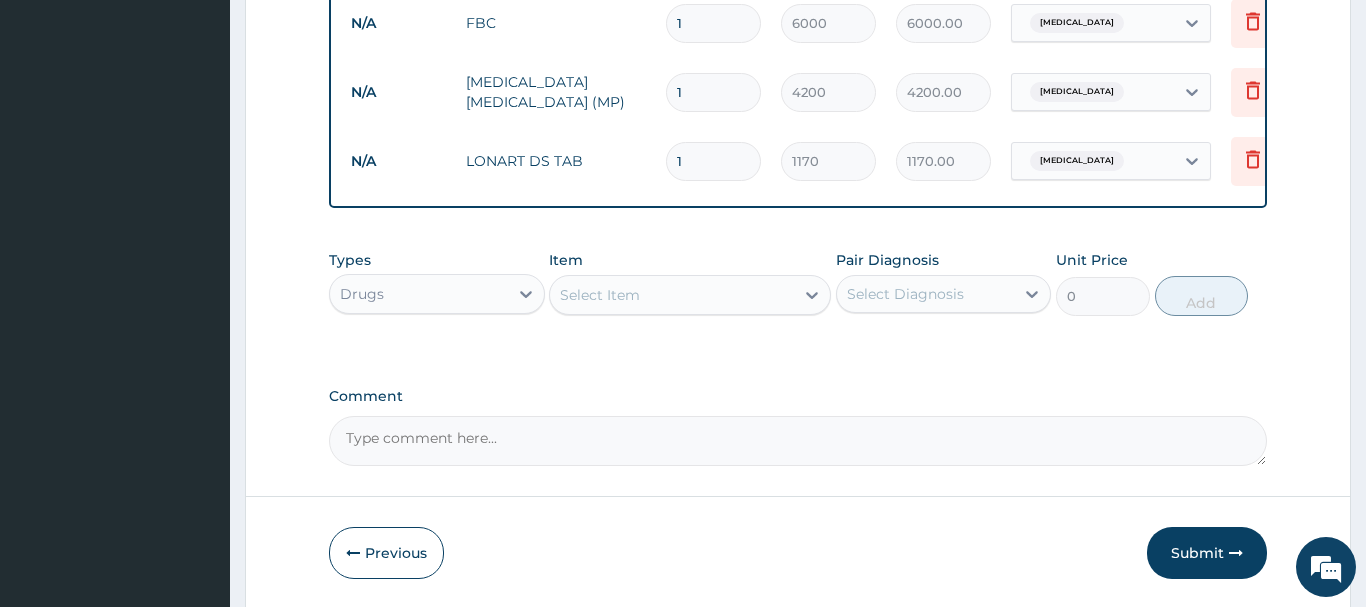 type on "0.00" 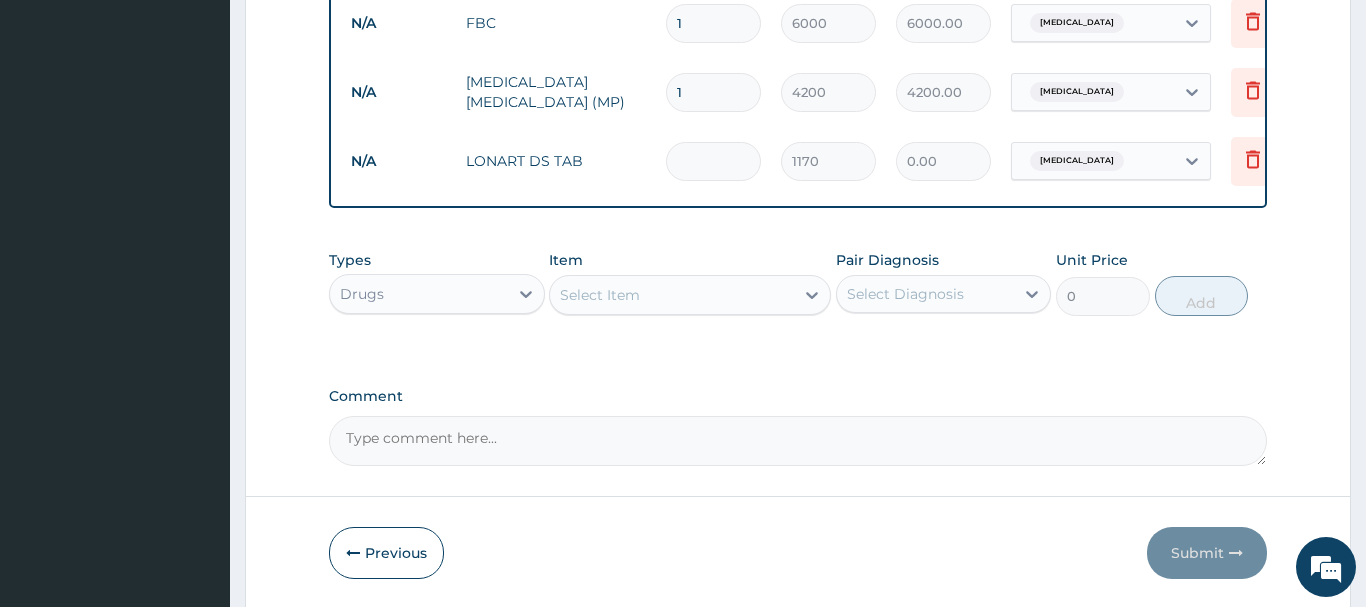 type on "6" 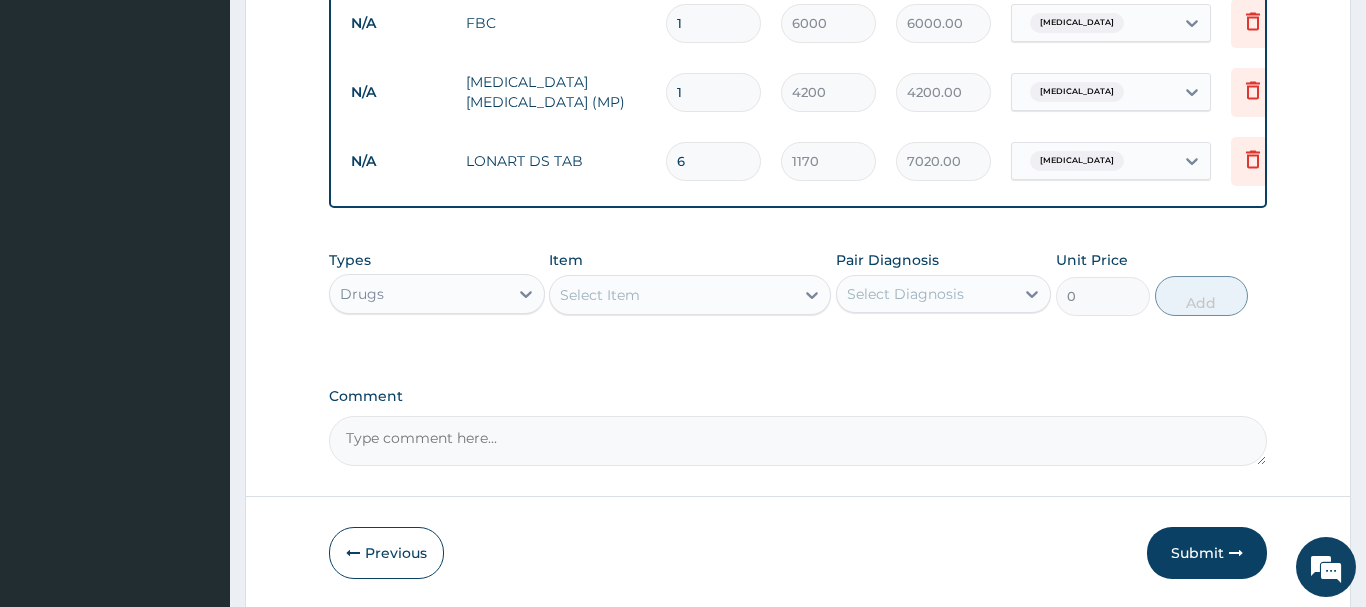 scroll, scrollTop: 878, scrollLeft: 0, axis: vertical 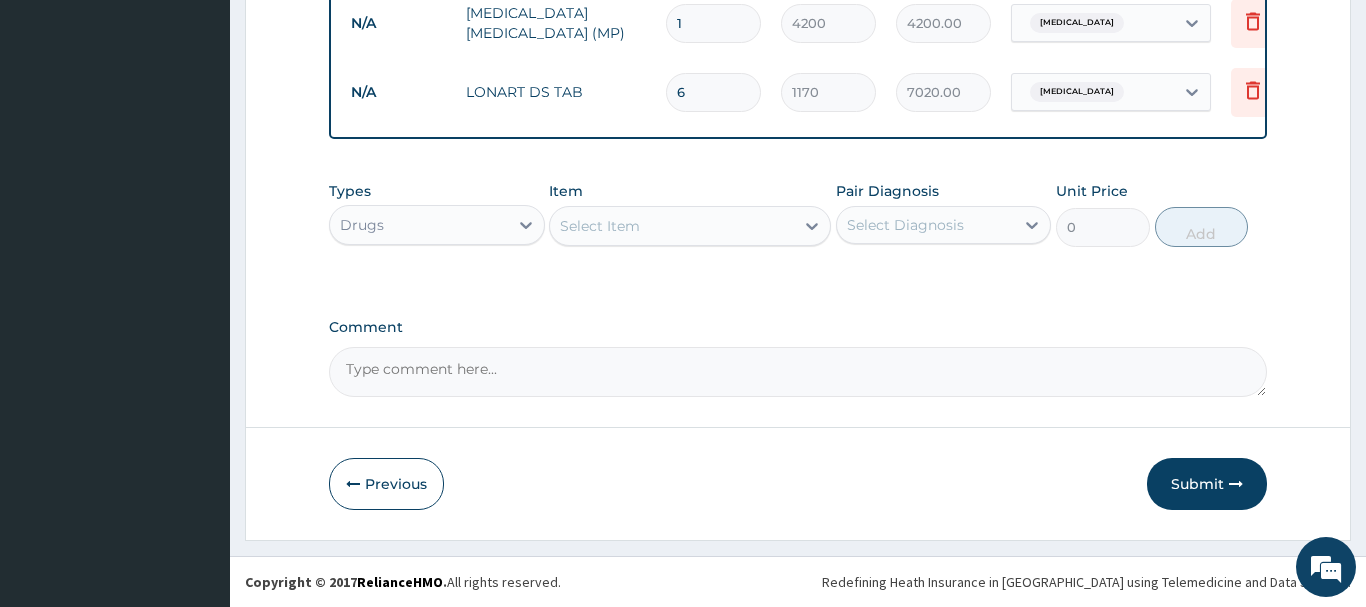 type on "6" 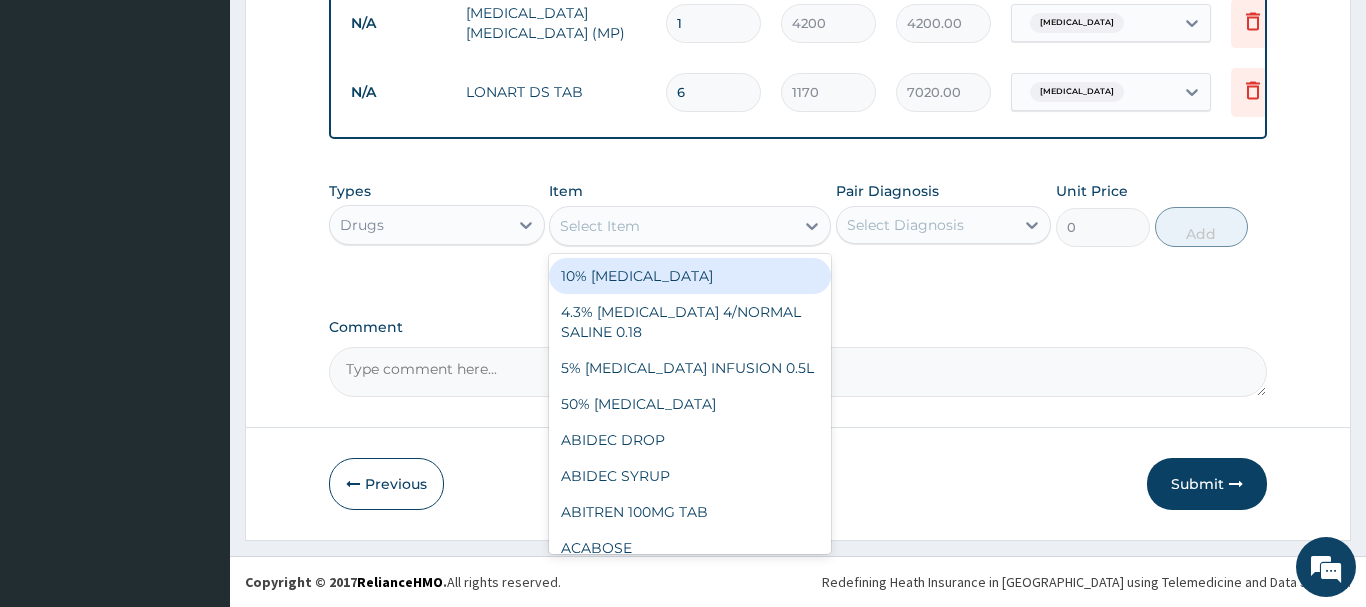 click on "Select Item" at bounding box center (672, 226) 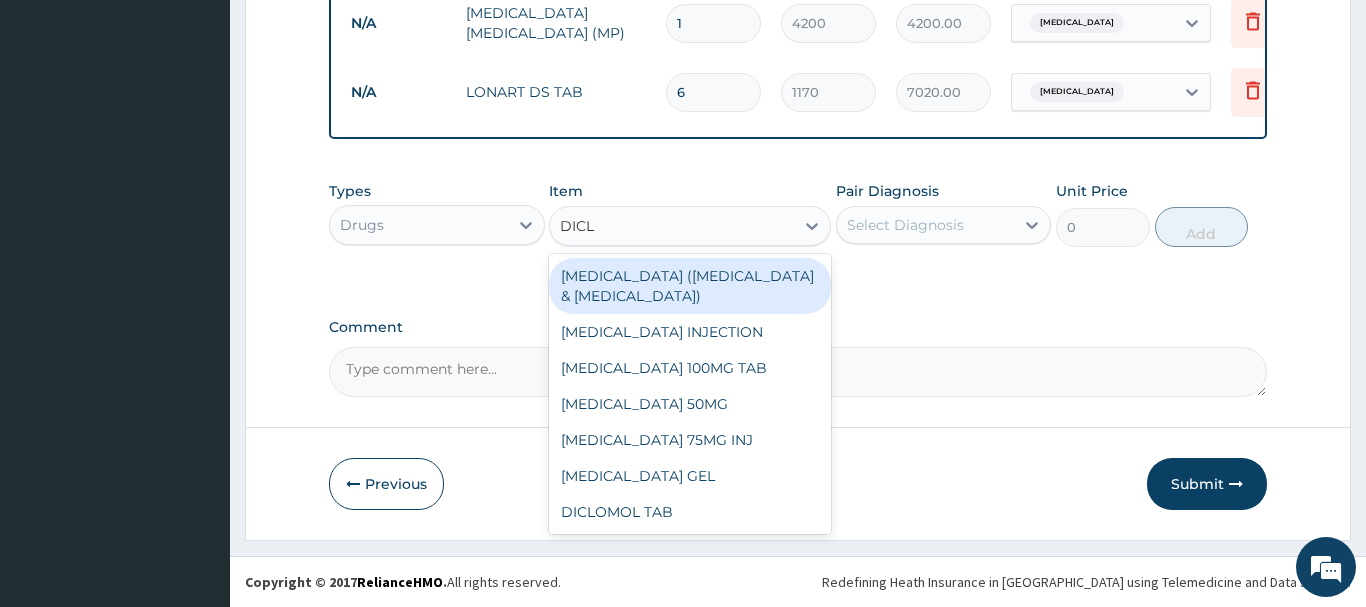 type on "DICLO" 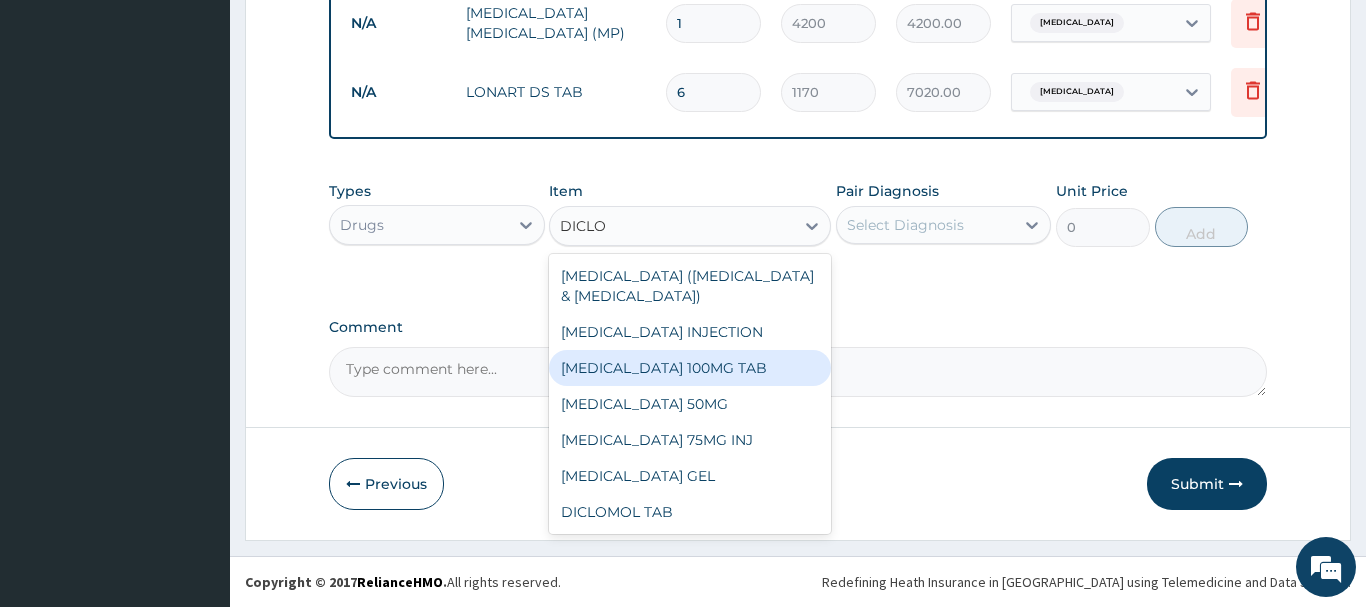 click on "DICLOFENAC SODIUM 100MG TAB" at bounding box center (690, 368) 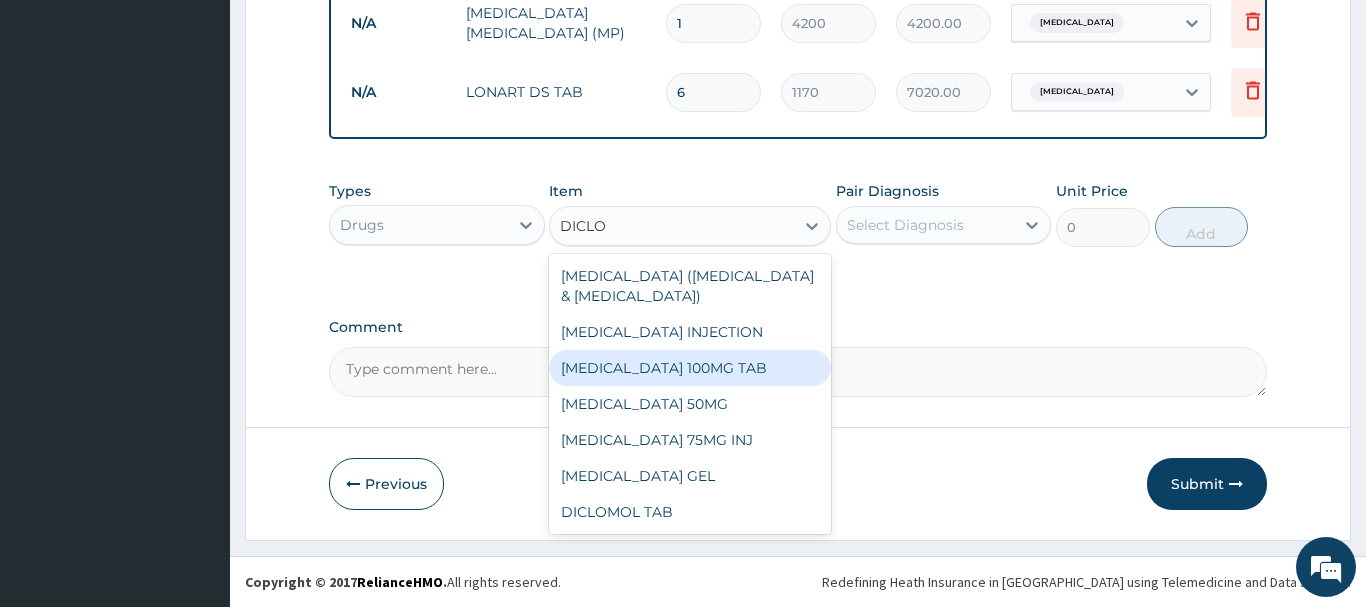 type 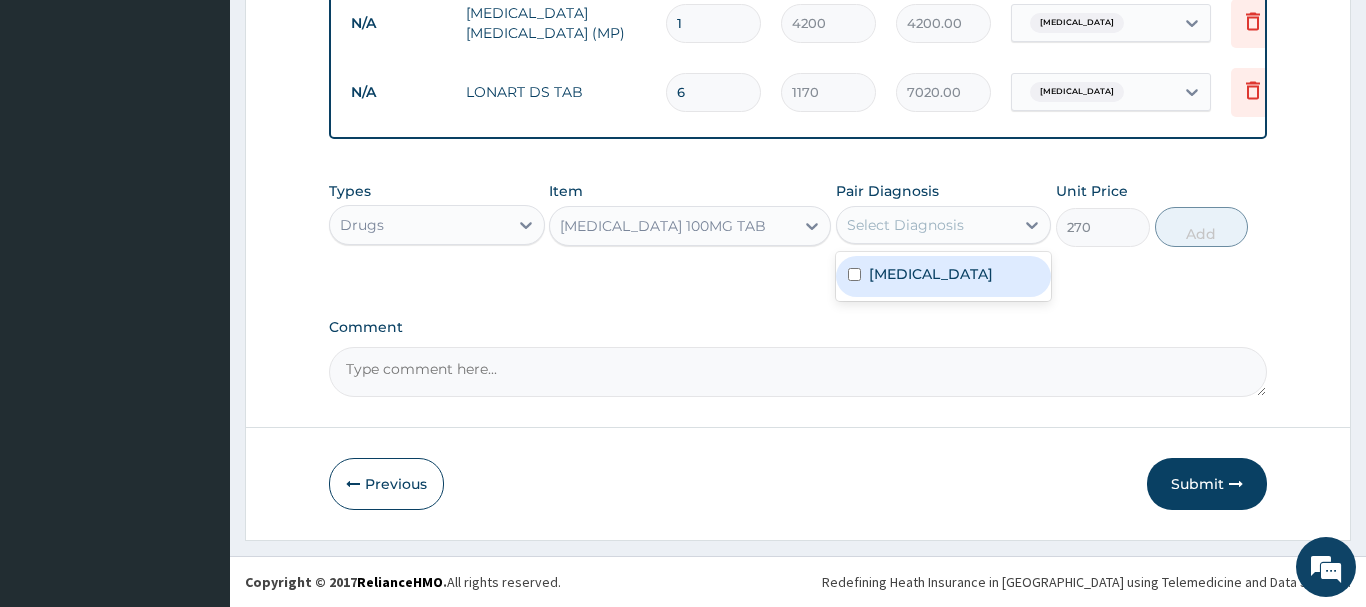 click on "Select Diagnosis" at bounding box center [926, 225] 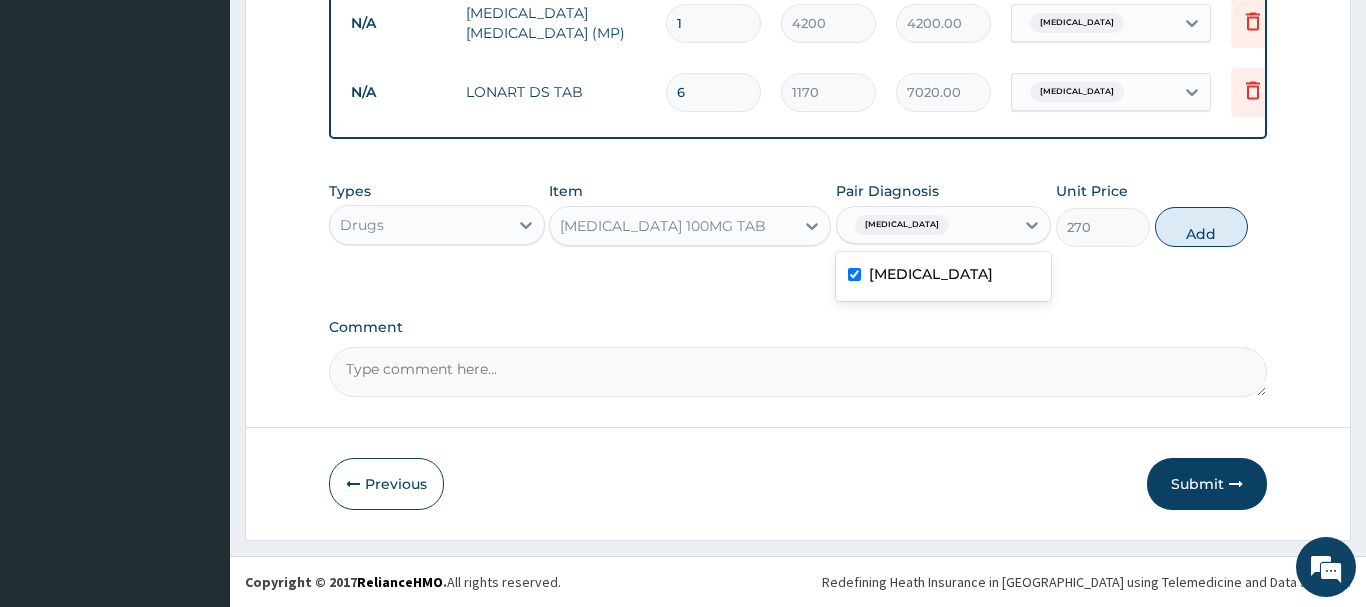 checkbox on "true" 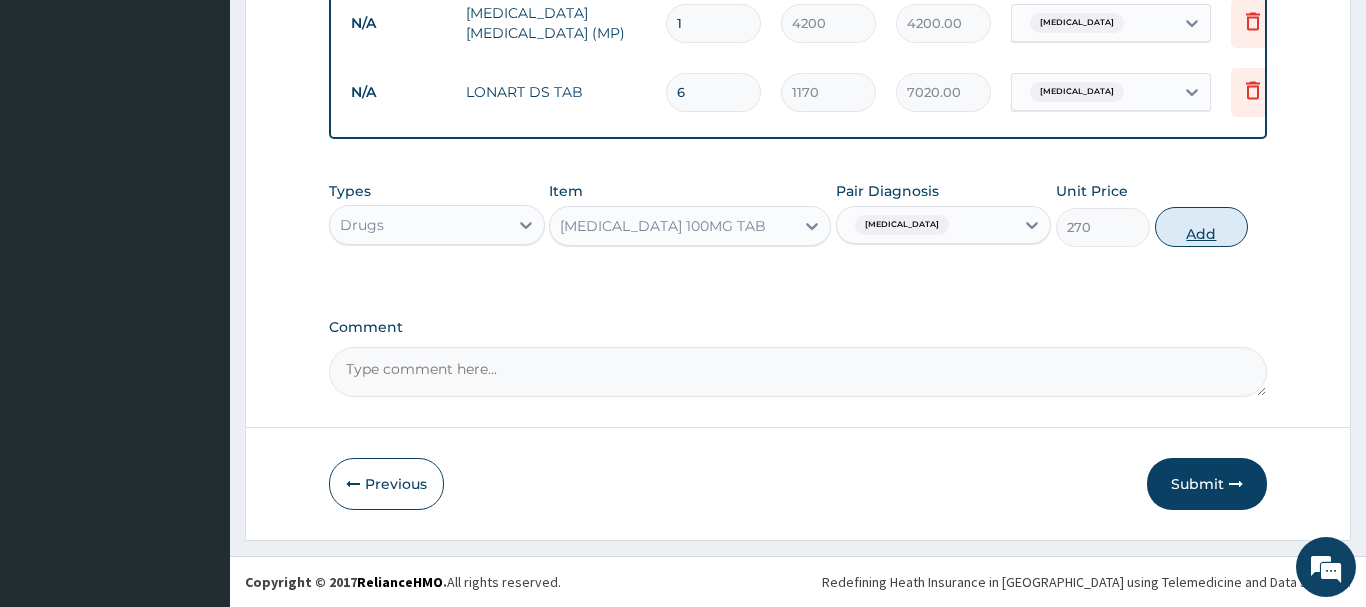 click on "Add" at bounding box center (1202, 227) 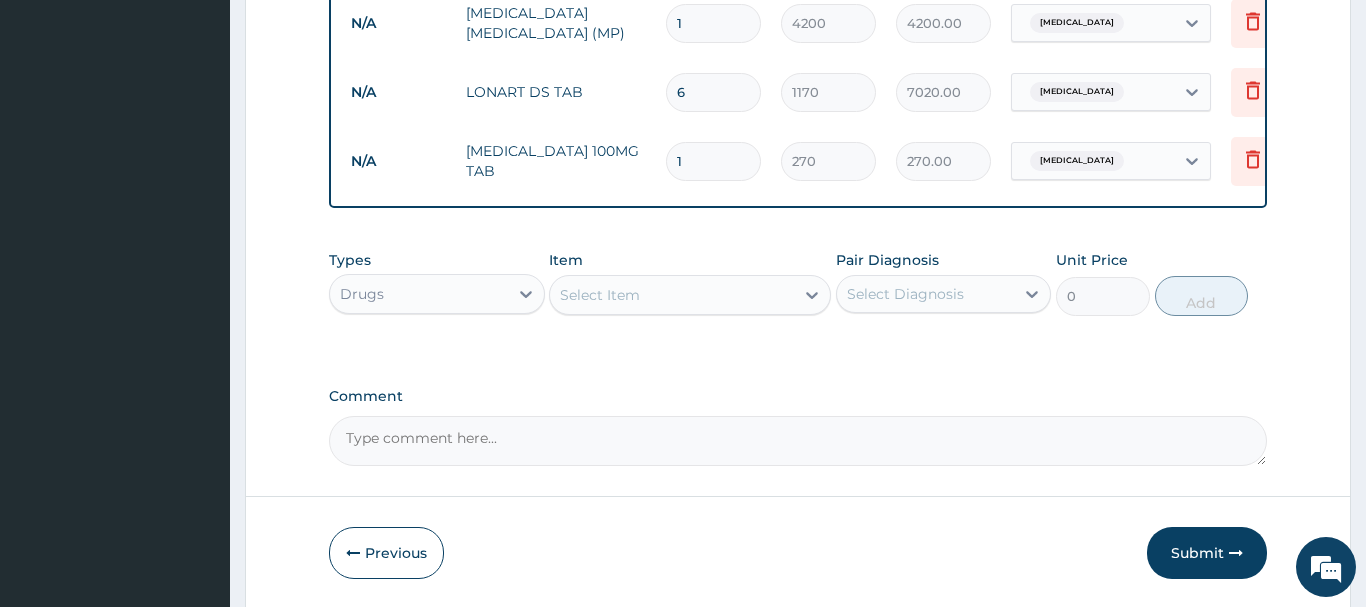 type on "10" 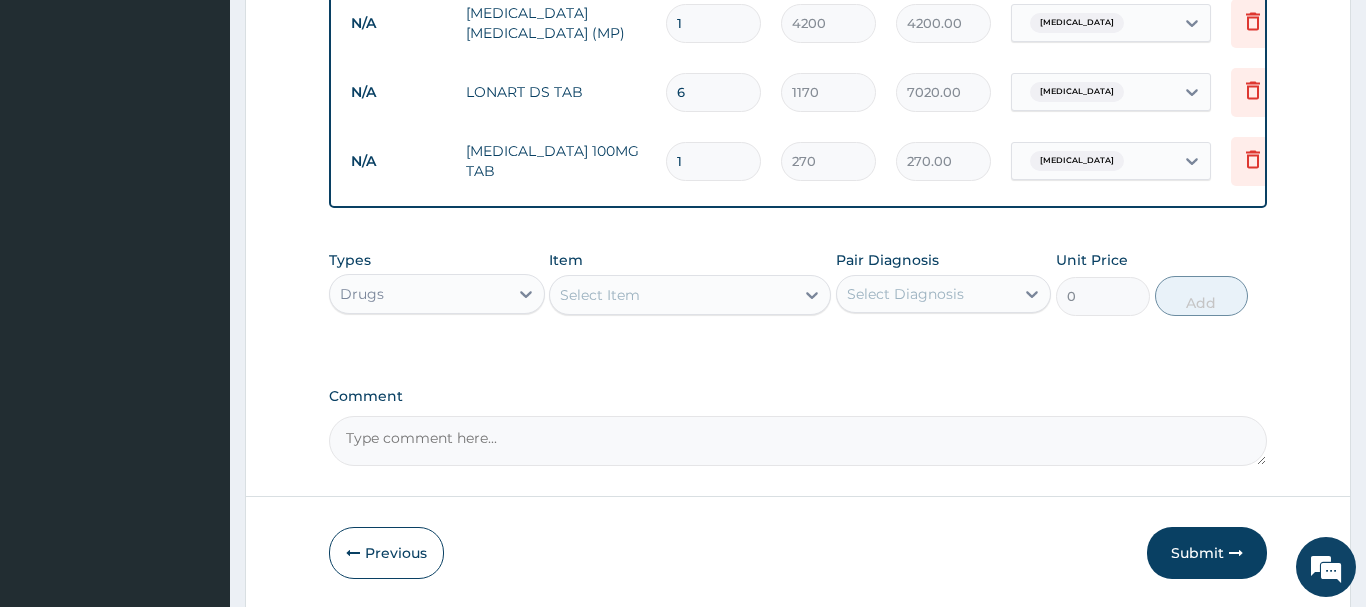 type on "2700.00" 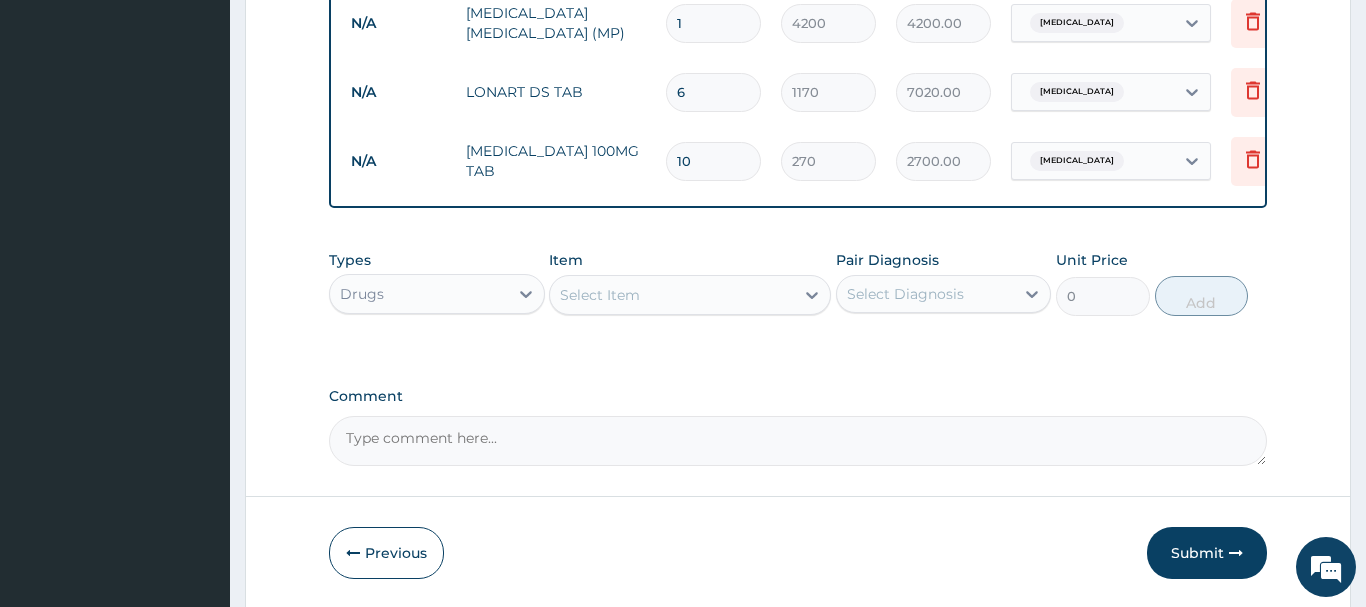 type on "10" 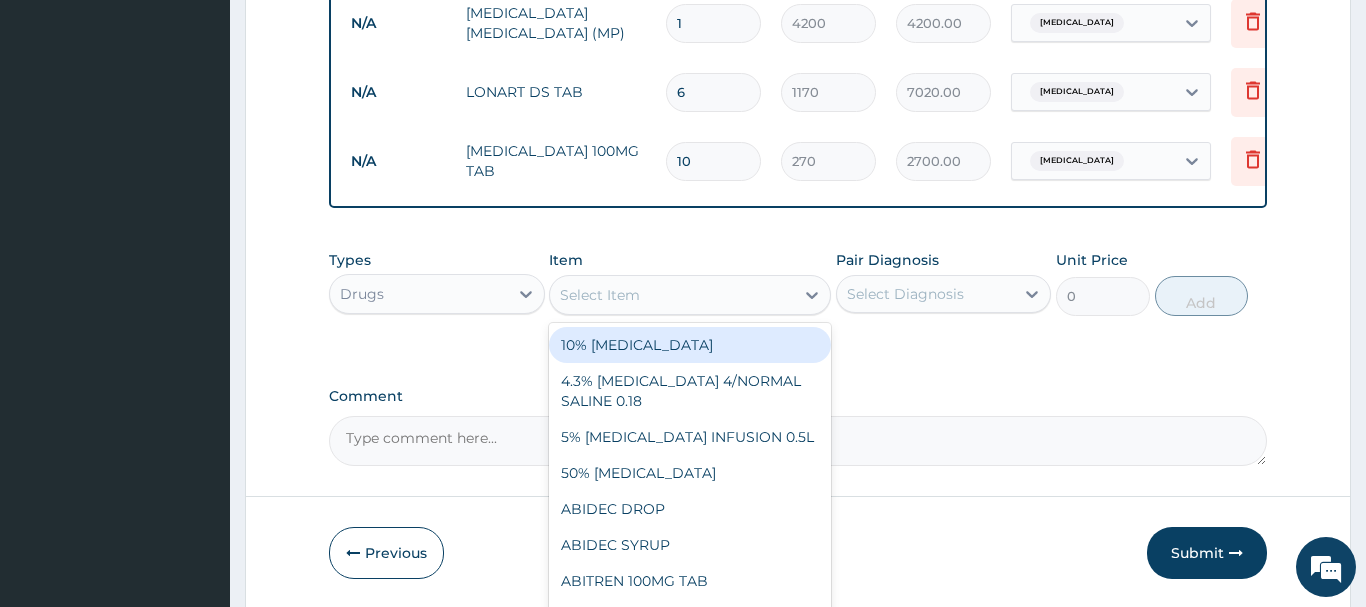 click on "Select Item" at bounding box center [672, 295] 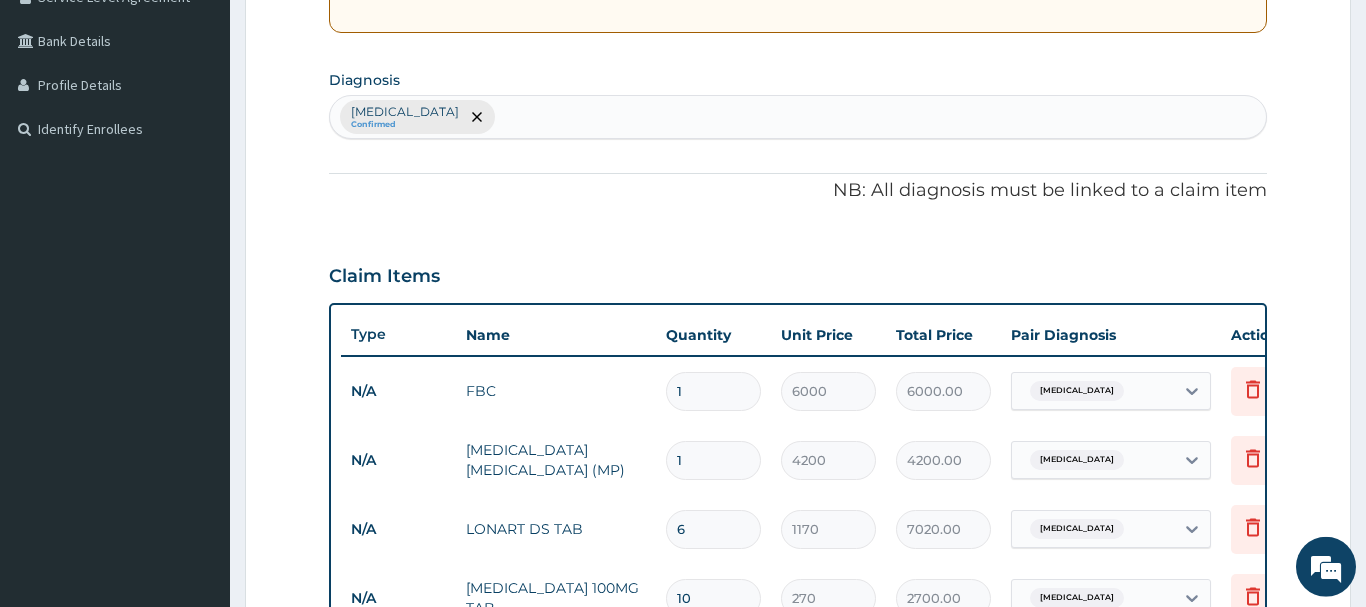 scroll, scrollTop: 480, scrollLeft: 0, axis: vertical 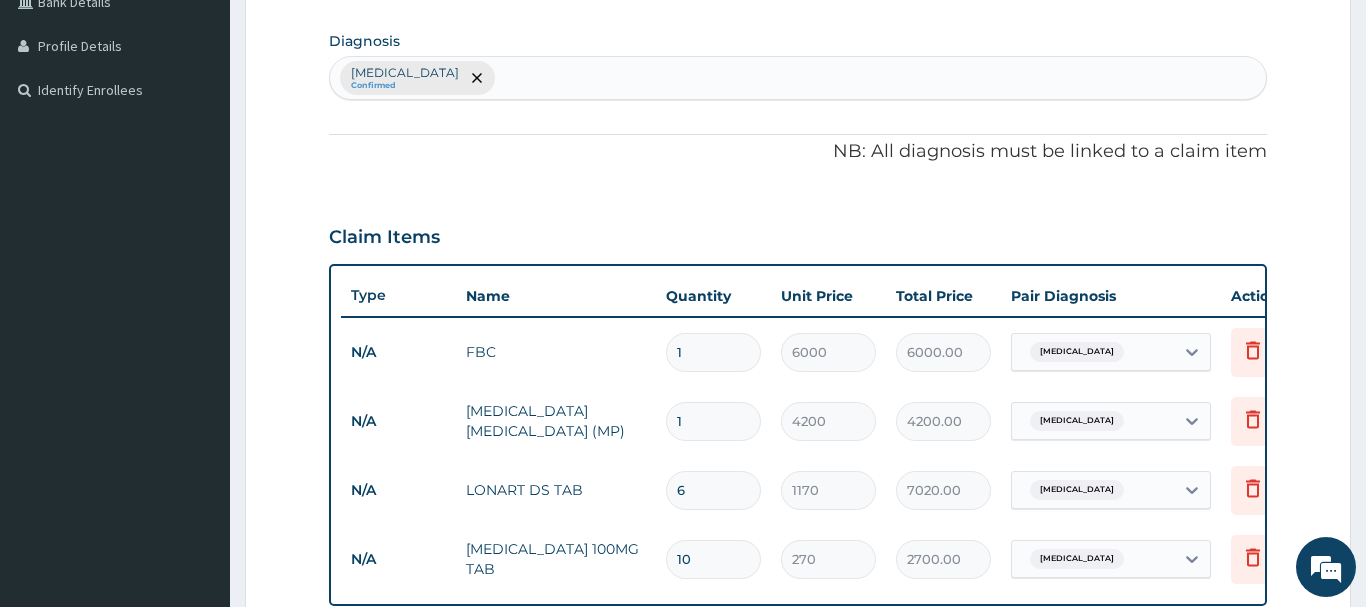 click on "Malaria Confirmed" at bounding box center [798, 78] 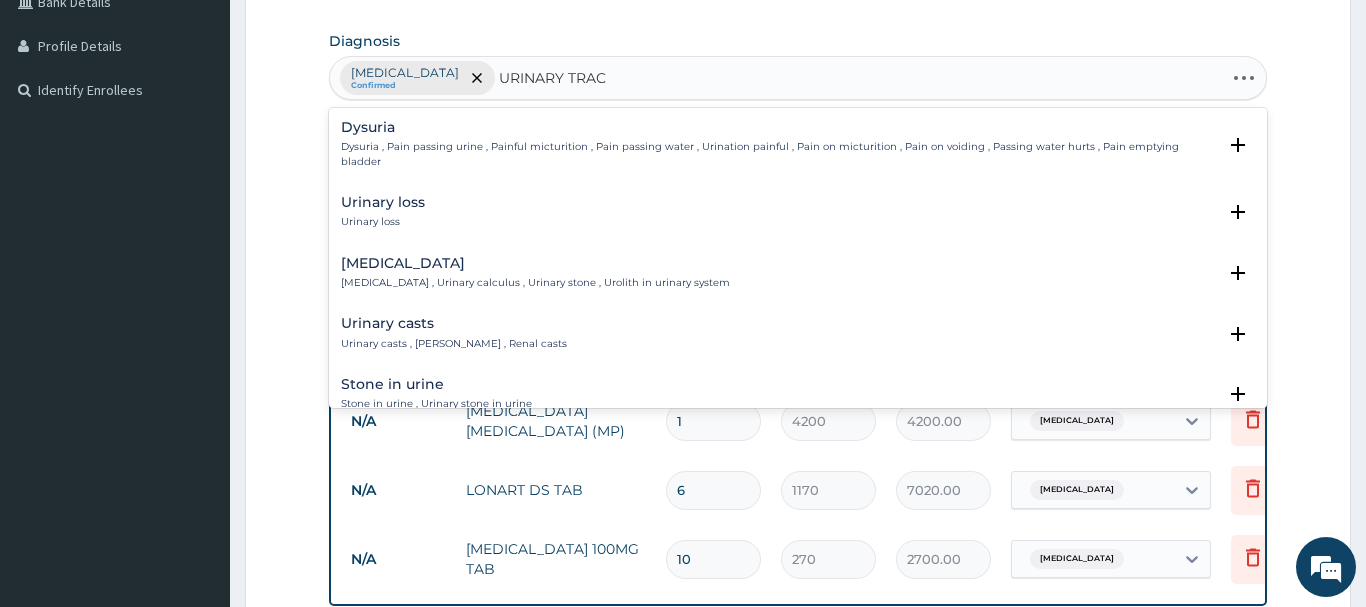 type on "URINARY TRACT" 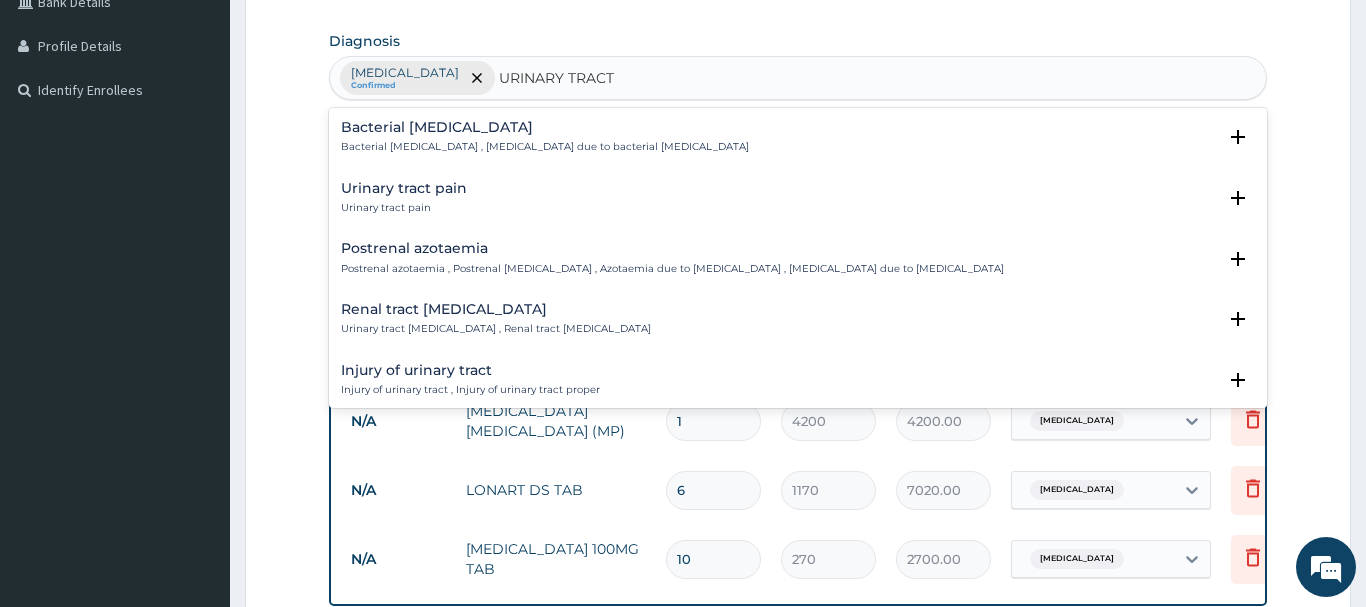 click on "Bacterial pyuria" at bounding box center [545, 127] 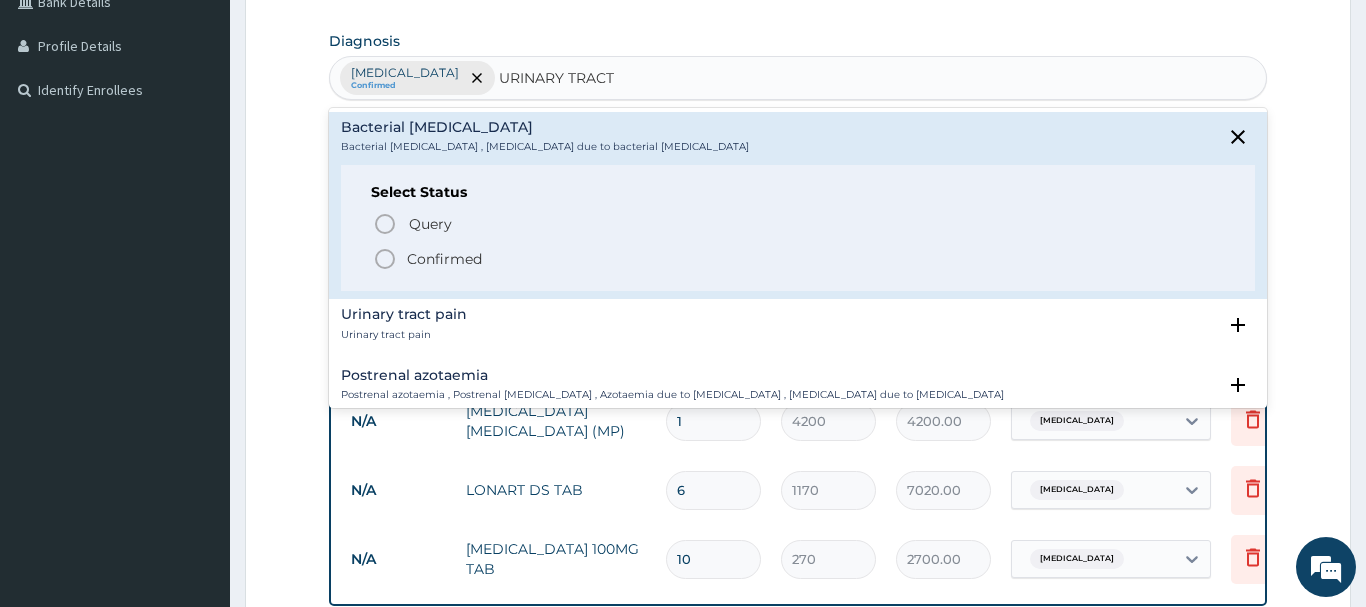 click 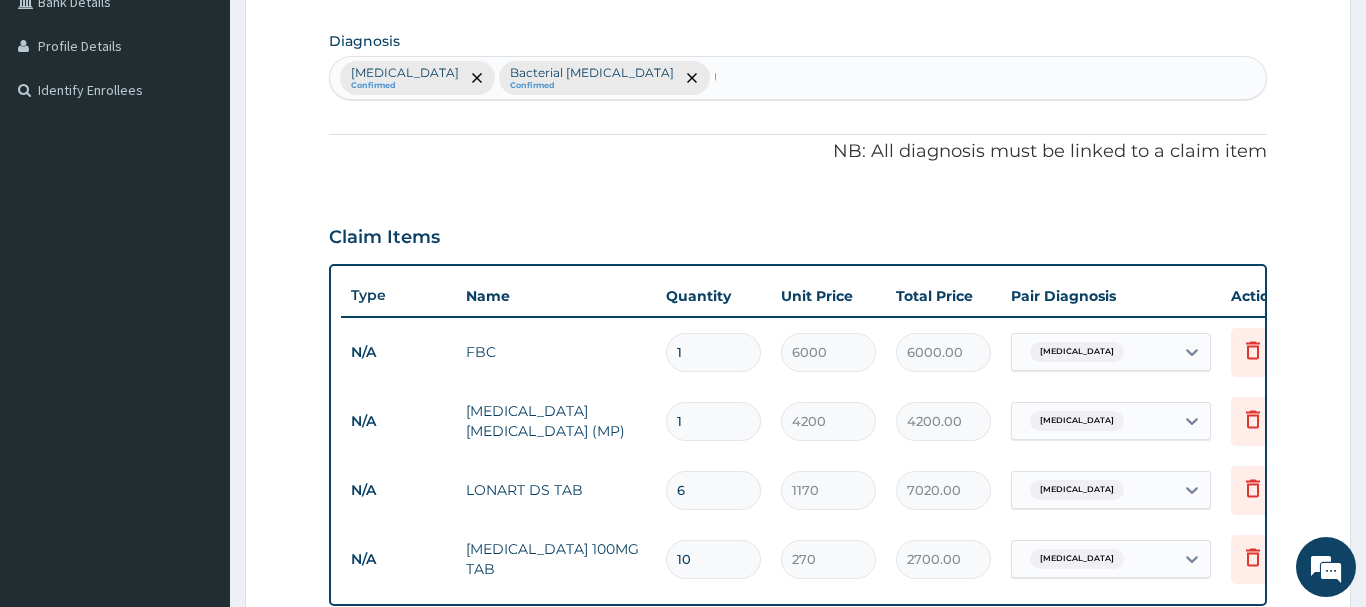type 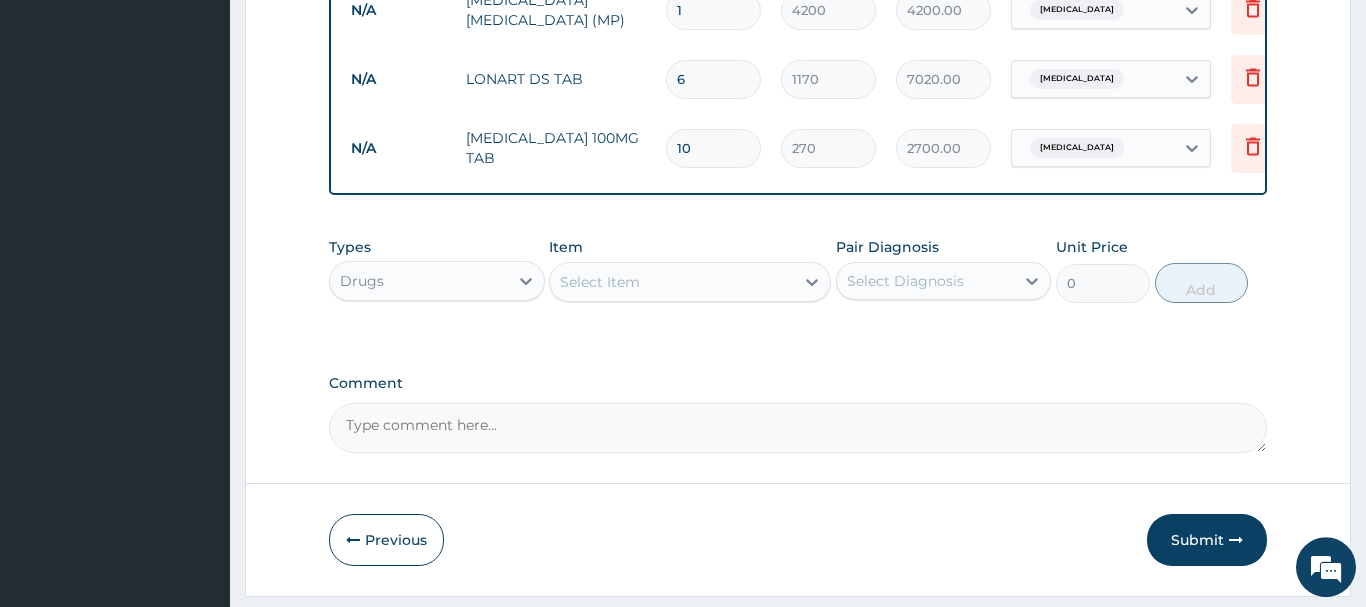 scroll, scrollTop: 947, scrollLeft: 0, axis: vertical 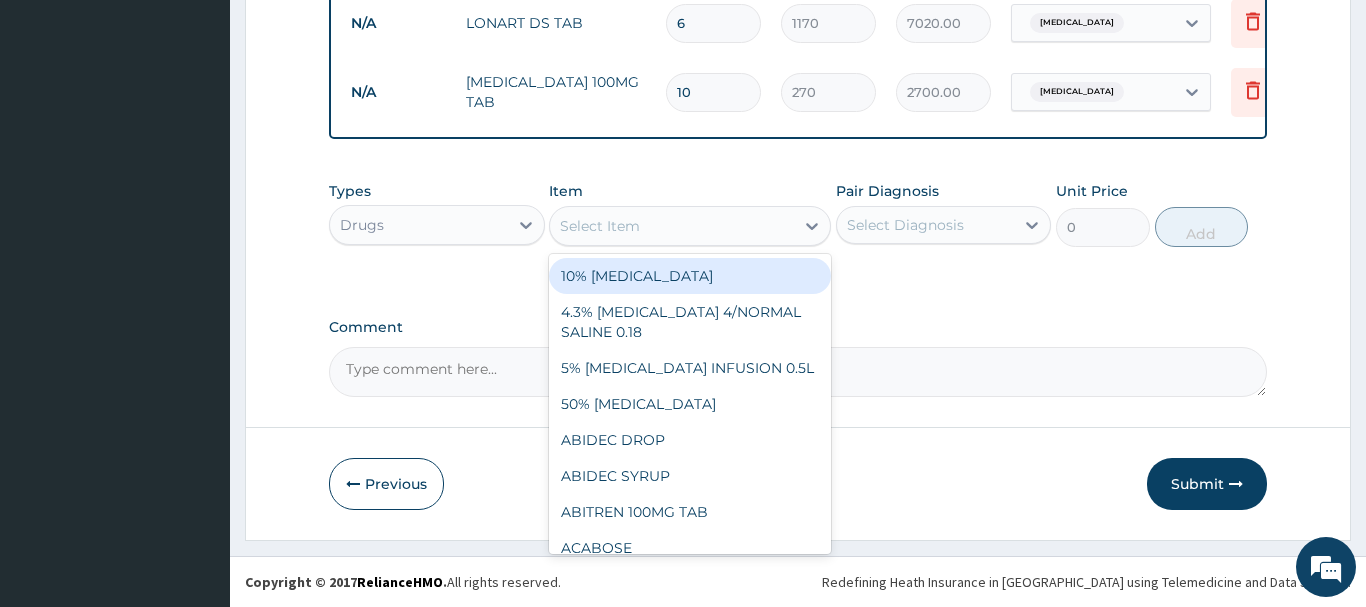click on "Select Item" at bounding box center (672, 226) 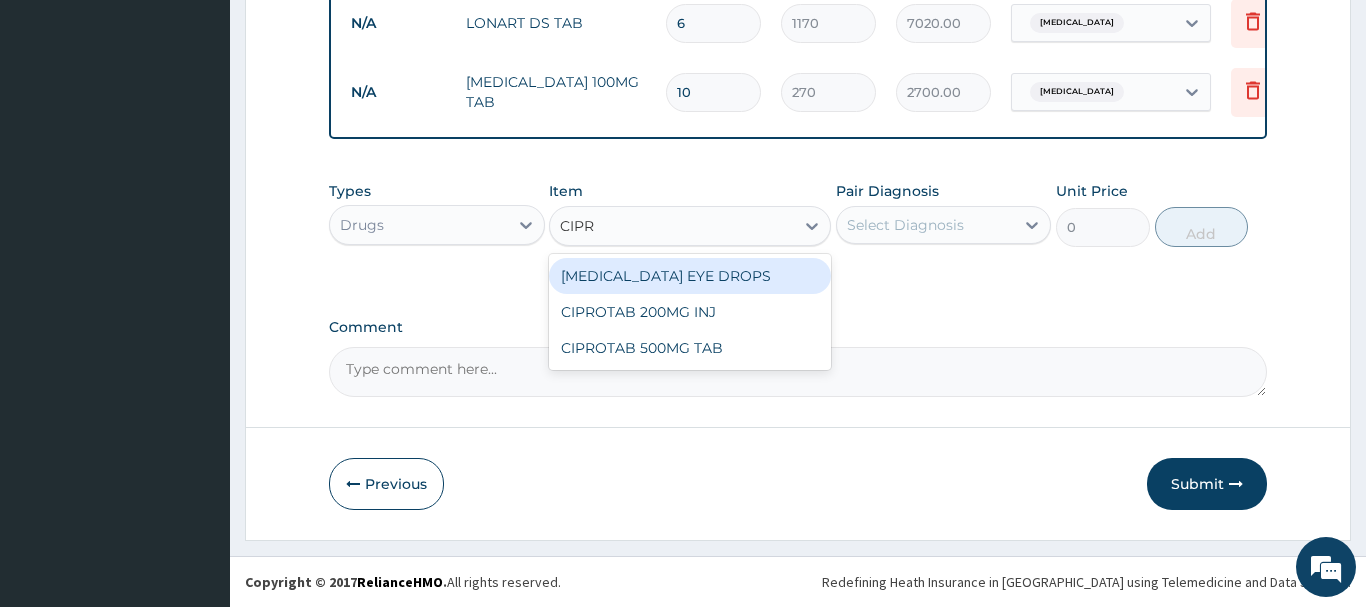 type on "CIPRO" 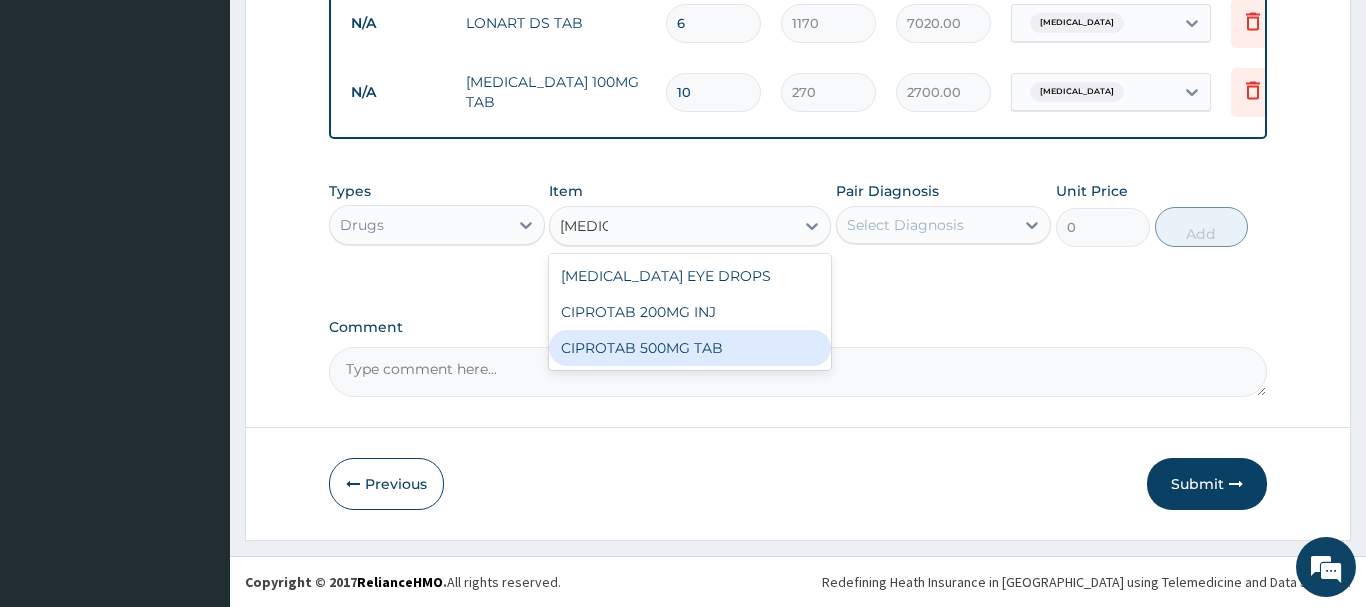 click on "CIPROTAB 500MG TAB" at bounding box center [690, 348] 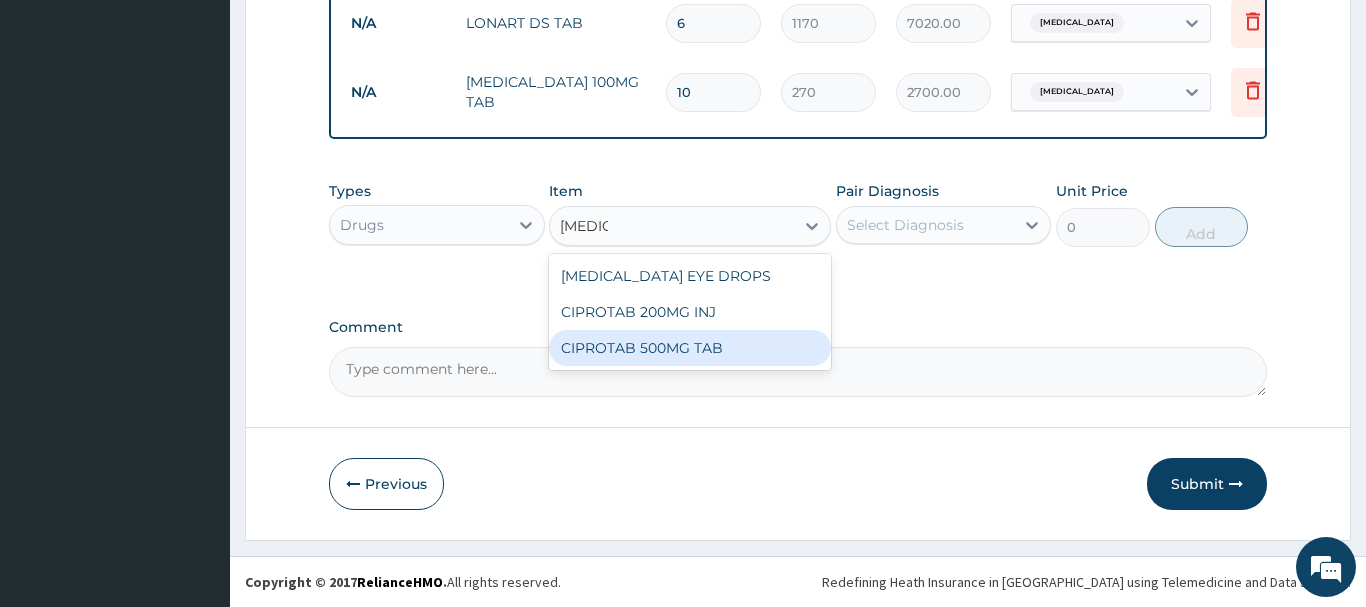 type 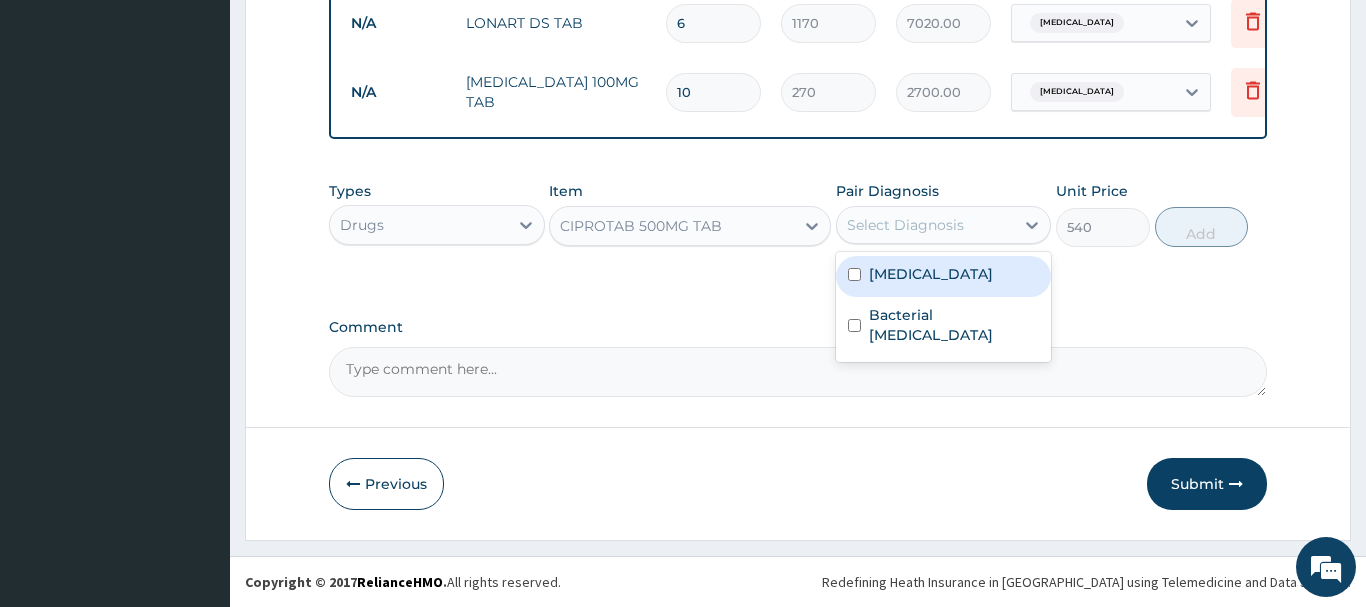 click on "Select Diagnosis" at bounding box center [905, 225] 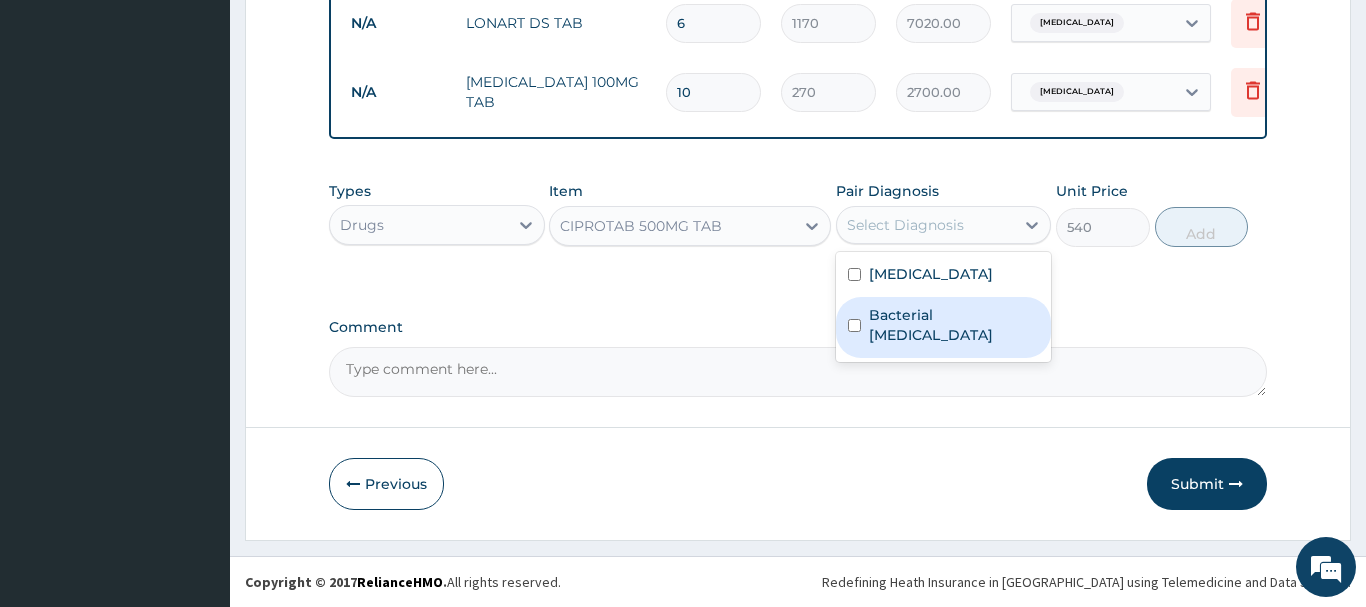 drag, startPoint x: 933, startPoint y: 316, endPoint x: 944, endPoint y: 315, distance: 11.045361 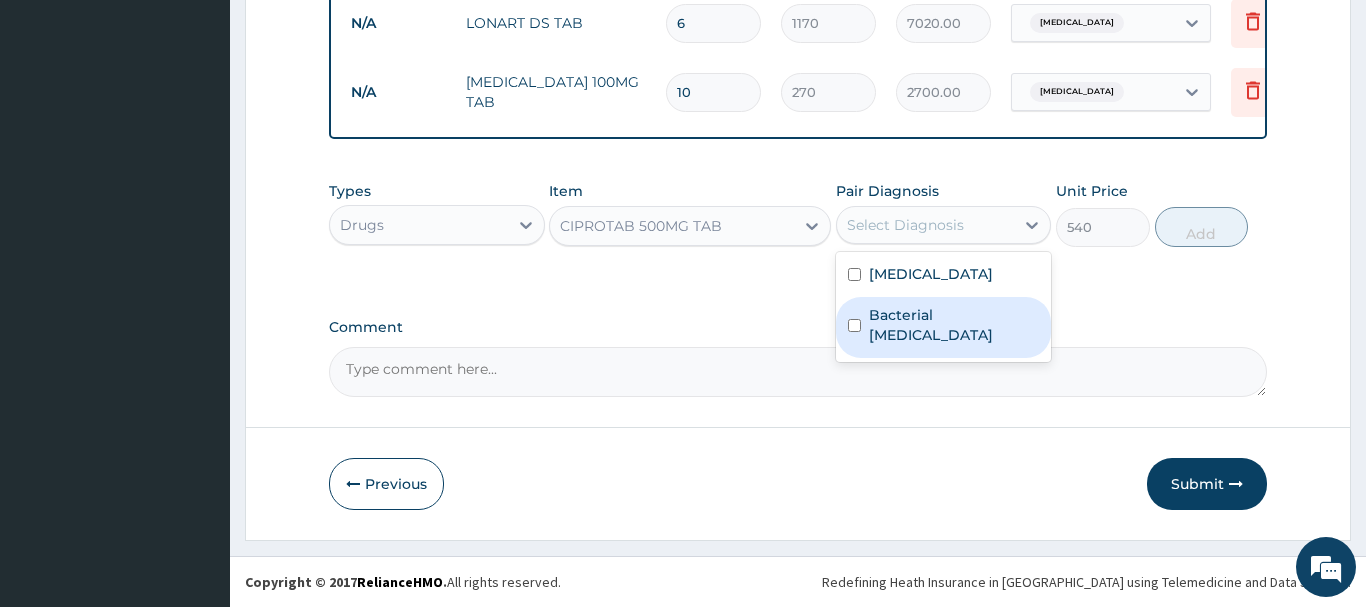 click on "Bacterial pyuria" at bounding box center [954, 325] 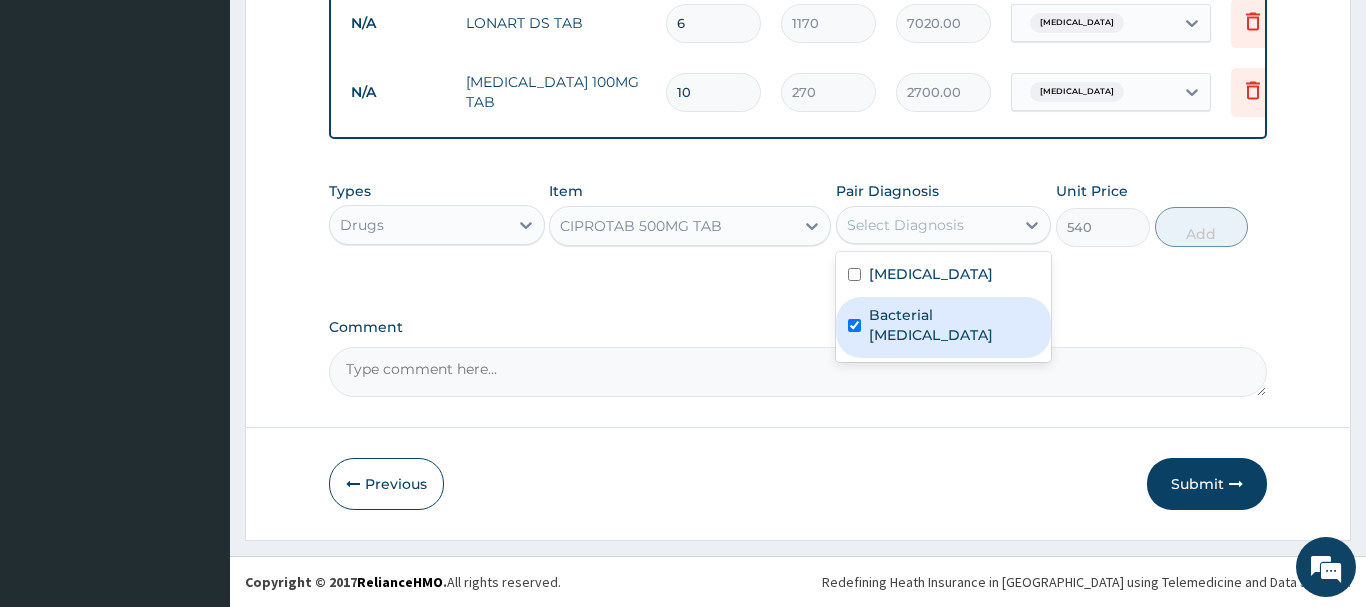 checkbox on "true" 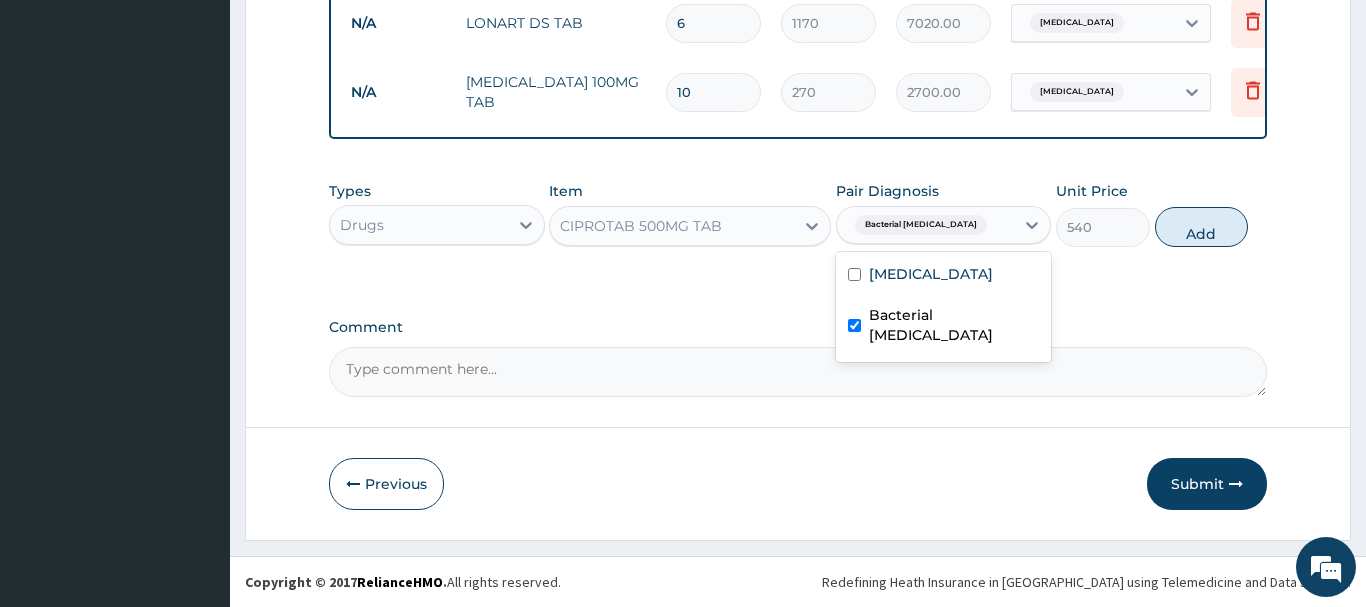 drag, startPoint x: 1224, startPoint y: 231, endPoint x: 1149, endPoint y: 249, distance: 77.12976 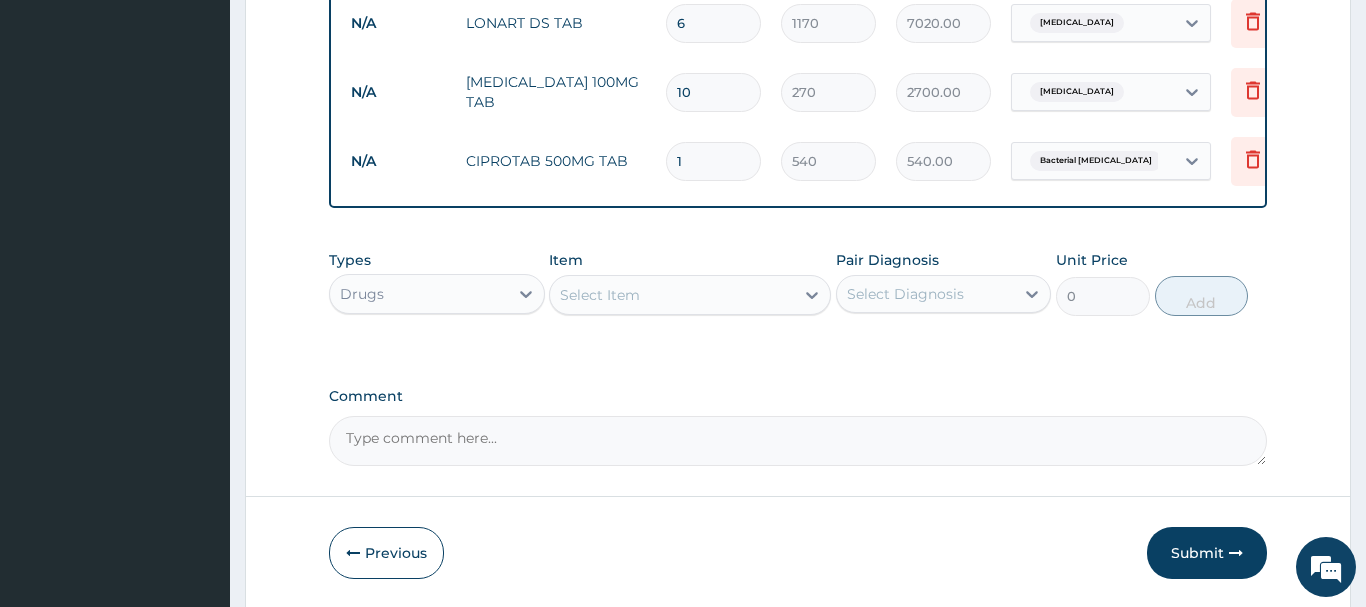 type on "10" 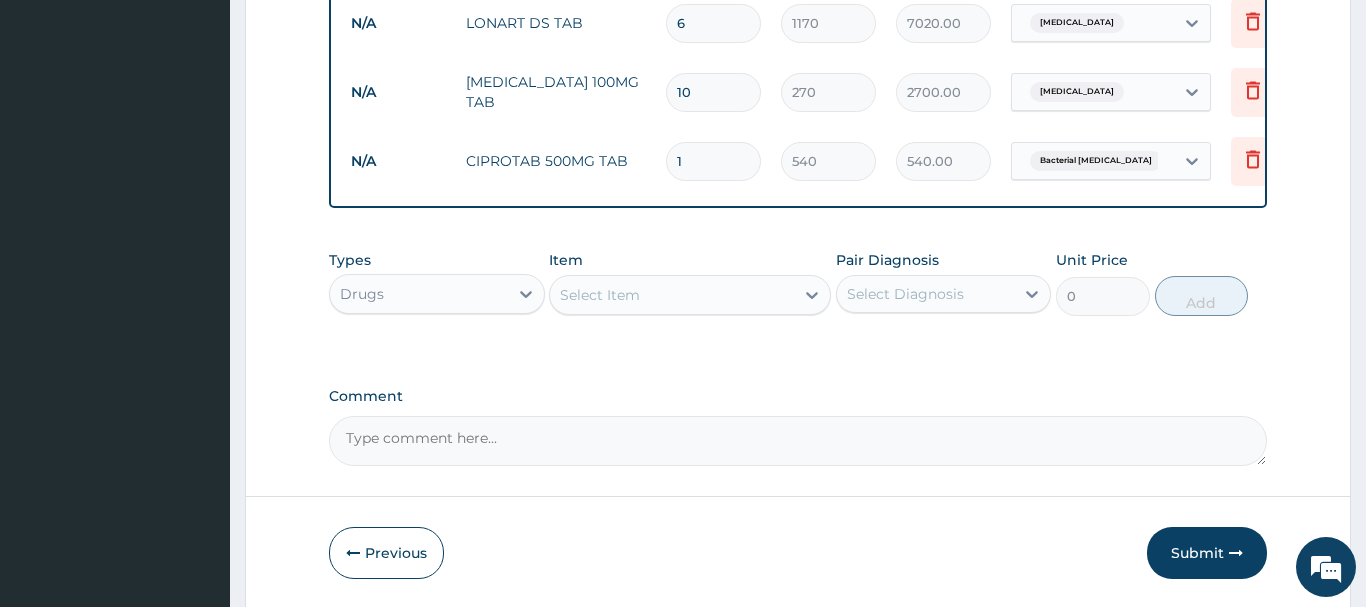 type on "5400.00" 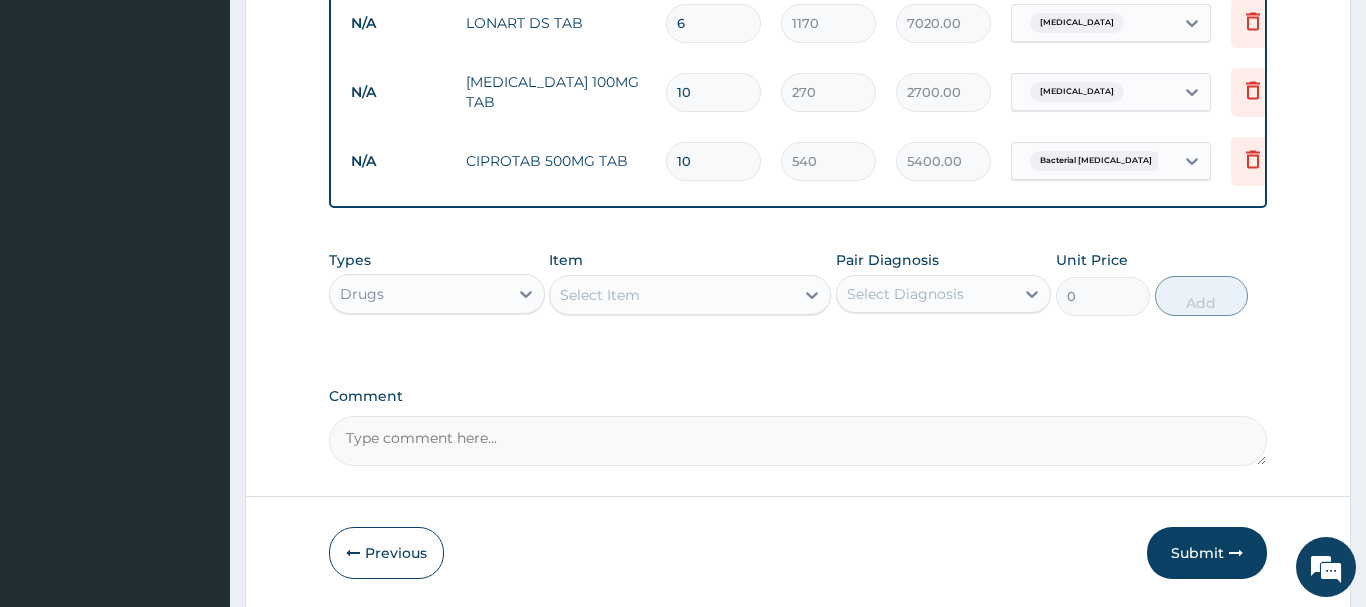 scroll, scrollTop: 1016, scrollLeft: 0, axis: vertical 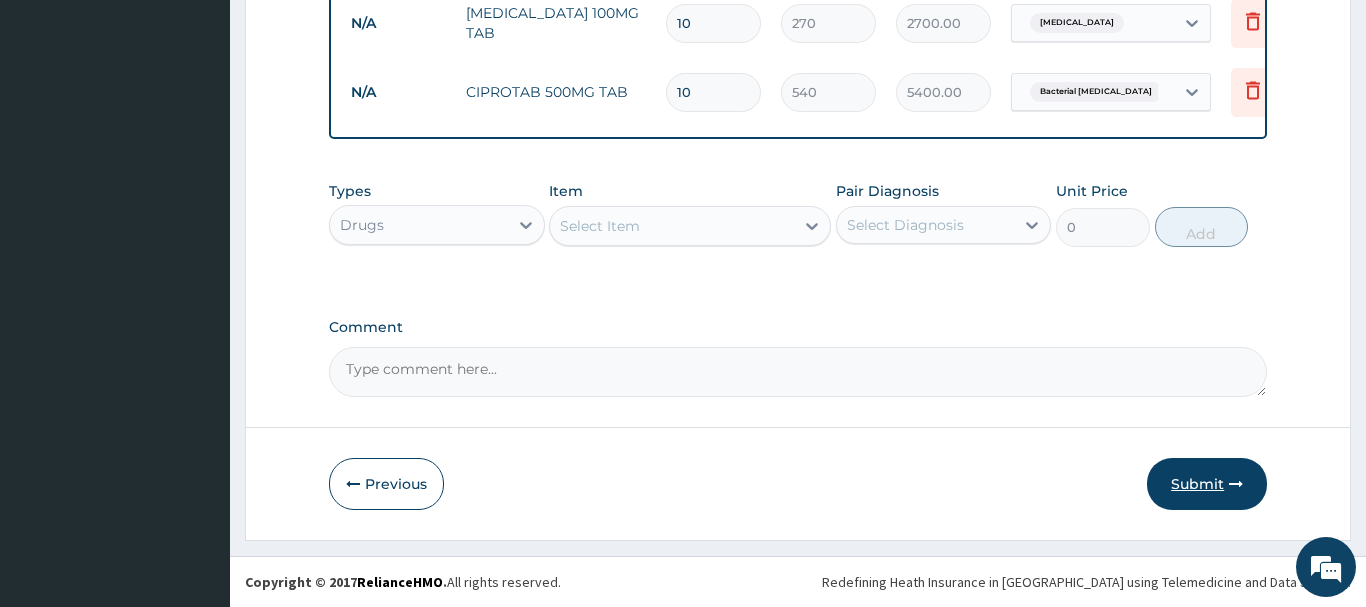 type on "10" 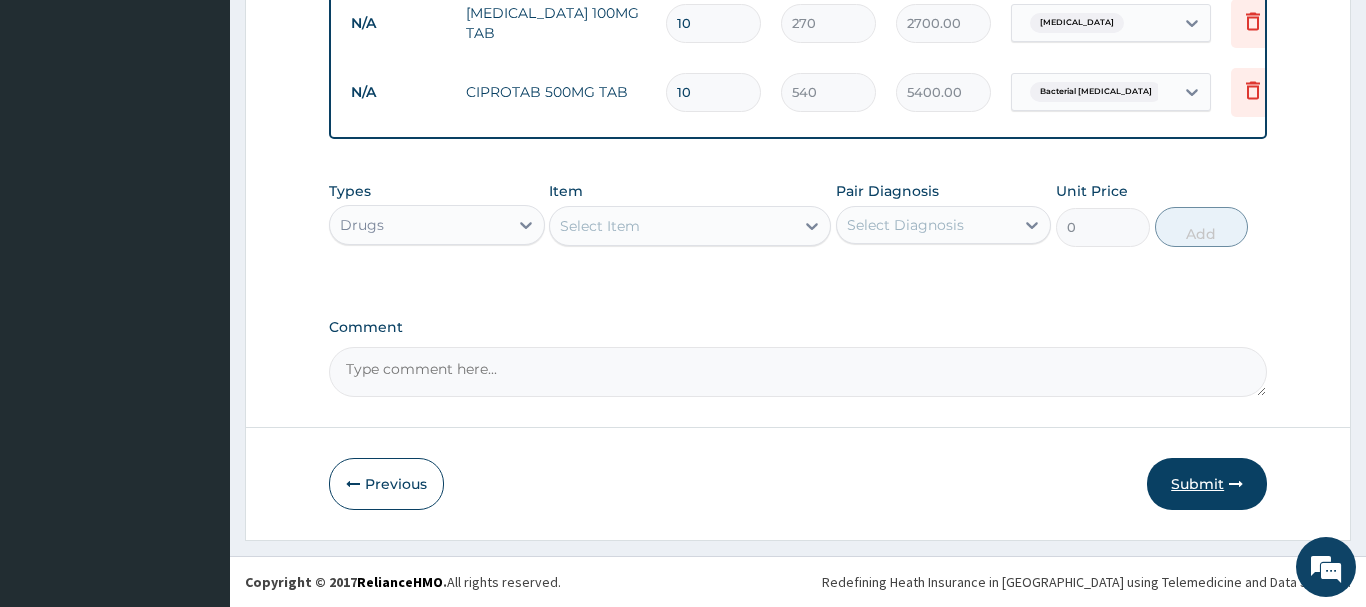 click on "Submit" at bounding box center (1207, 484) 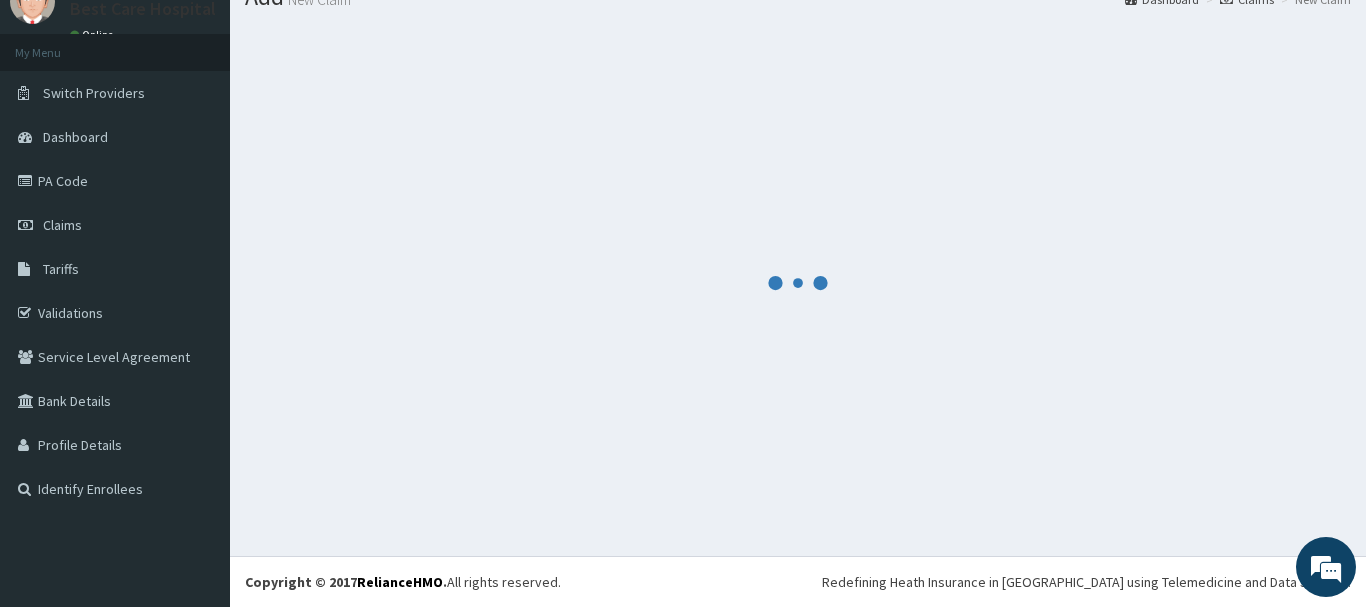 scroll, scrollTop: 81, scrollLeft: 0, axis: vertical 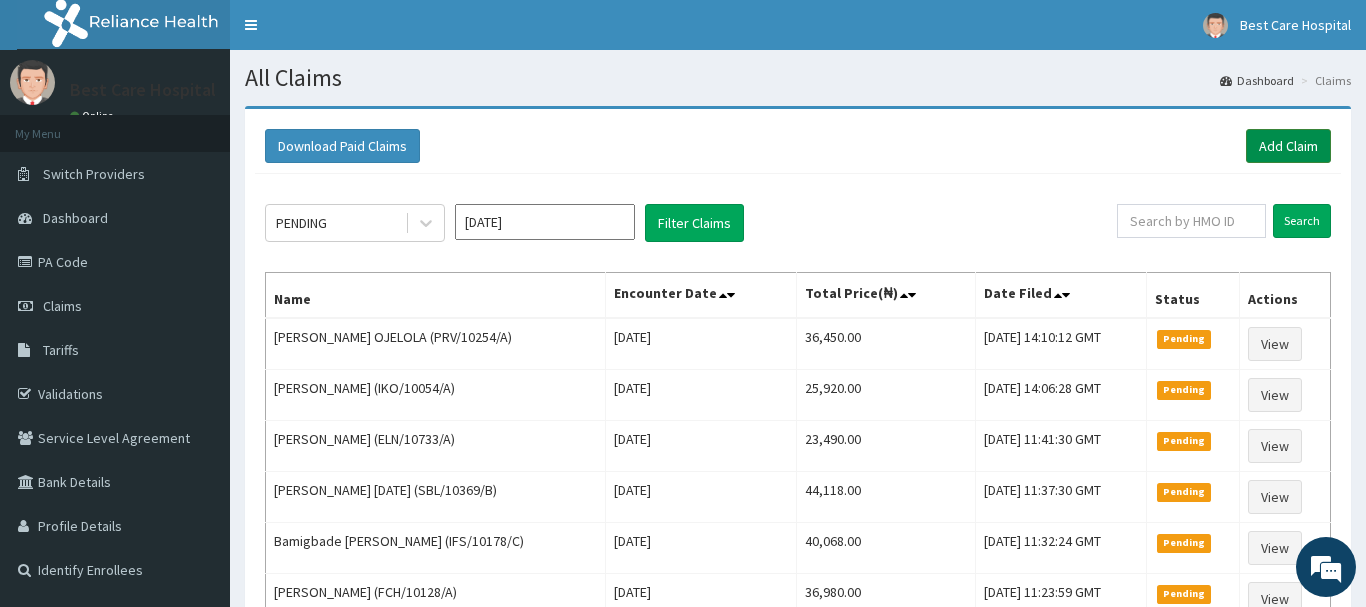 click on "Add Claim" at bounding box center [1288, 146] 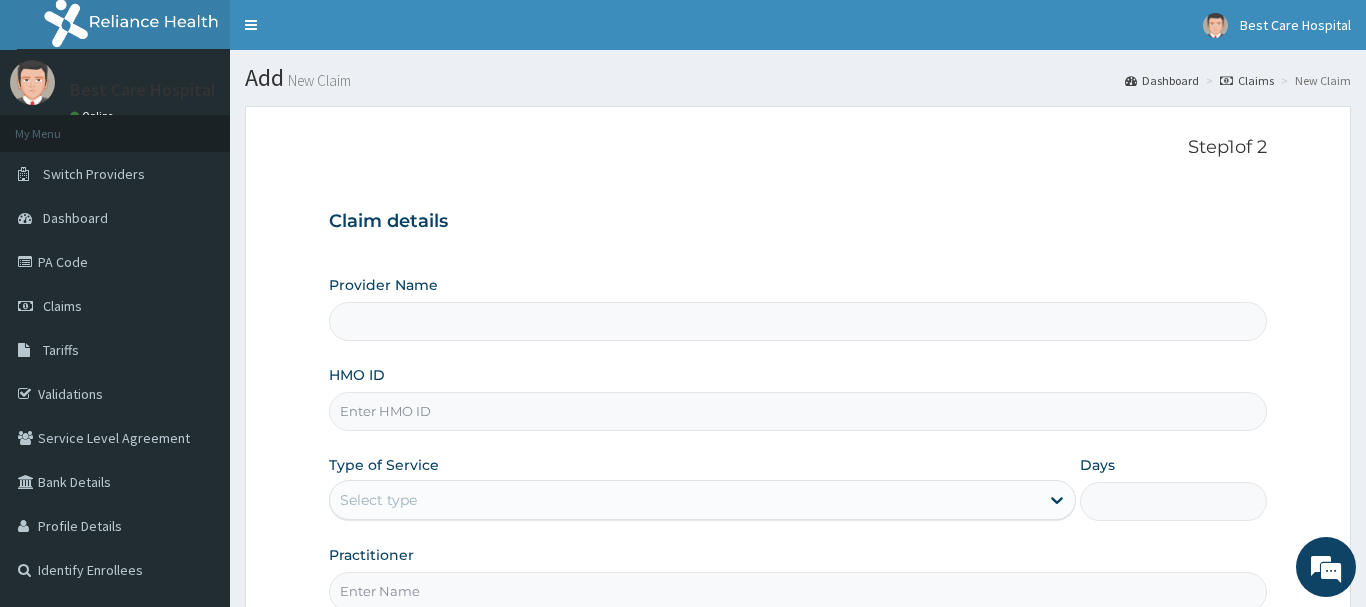 scroll, scrollTop: 0, scrollLeft: 0, axis: both 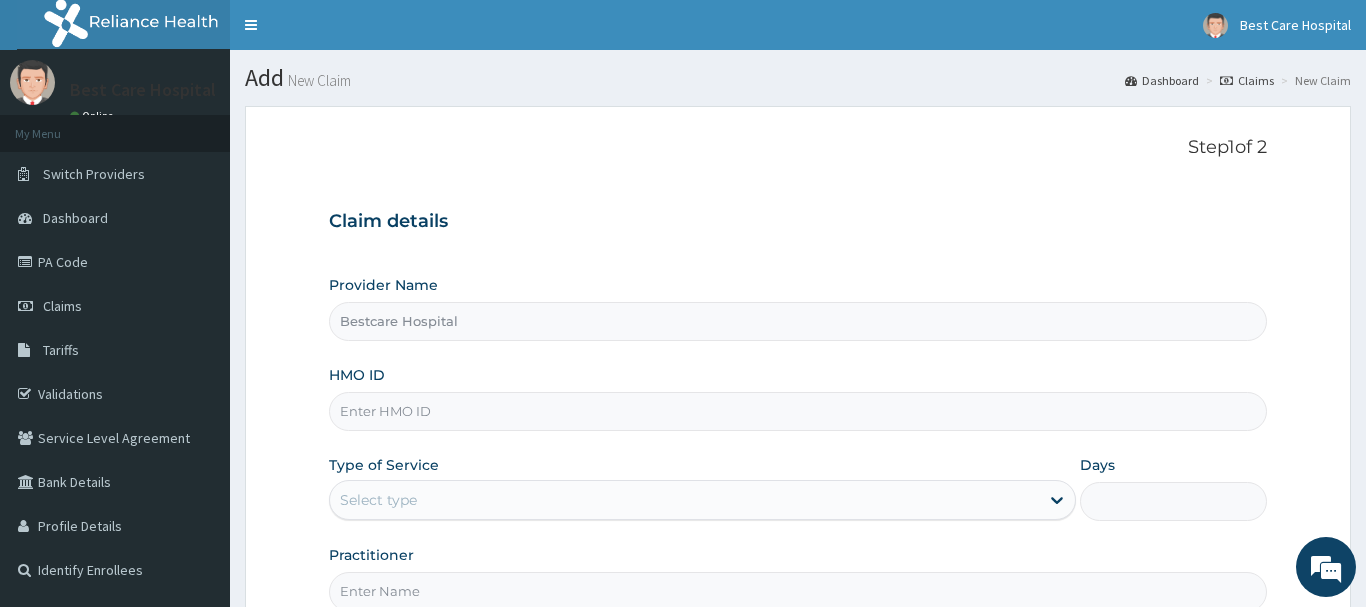click on "HMO ID" at bounding box center (798, 411) 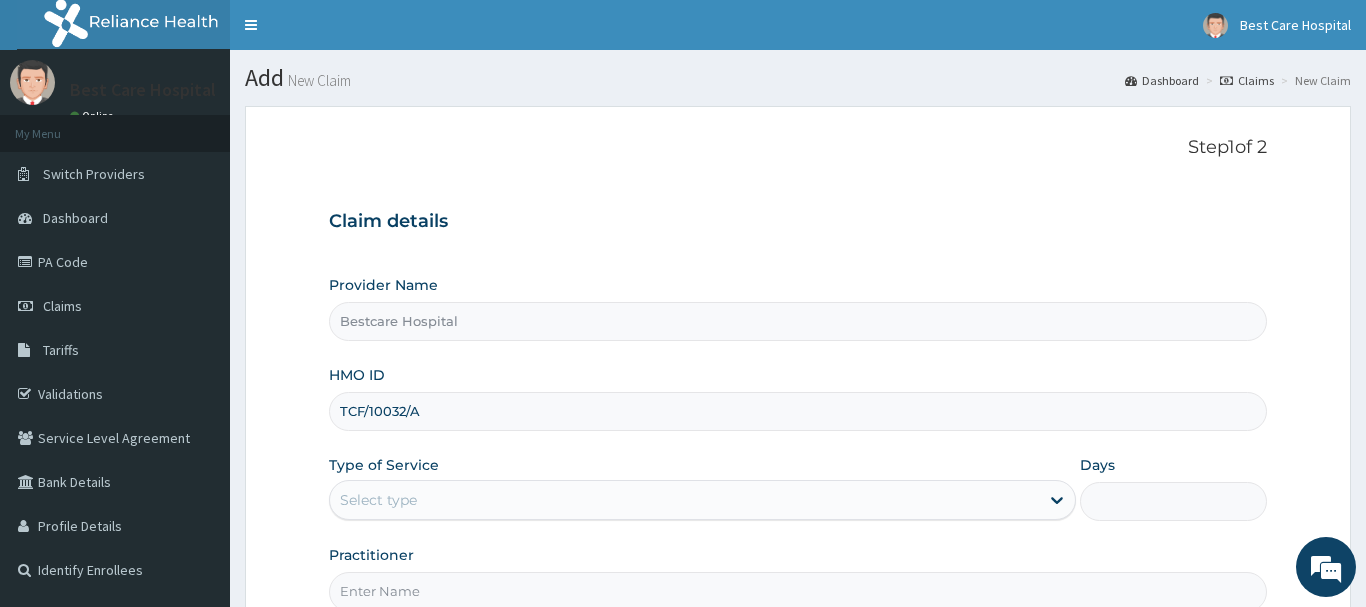 scroll, scrollTop: 0, scrollLeft: 0, axis: both 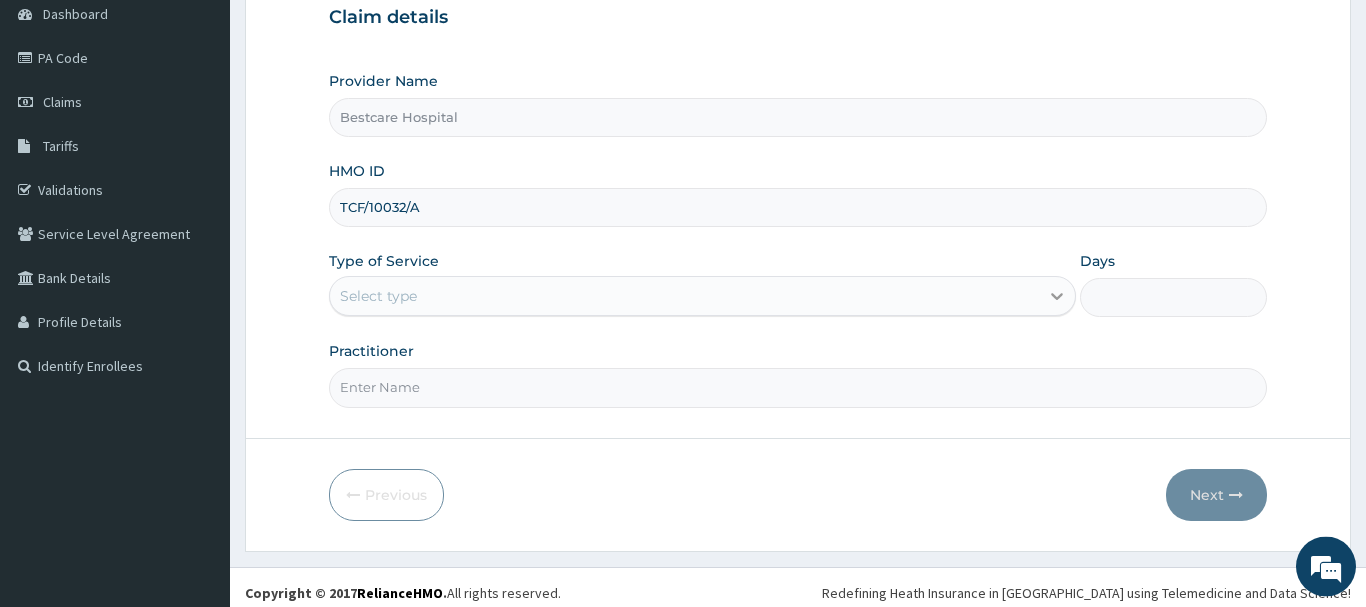 type on "TCF/10032/A" 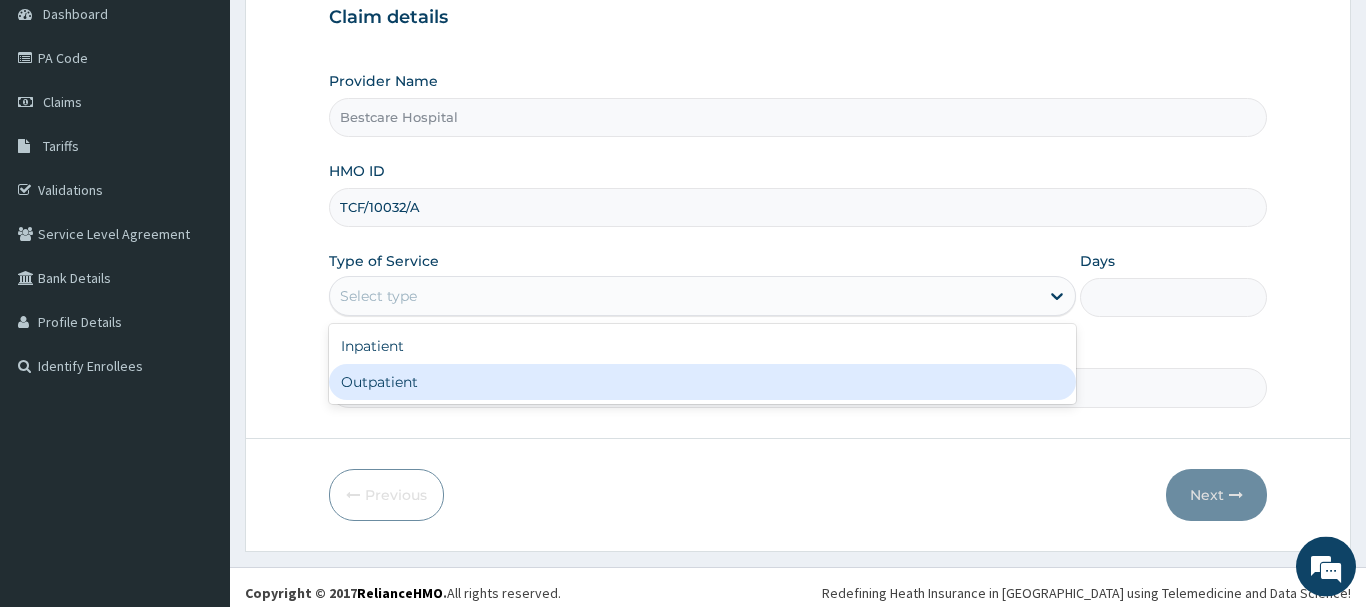 click on "Outpatient" at bounding box center (703, 382) 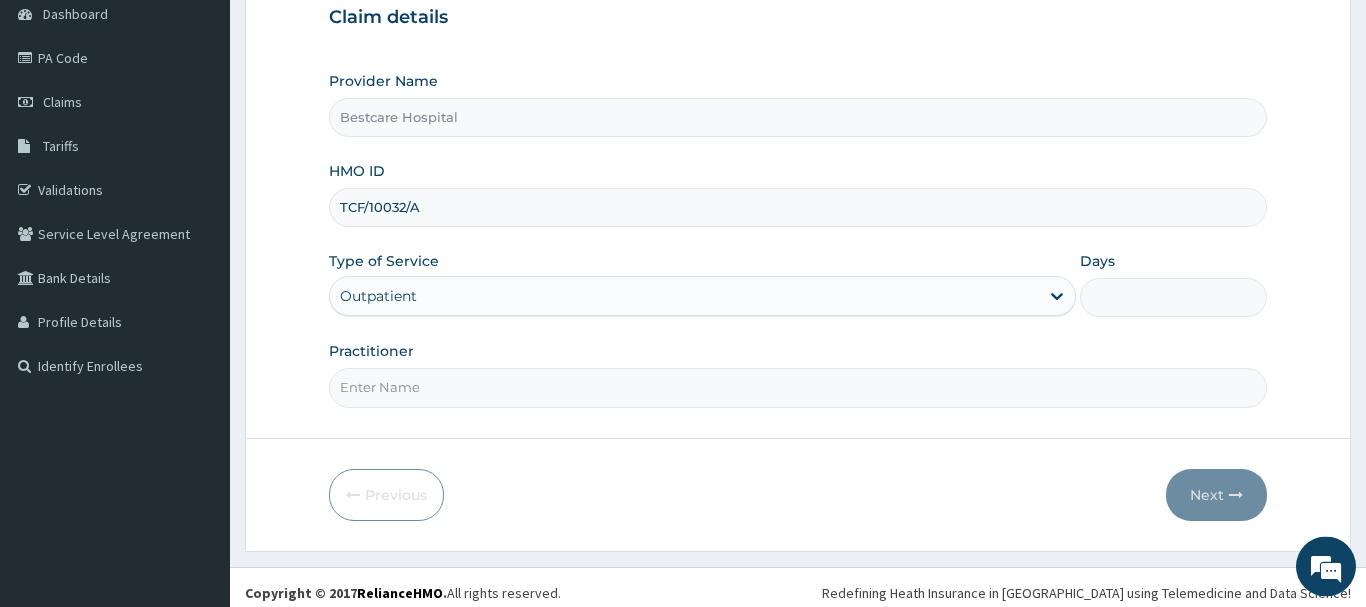 type on "1" 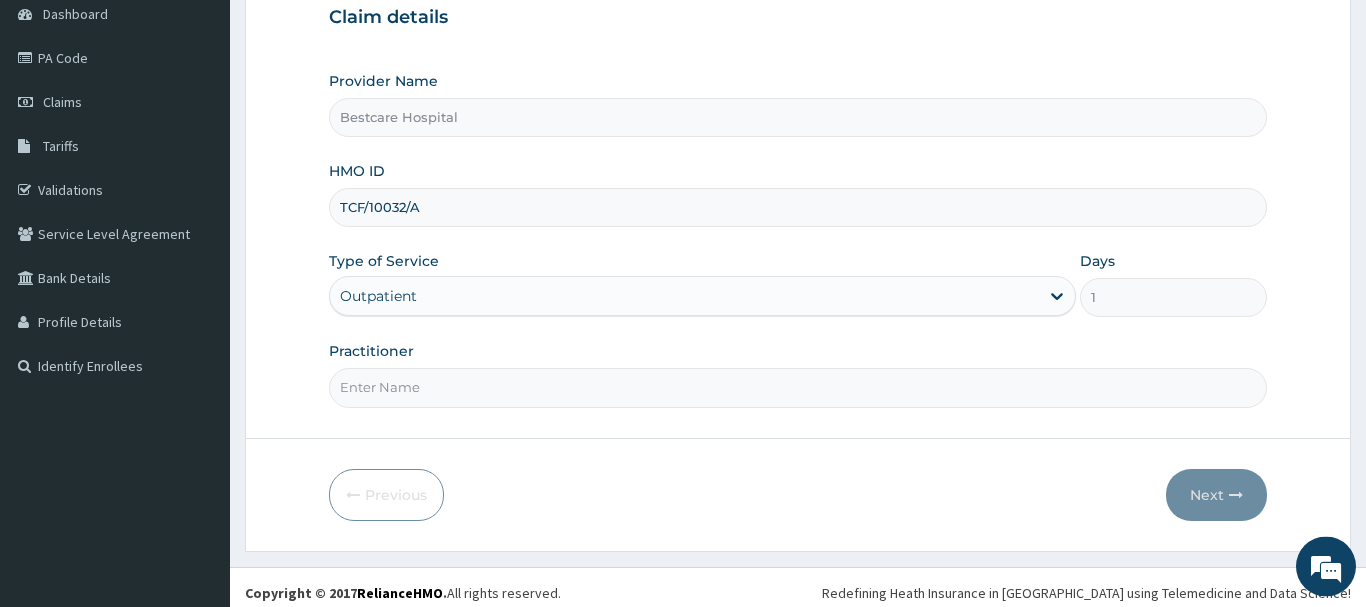 click on "Practitioner" at bounding box center (798, 387) 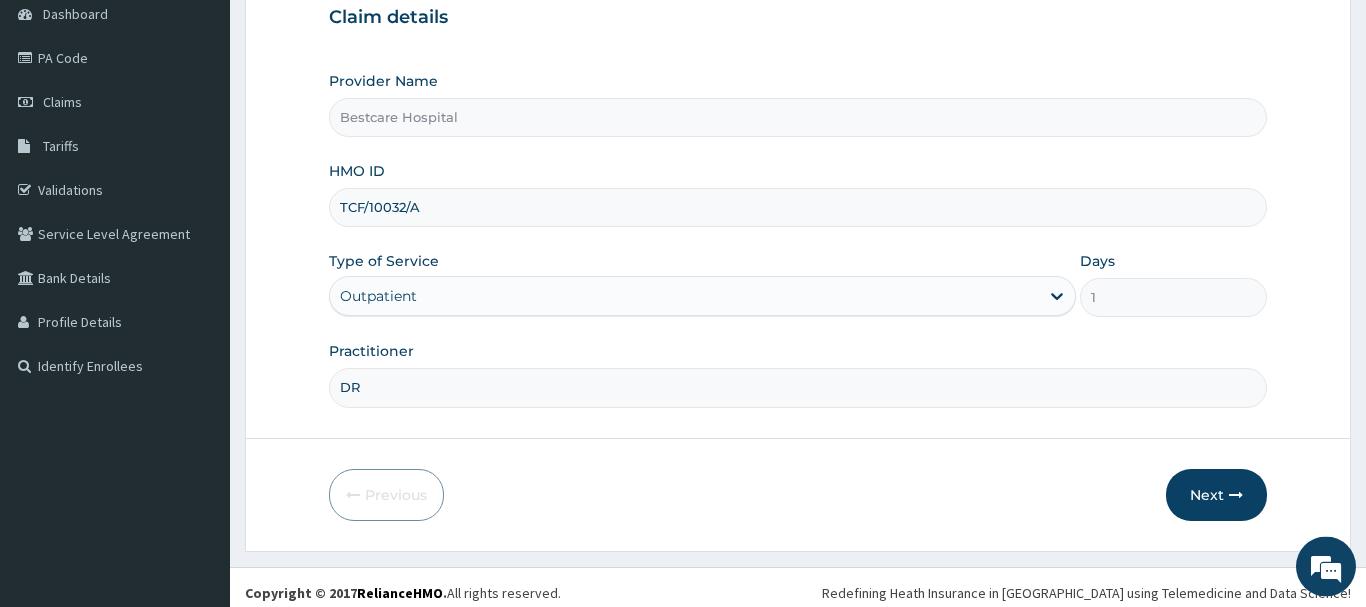 scroll, scrollTop: 215, scrollLeft: 0, axis: vertical 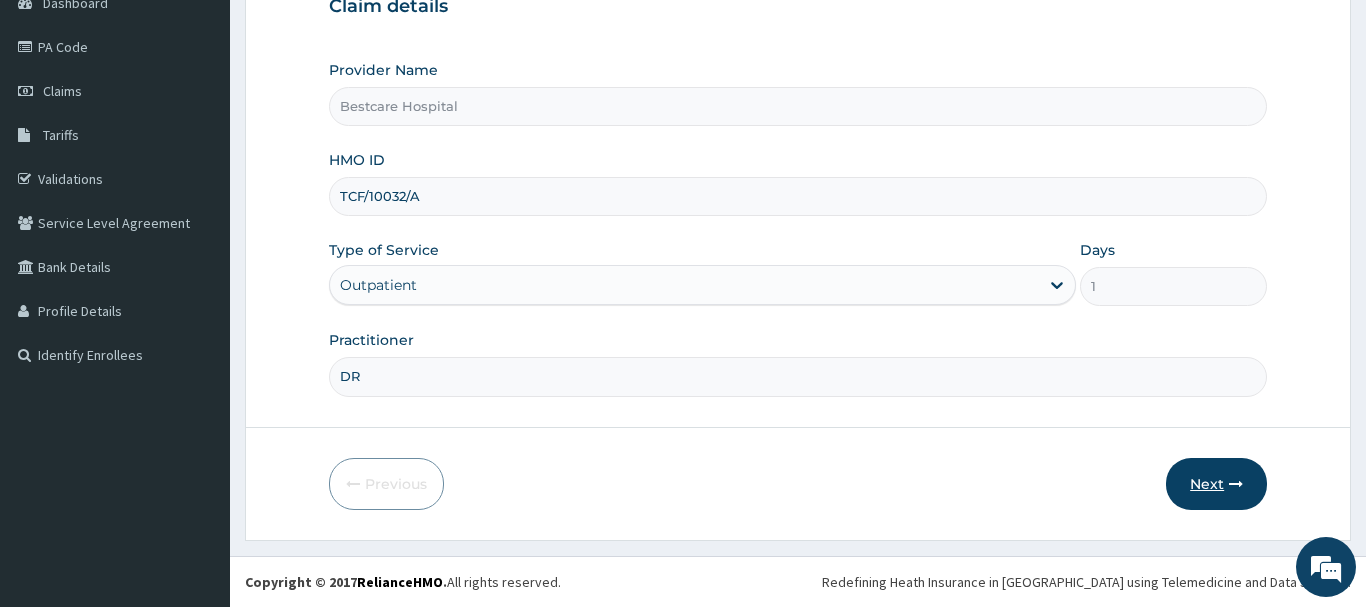 type on "DR" 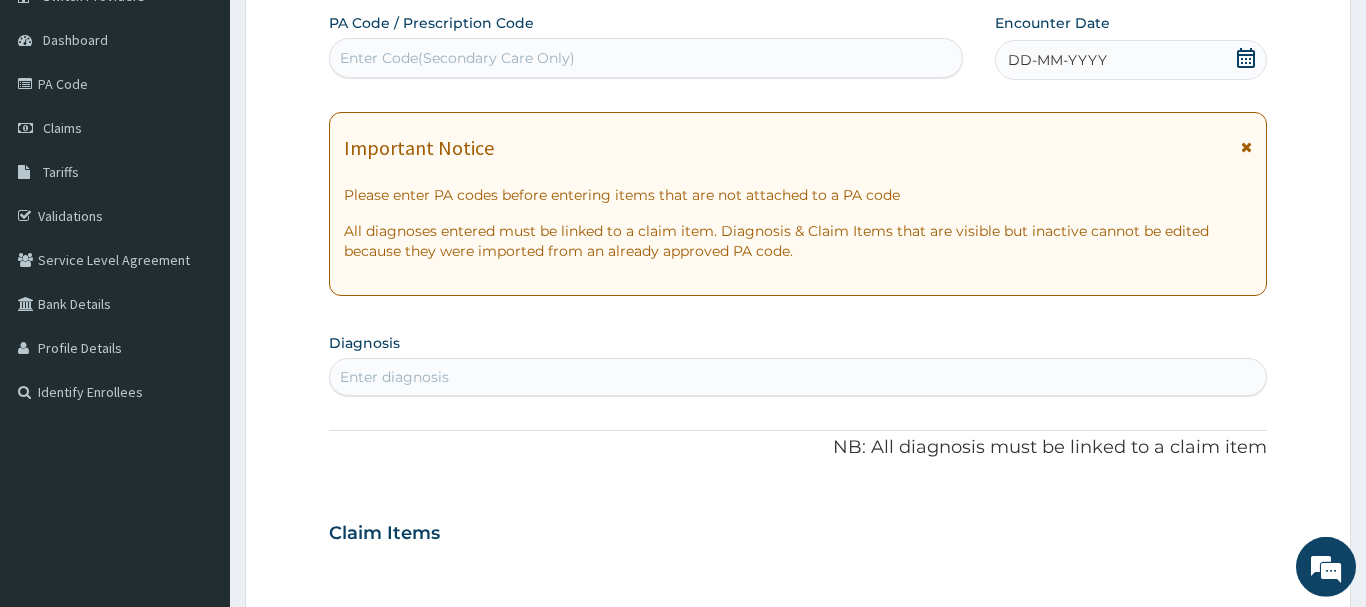 scroll, scrollTop: 0, scrollLeft: 0, axis: both 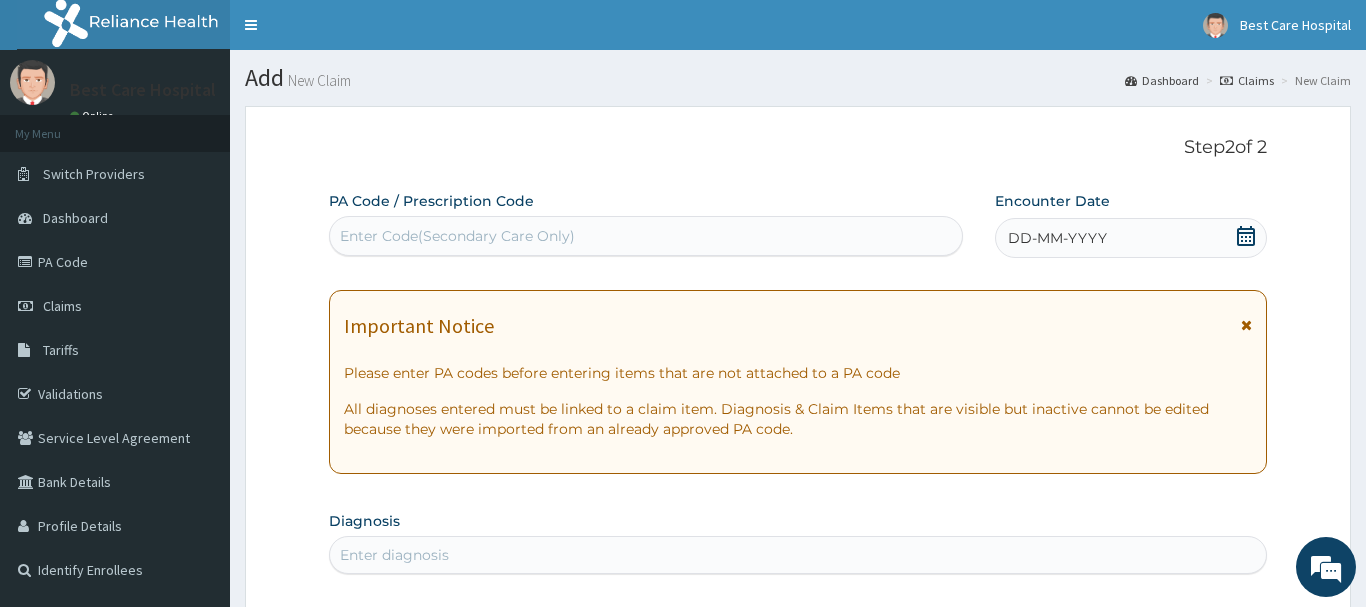 click 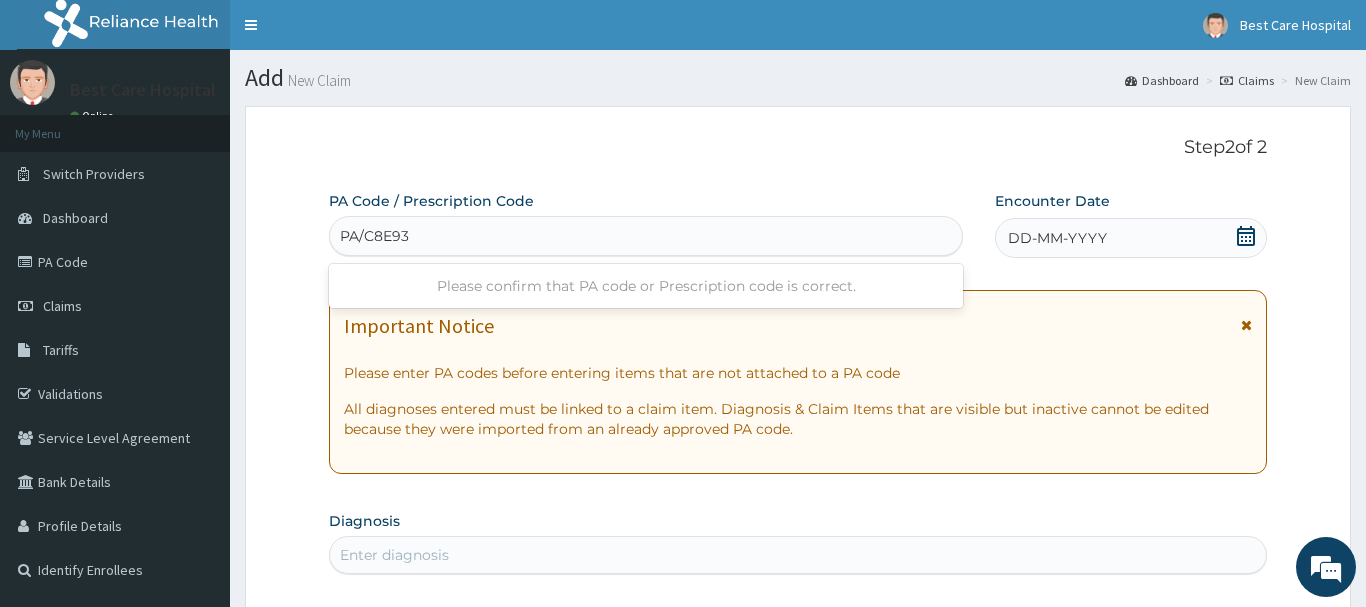 type on "PA/C8E936" 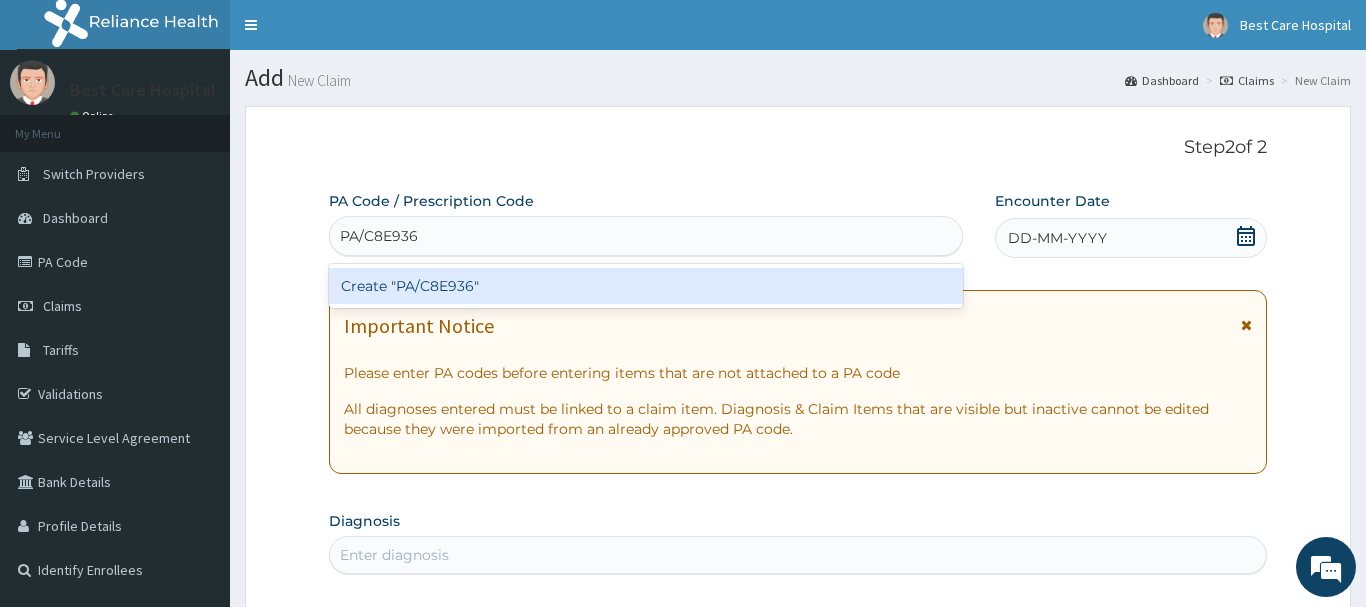 click on "Create "PA/C8E936"" at bounding box center [646, 286] 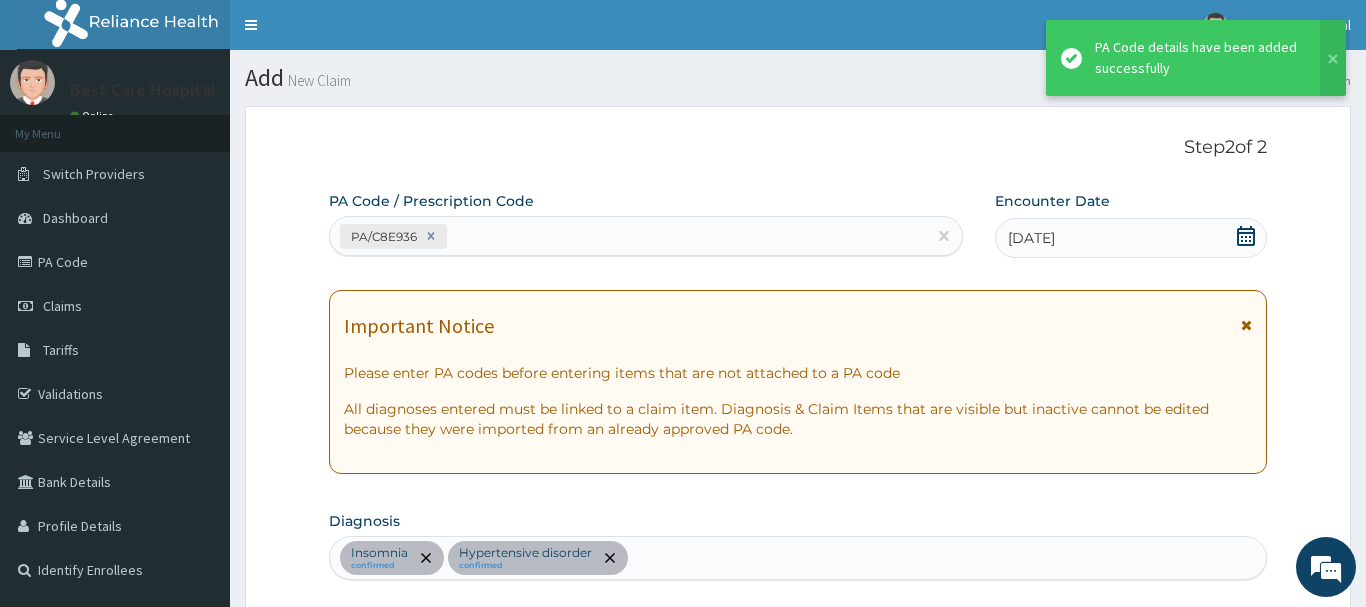 scroll, scrollTop: 598, scrollLeft: 0, axis: vertical 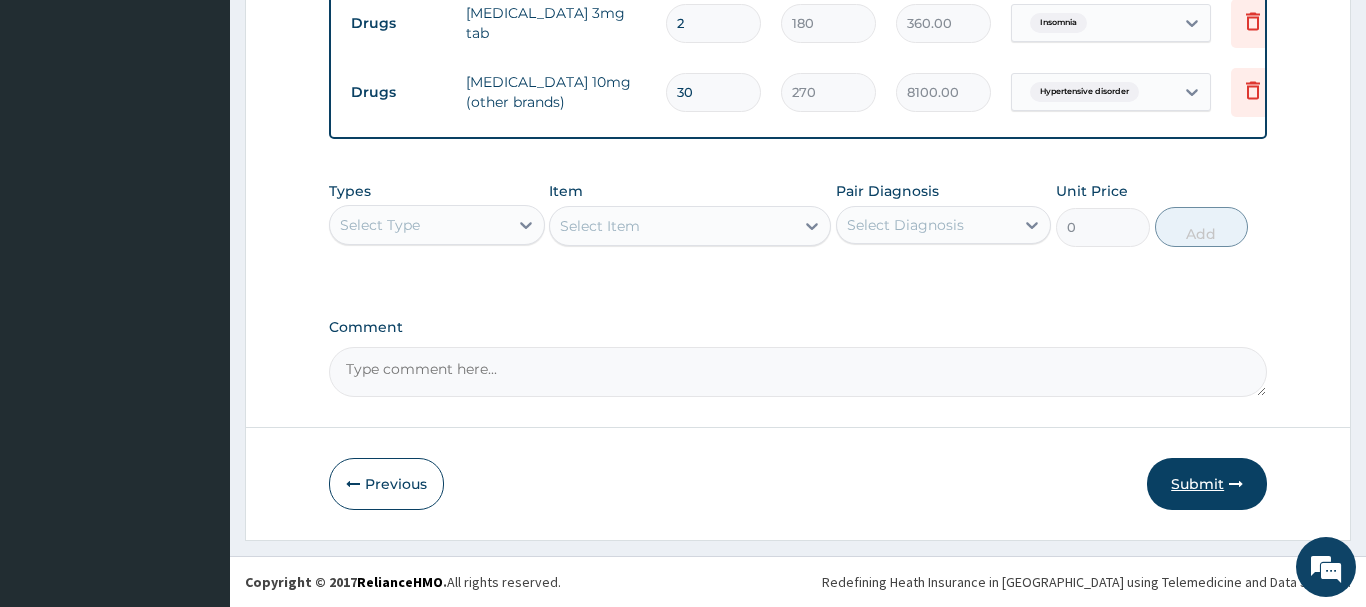click on "Submit" at bounding box center [1207, 484] 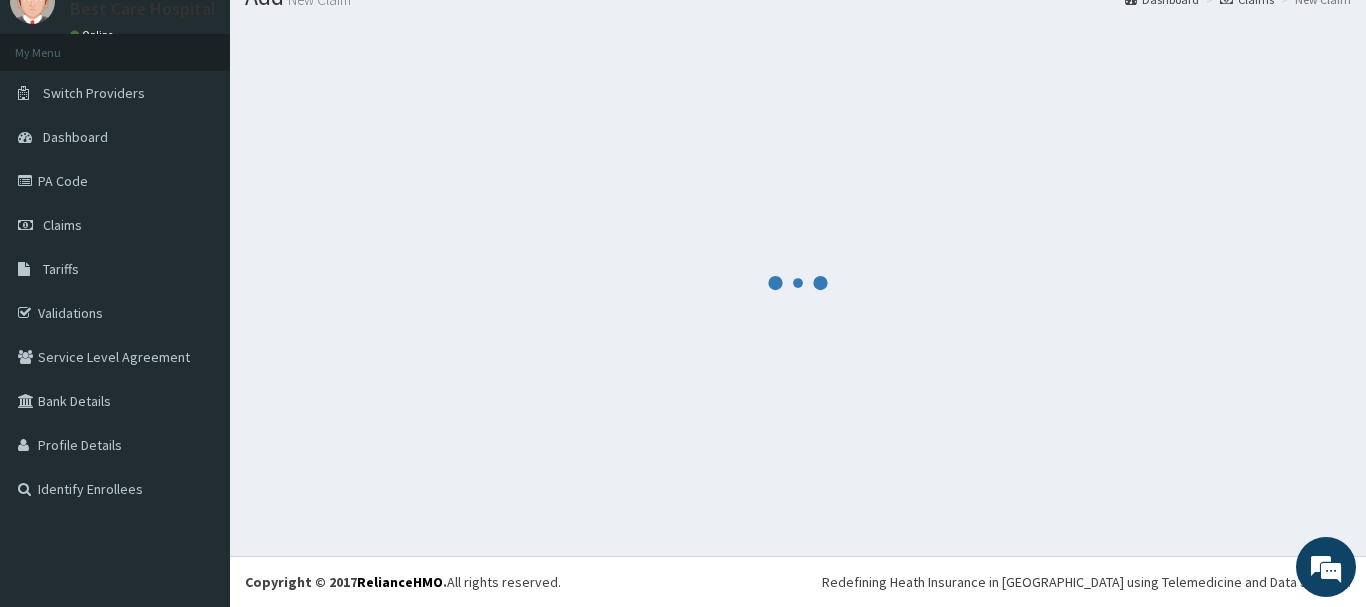 scroll, scrollTop: 81, scrollLeft: 0, axis: vertical 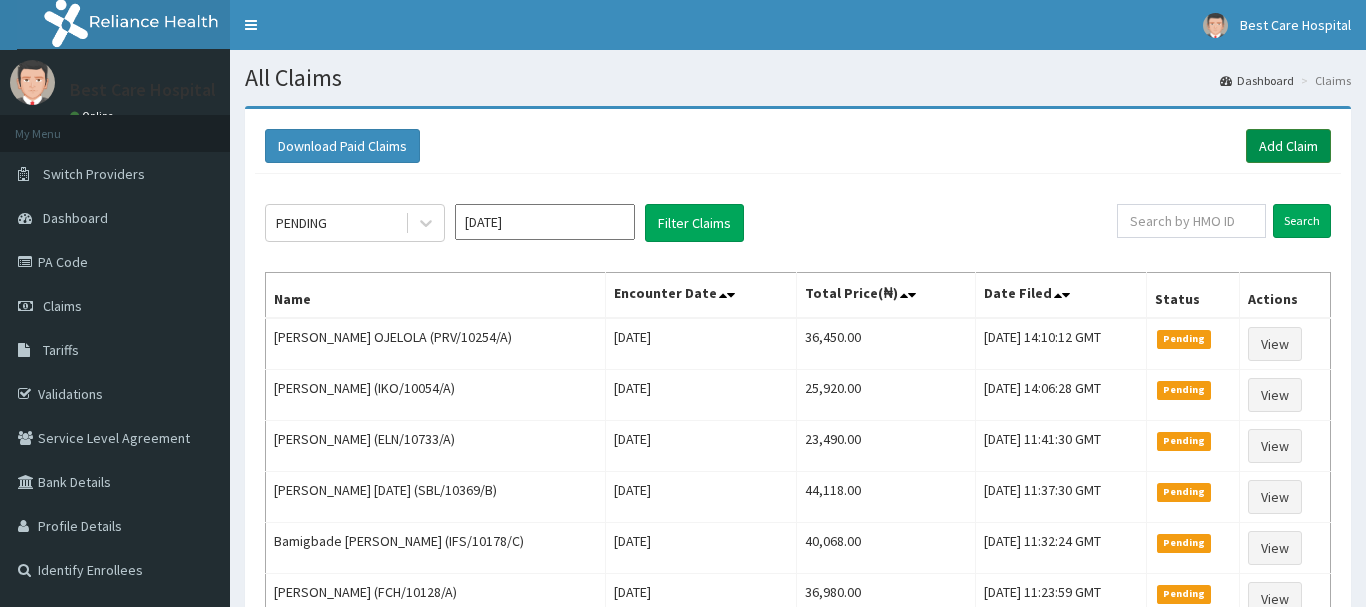 click on "Add Claim" at bounding box center [1288, 146] 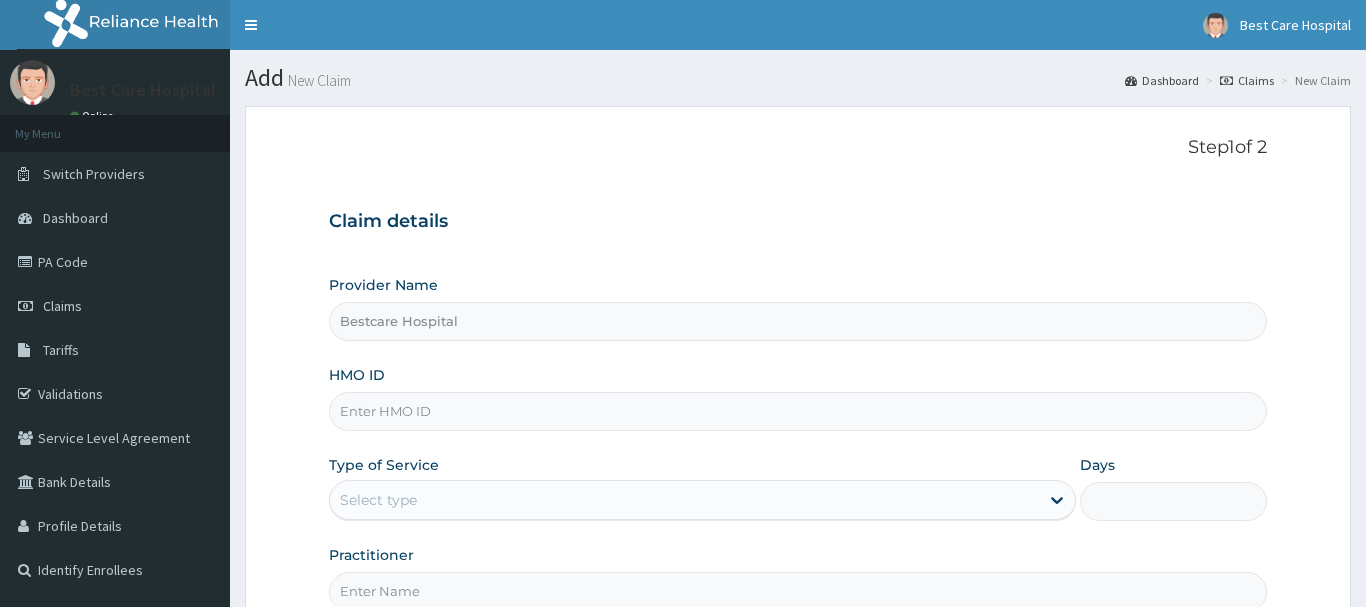 scroll, scrollTop: 0, scrollLeft: 0, axis: both 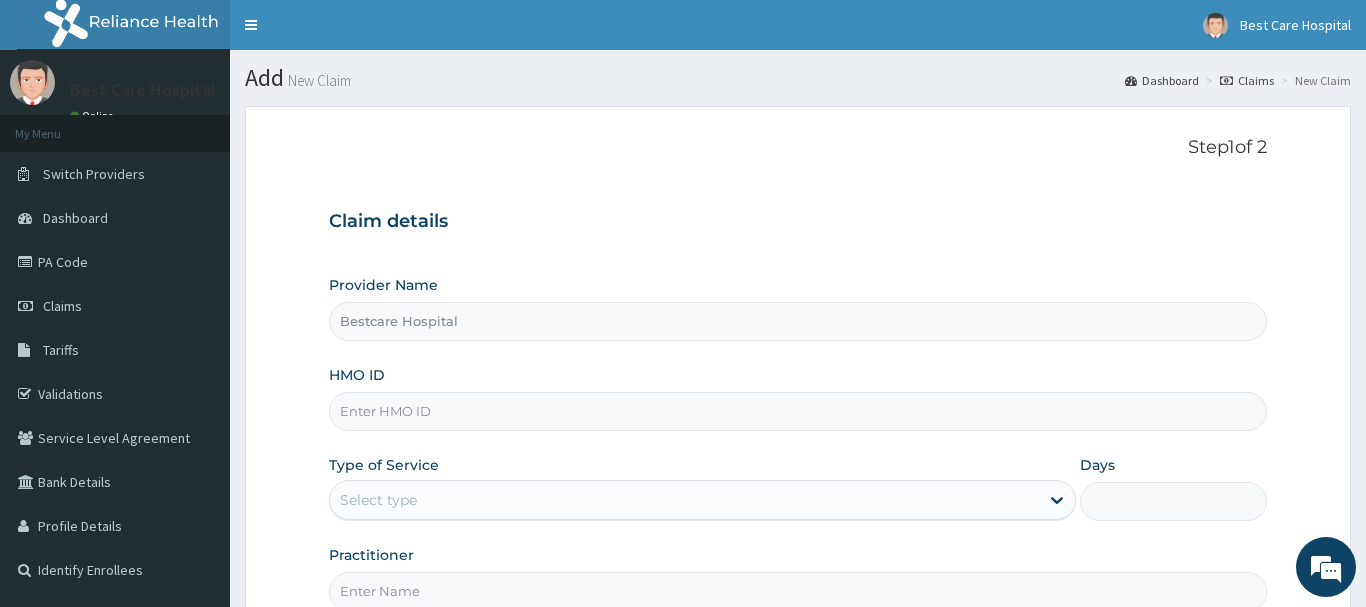 click on "Provider Name Bestcare Hospital HMO ID Type of Service Select type Days Practitioner" at bounding box center [798, 443] 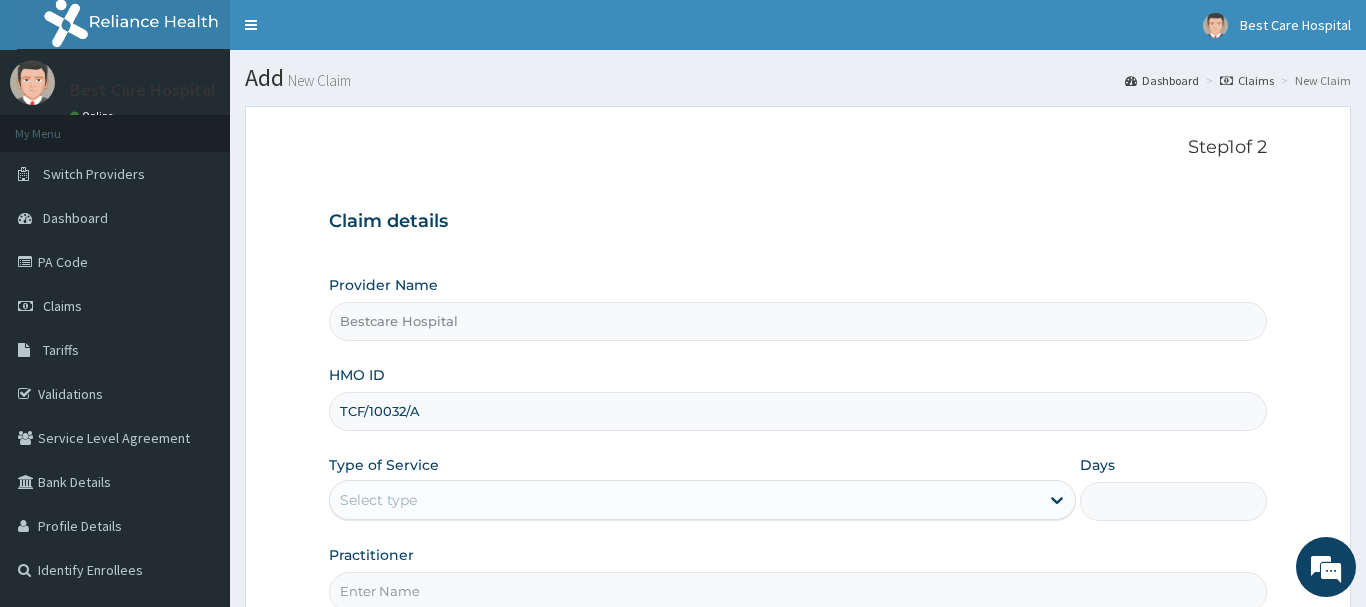 scroll, scrollTop: 0, scrollLeft: 0, axis: both 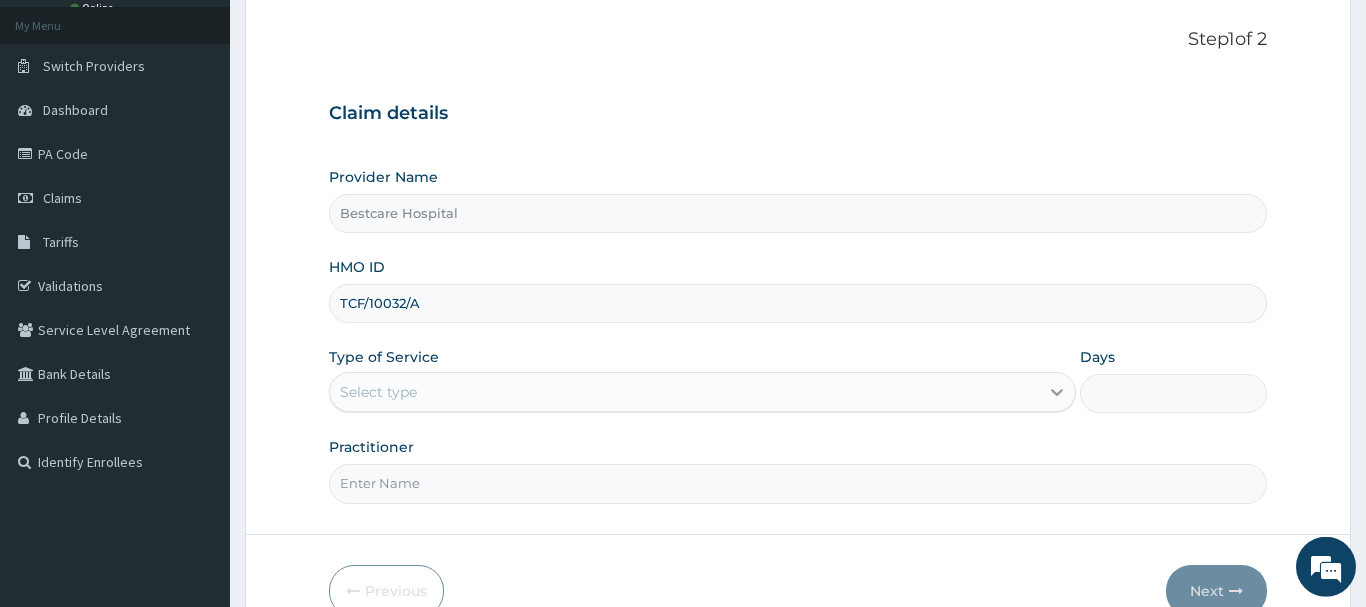 type on "TCF/10032/A" 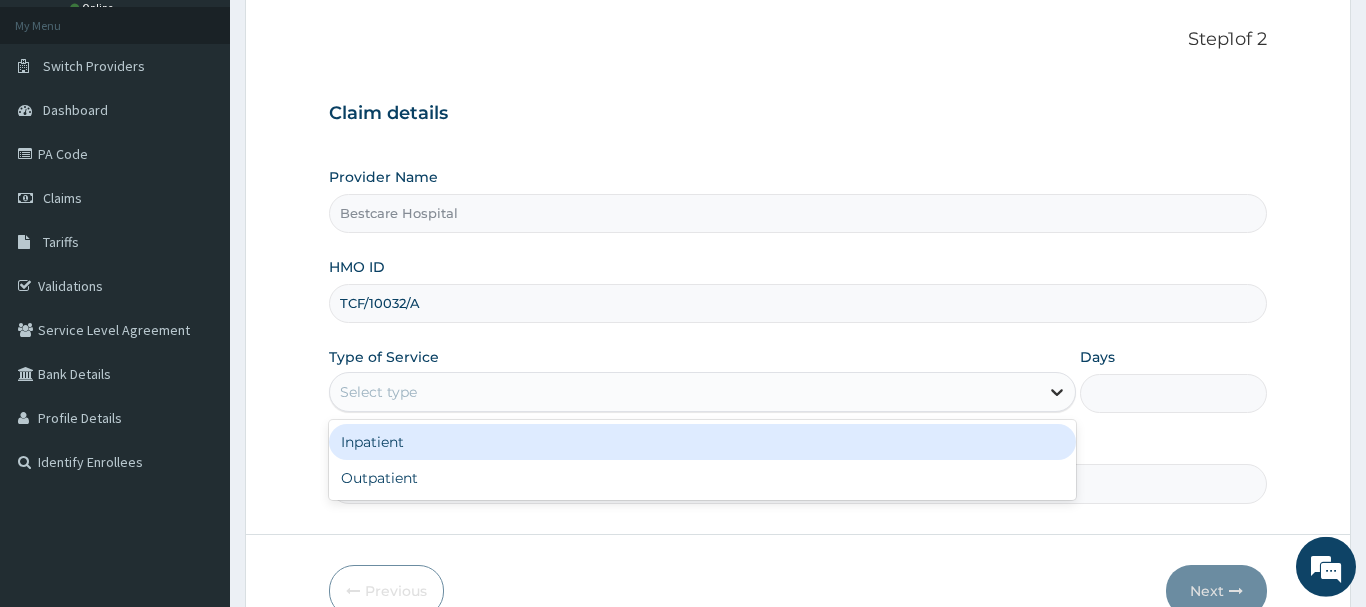 click 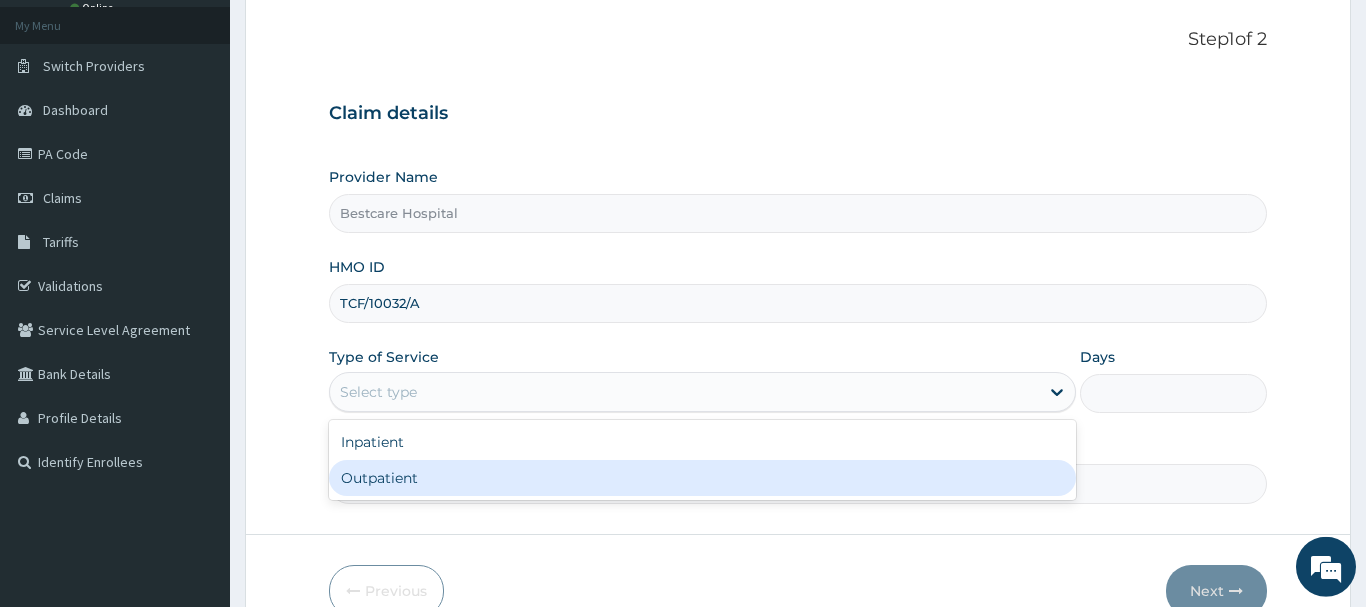 click on "Outpatient" at bounding box center (703, 478) 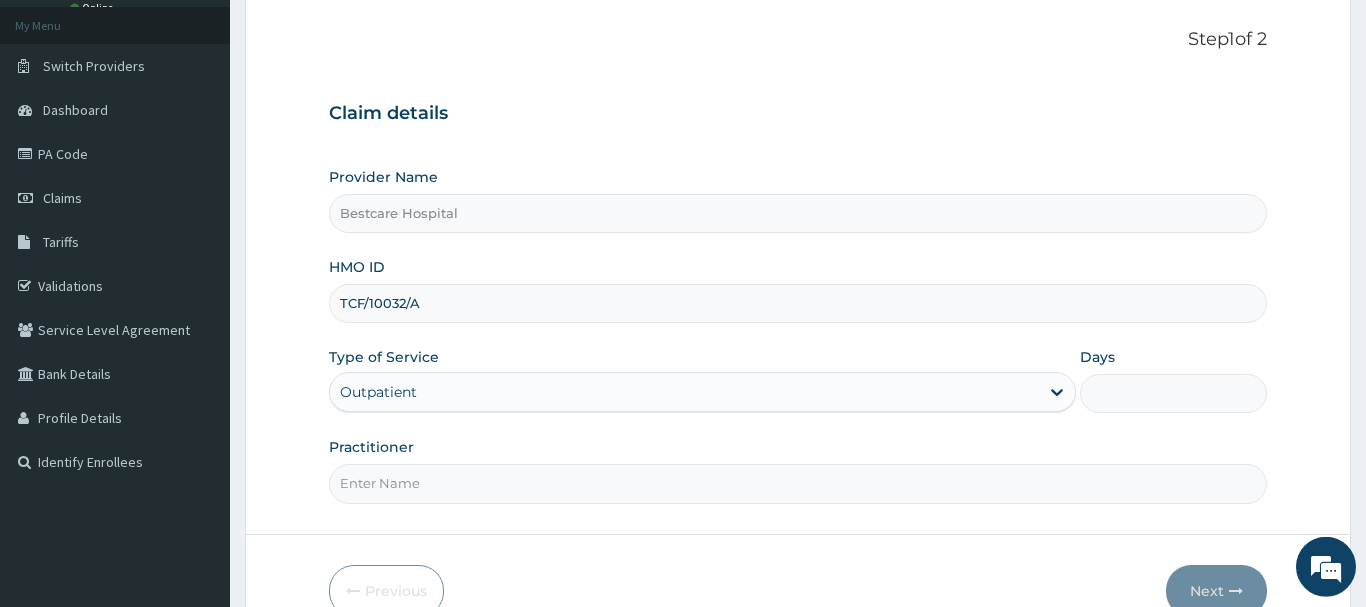 type on "1" 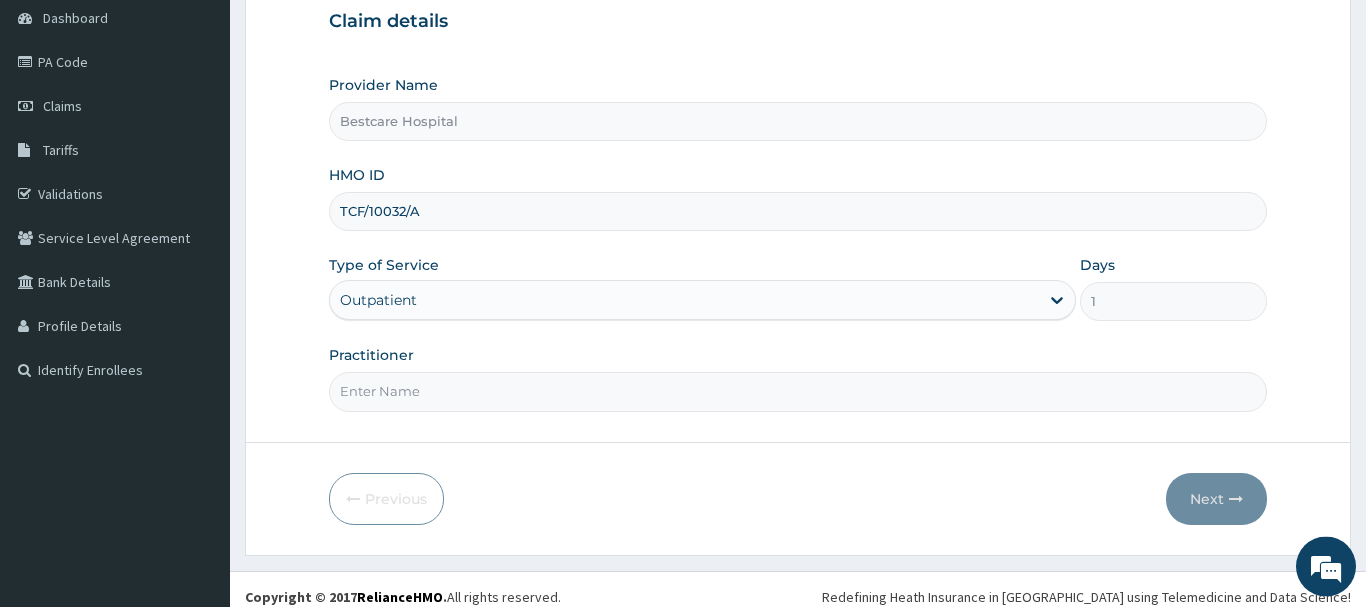 scroll, scrollTop: 203, scrollLeft: 0, axis: vertical 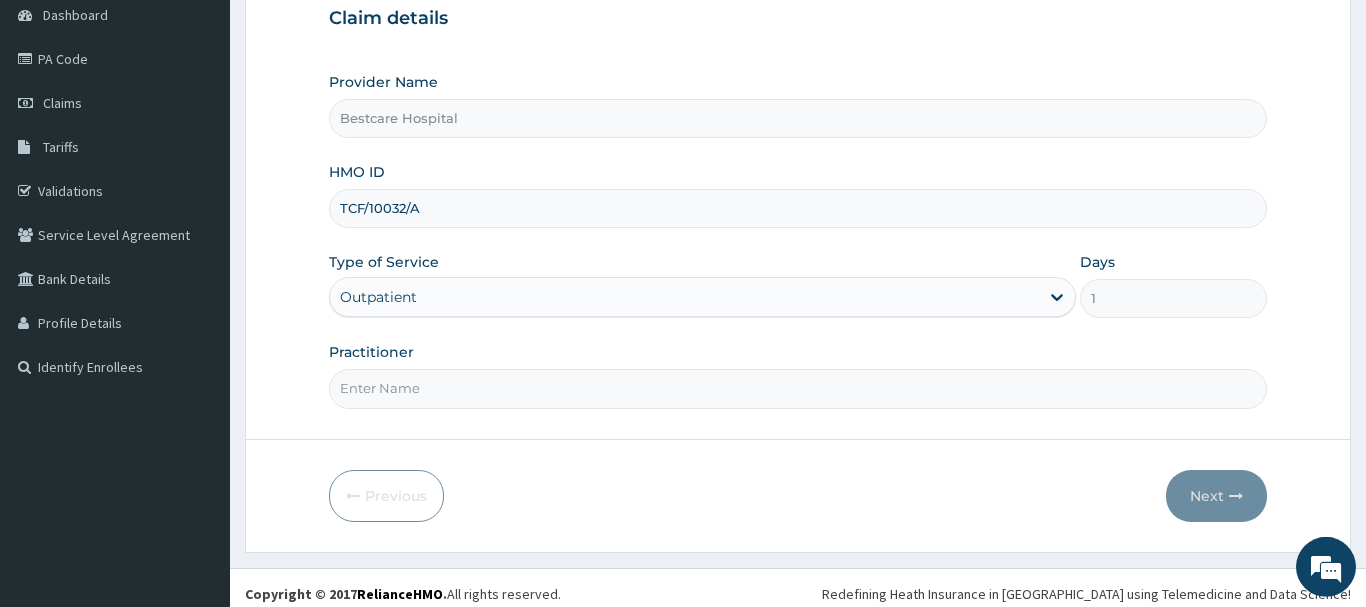 drag, startPoint x: 612, startPoint y: 386, endPoint x: 599, endPoint y: 390, distance: 13.601471 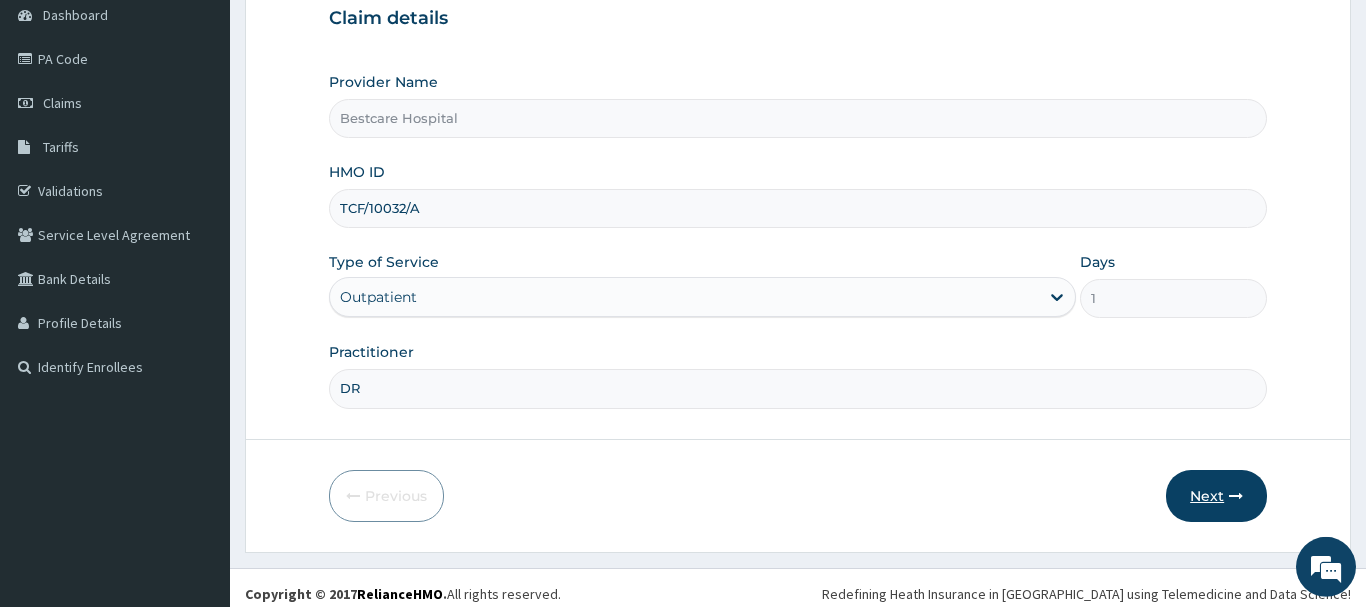 type on "DR" 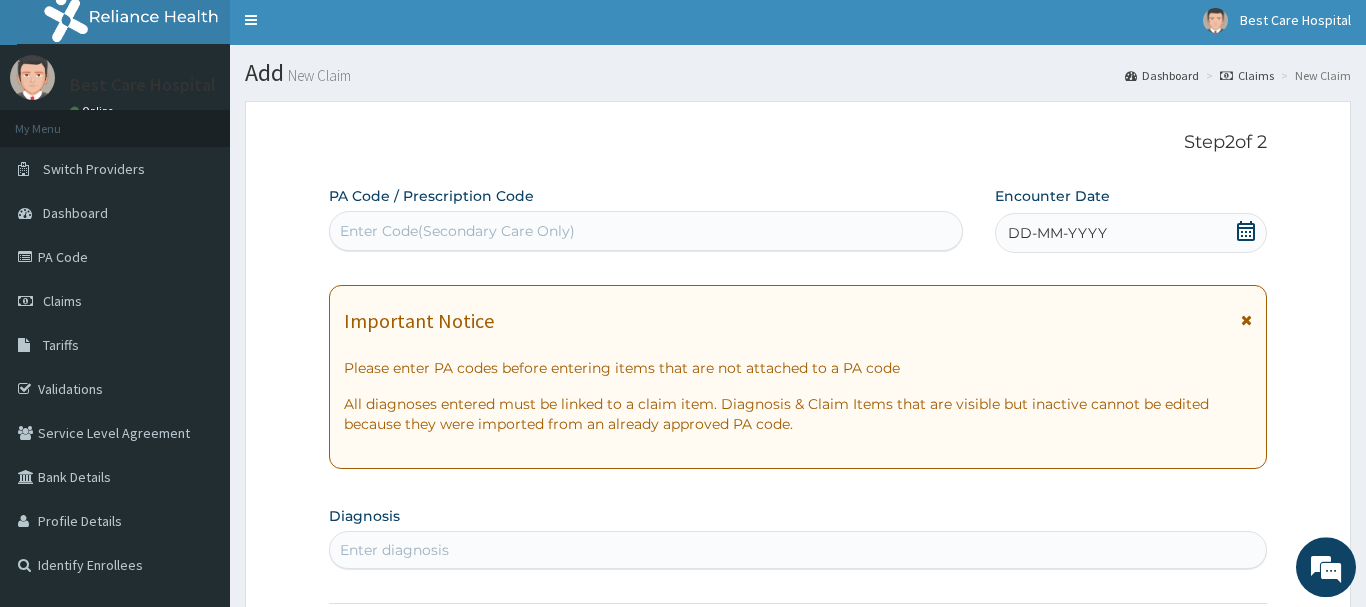 scroll, scrollTop: 0, scrollLeft: 0, axis: both 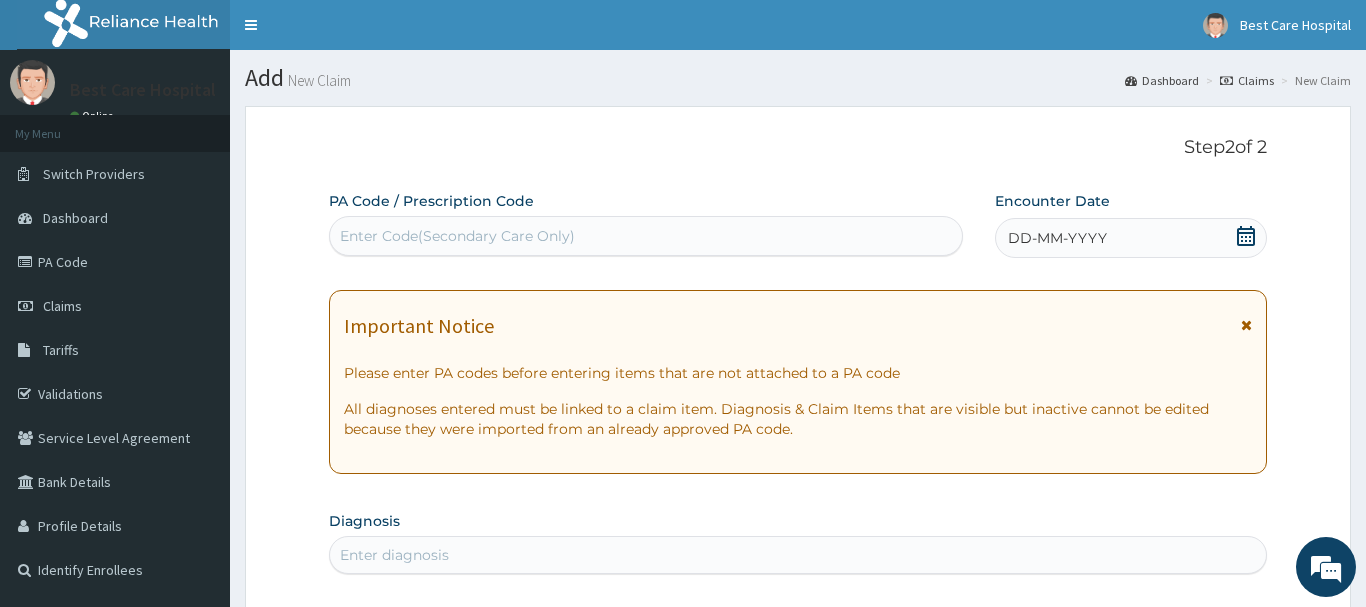 click 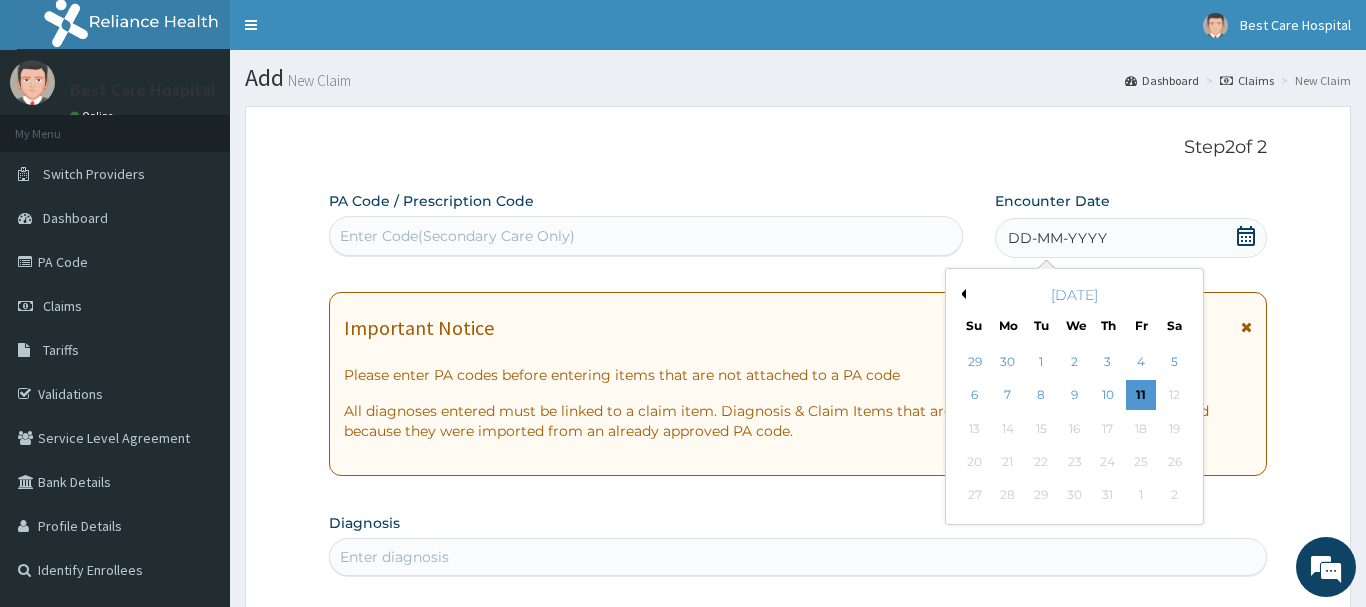 drag, startPoint x: 1105, startPoint y: 393, endPoint x: 1161, endPoint y: 344, distance: 74.41102 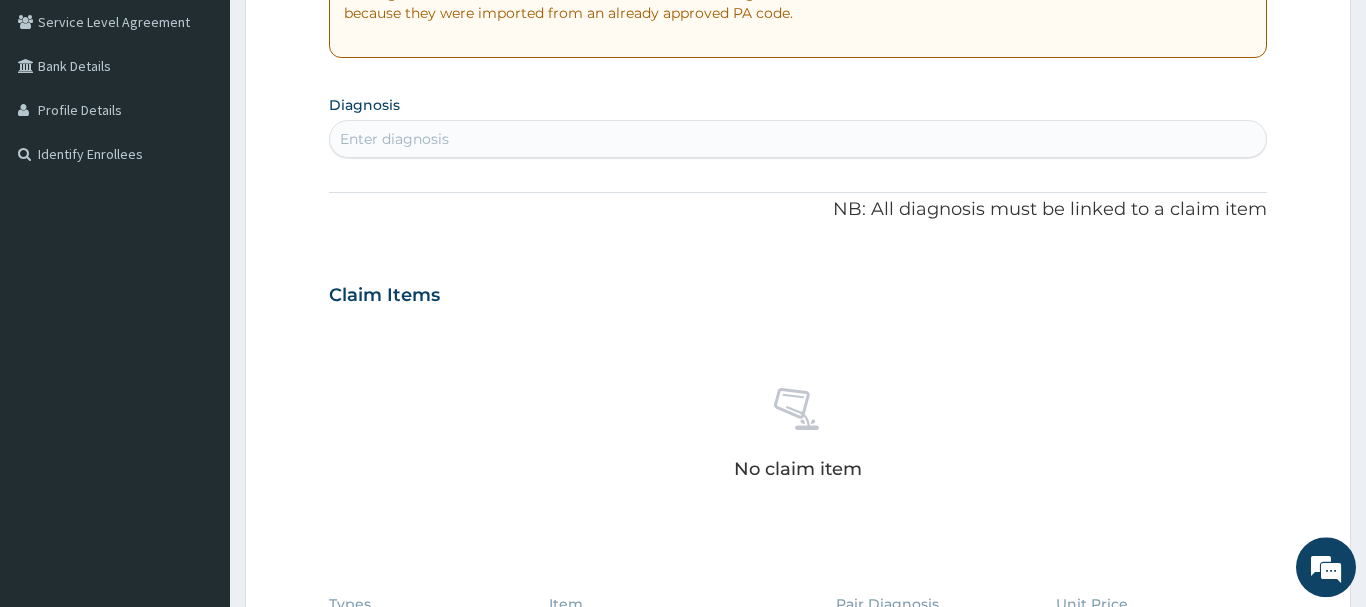 scroll, scrollTop: 418, scrollLeft: 0, axis: vertical 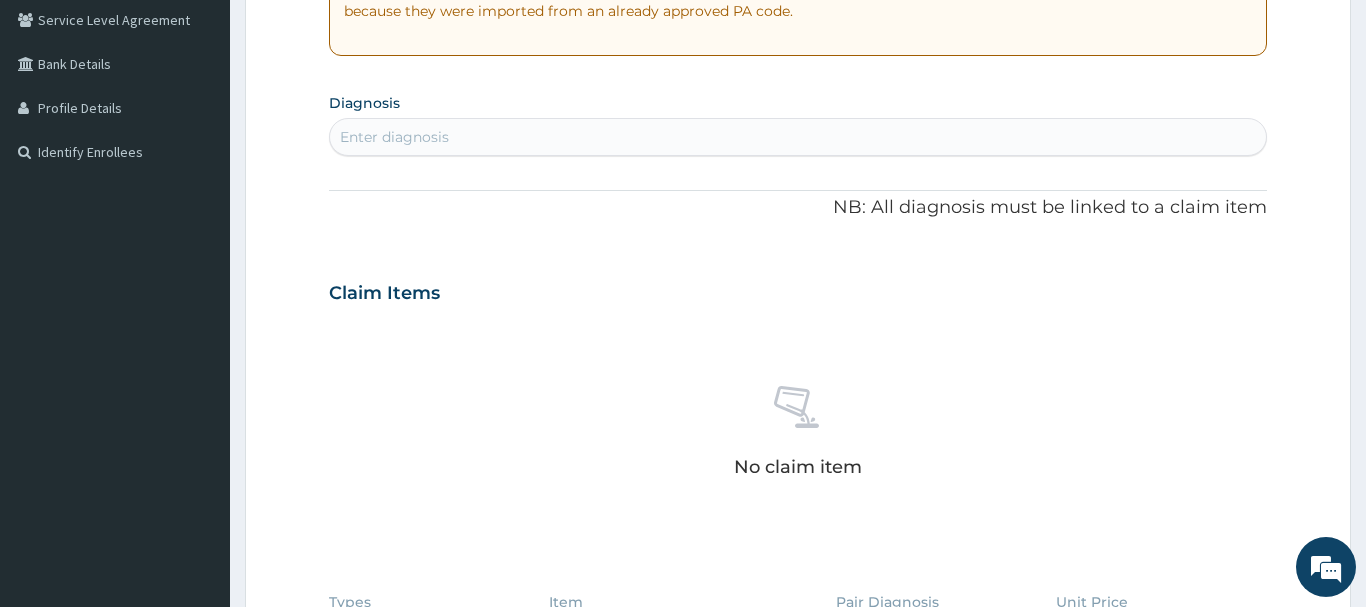 click on "Enter diagnosis" at bounding box center (798, 137) 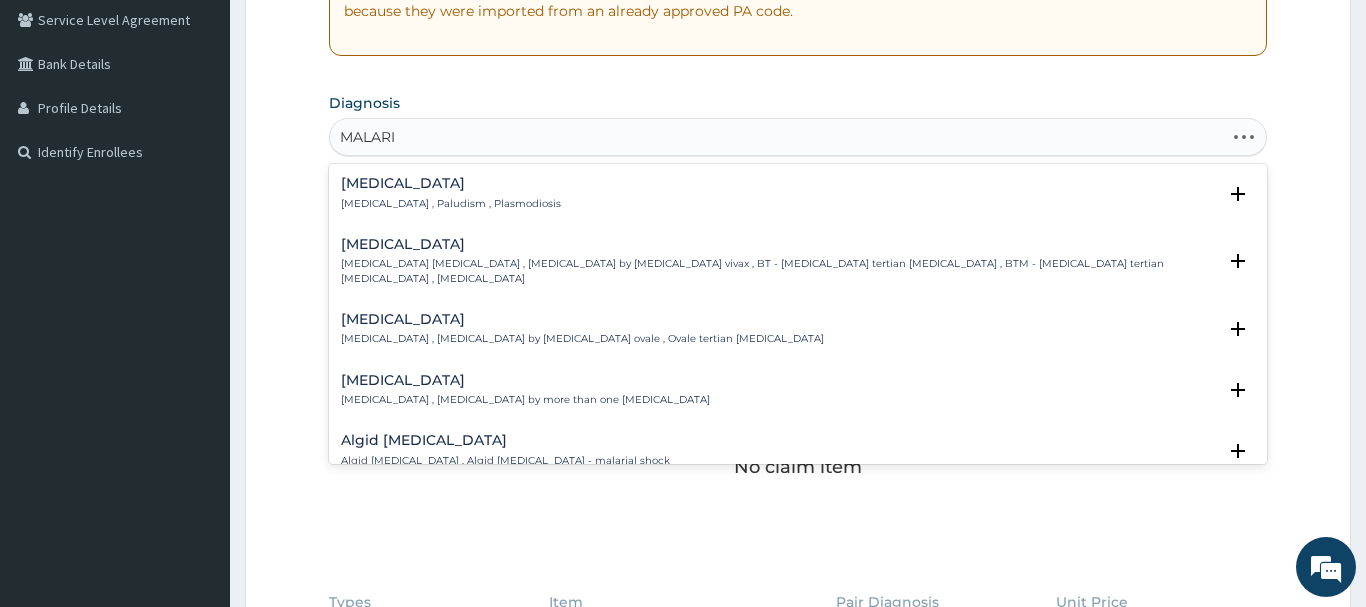 type on "MALARIA" 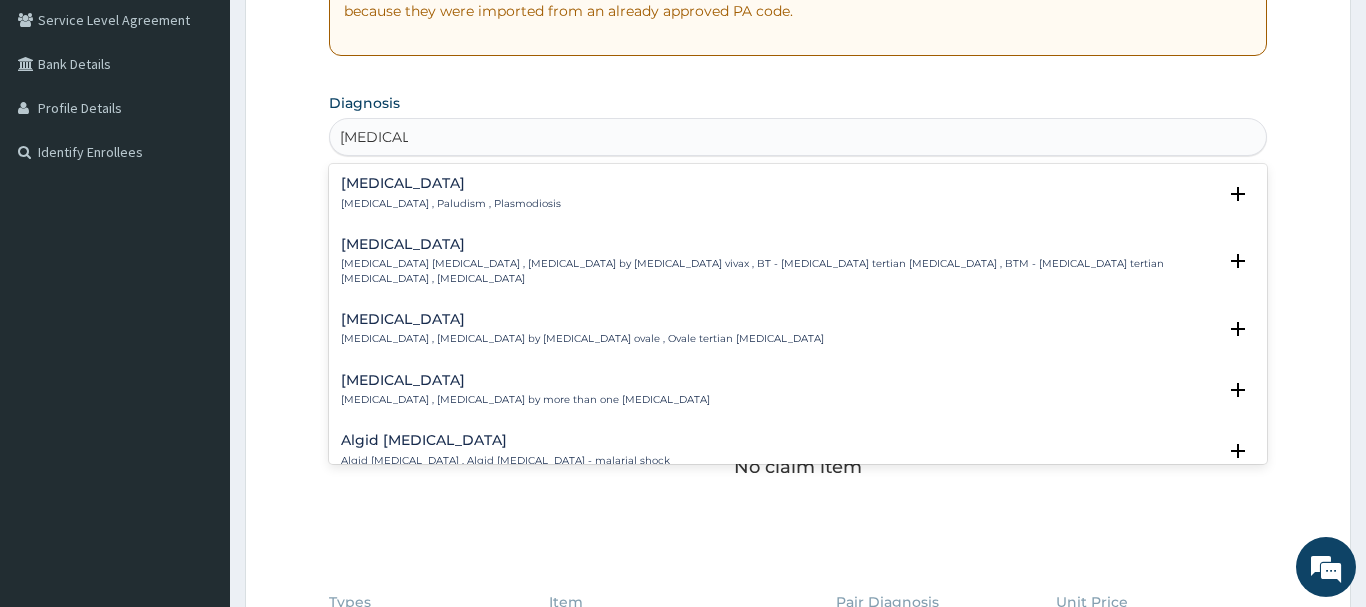 click on "Malaria" at bounding box center [451, 183] 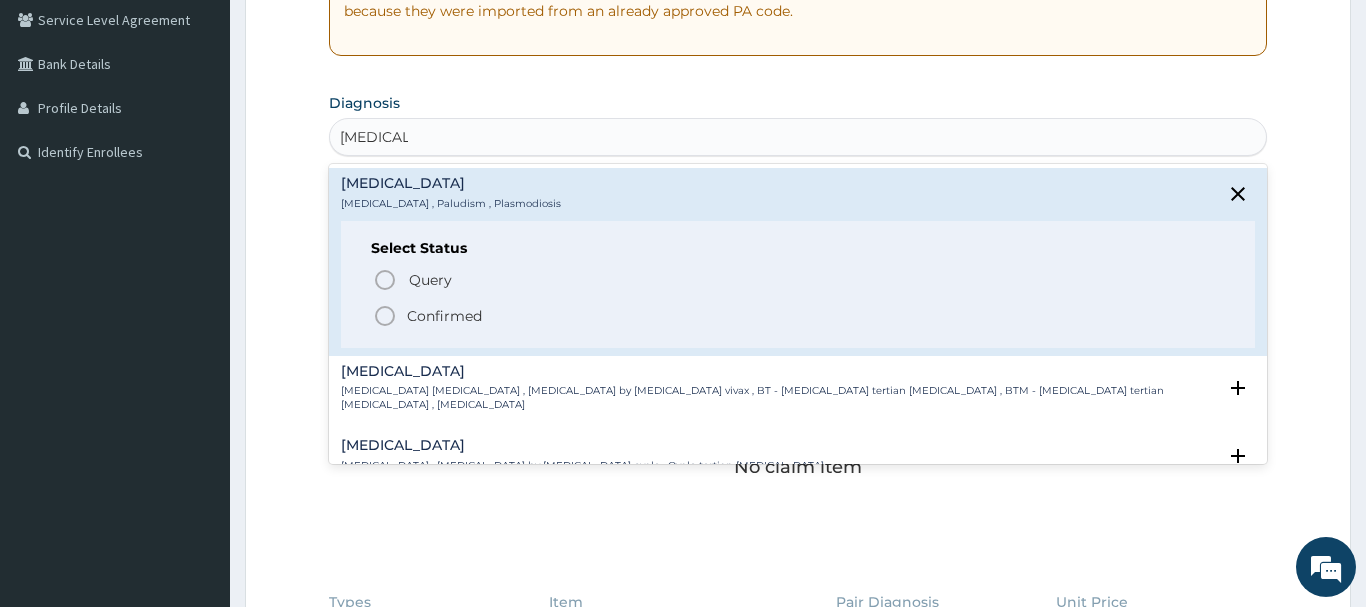 click 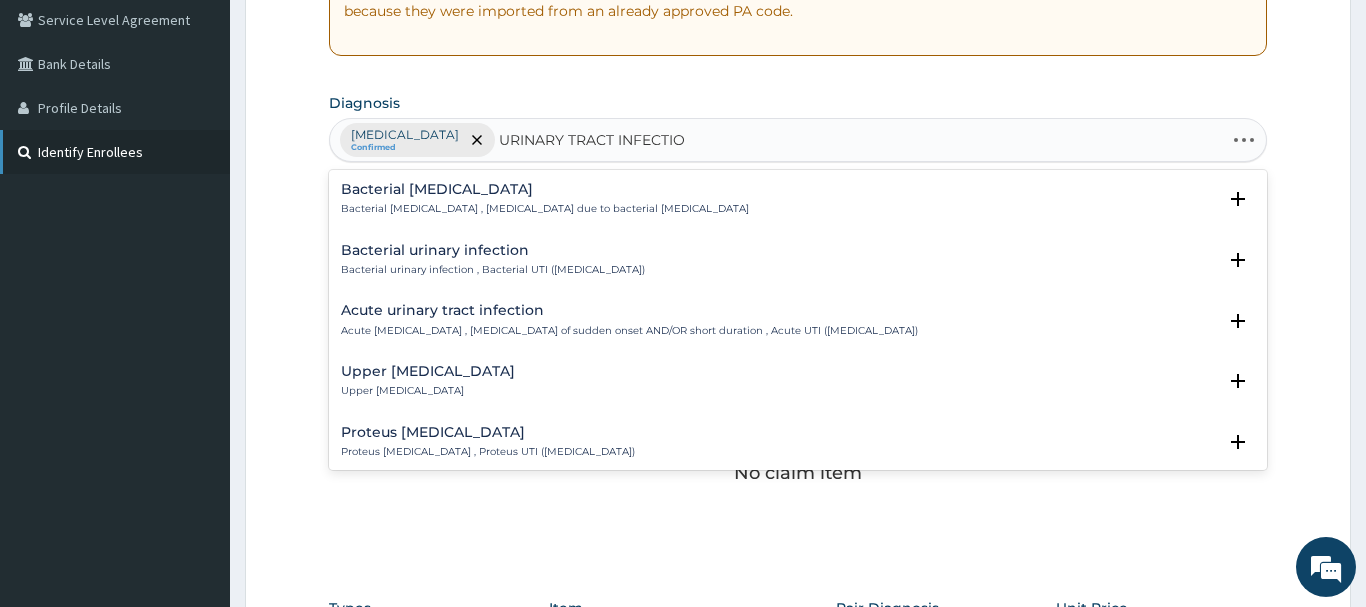 type on "URINARY TRACT INFECTION" 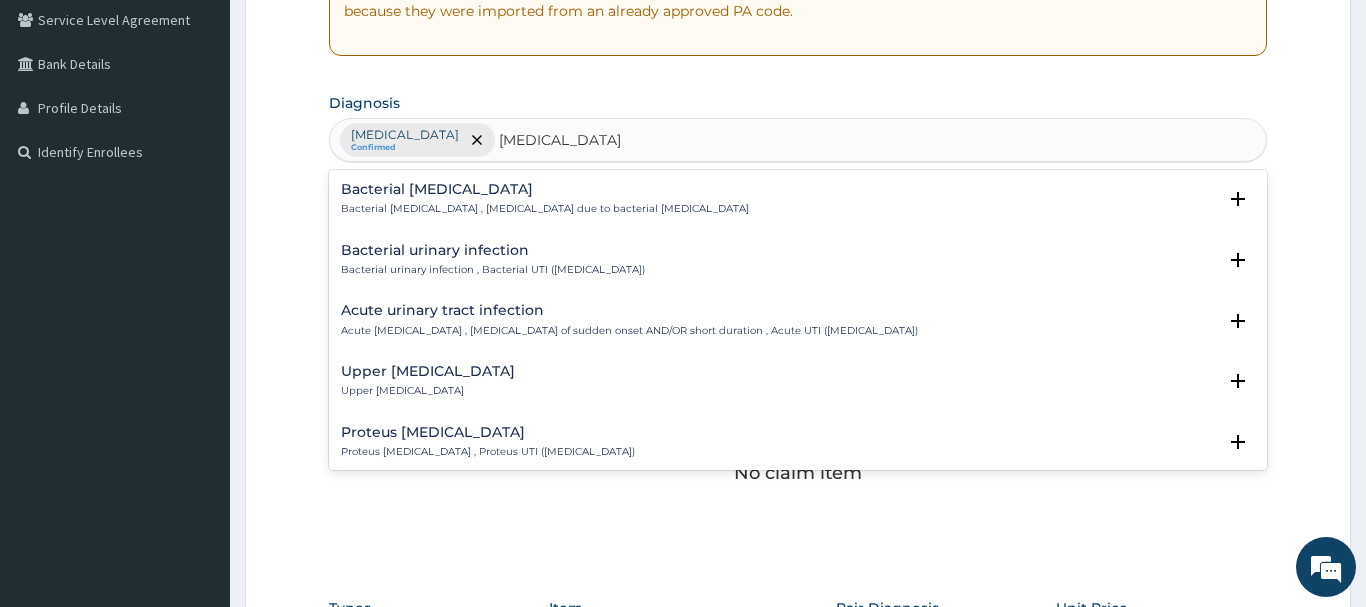click on "Bacterial pyuria , Pyuria due to bacterial urinary tract infection" at bounding box center (545, 209) 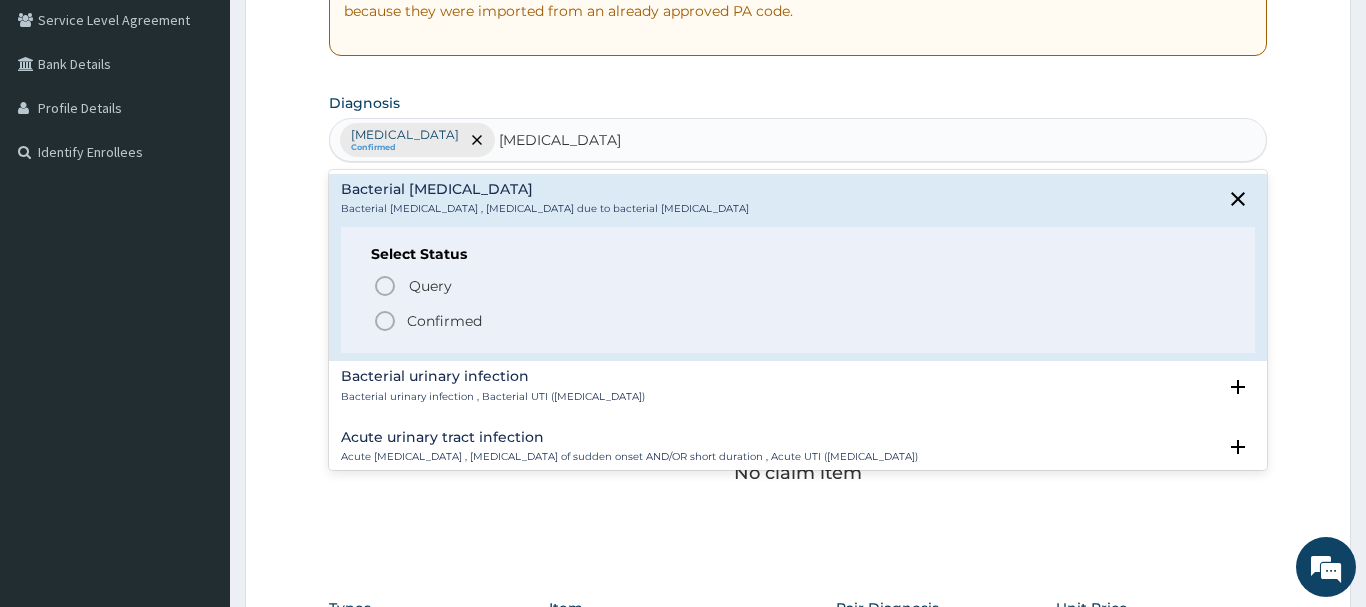 click 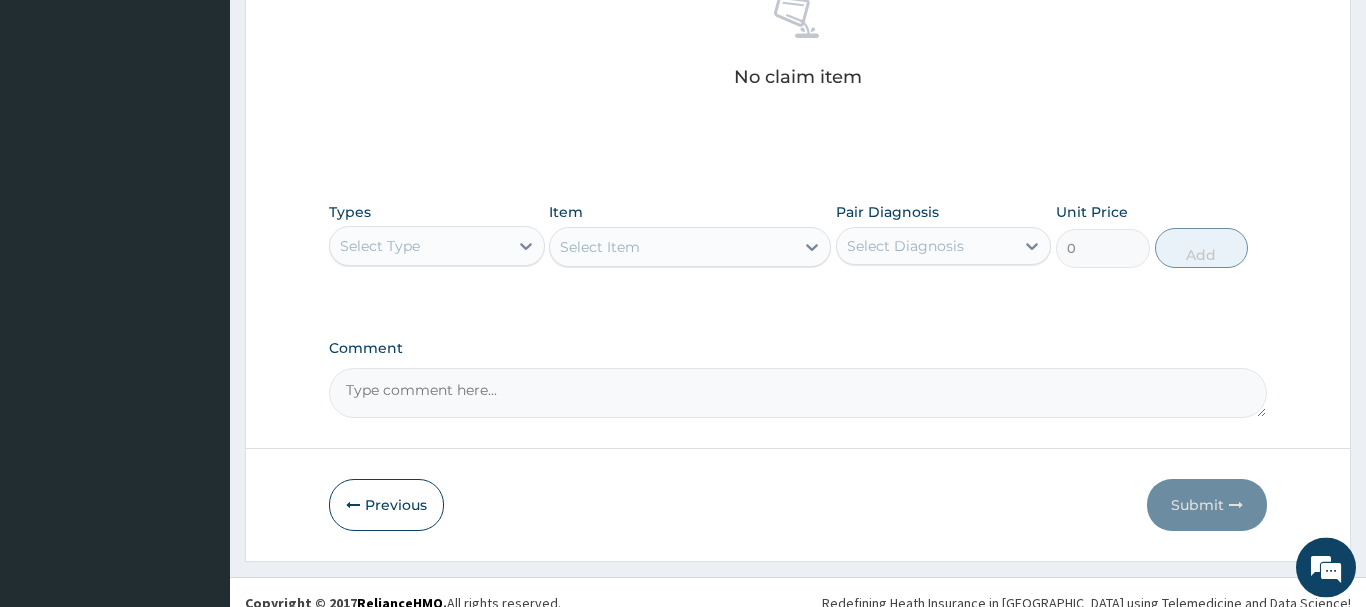 scroll, scrollTop: 835, scrollLeft: 0, axis: vertical 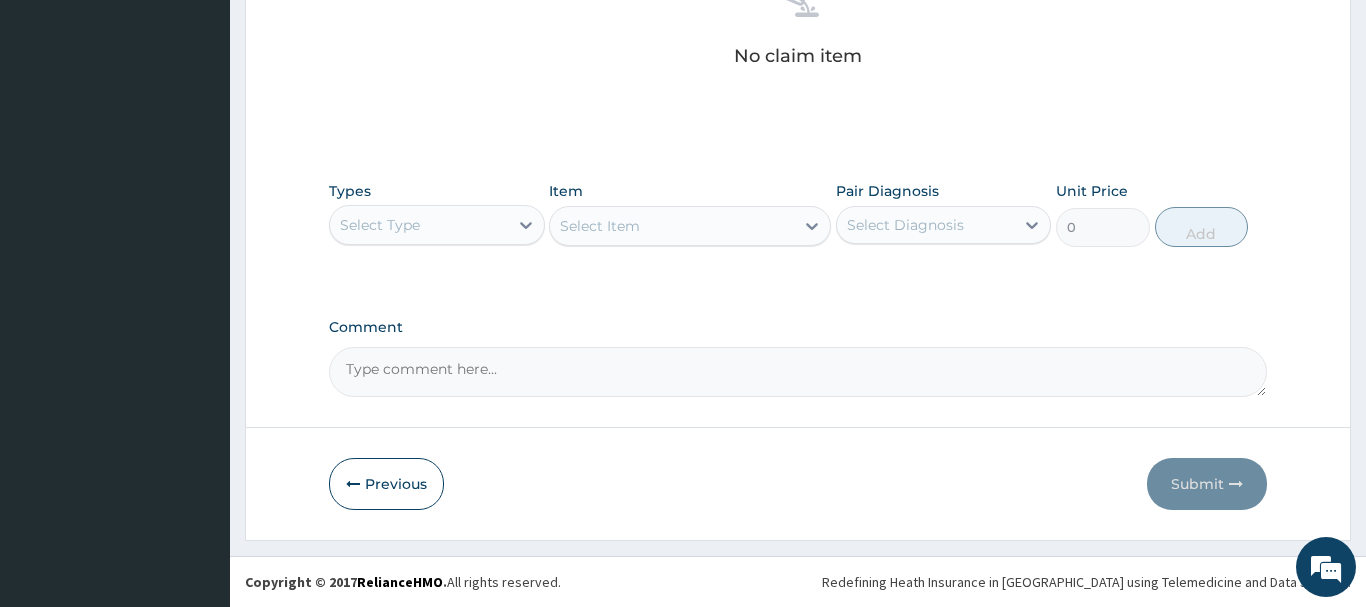 click on "Select Type" at bounding box center [419, 225] 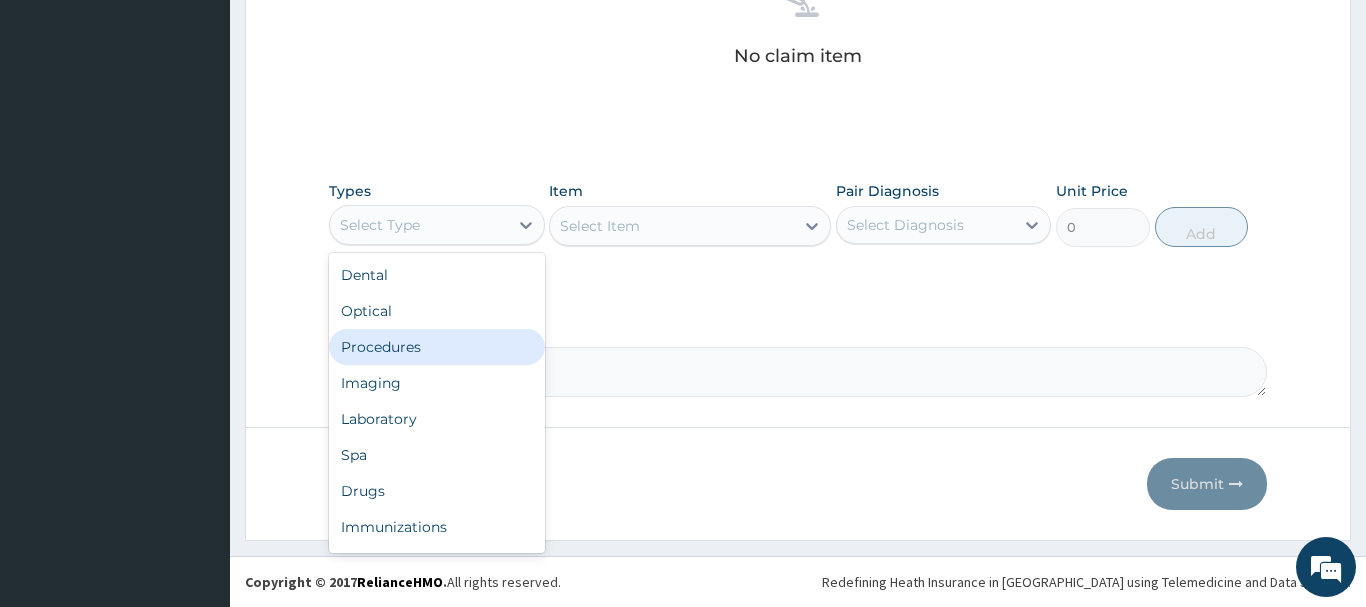 drag, startPoint x: 416, startPoint y: 352, endPoint x: 550, endPoint y: 308, distance: 141.039 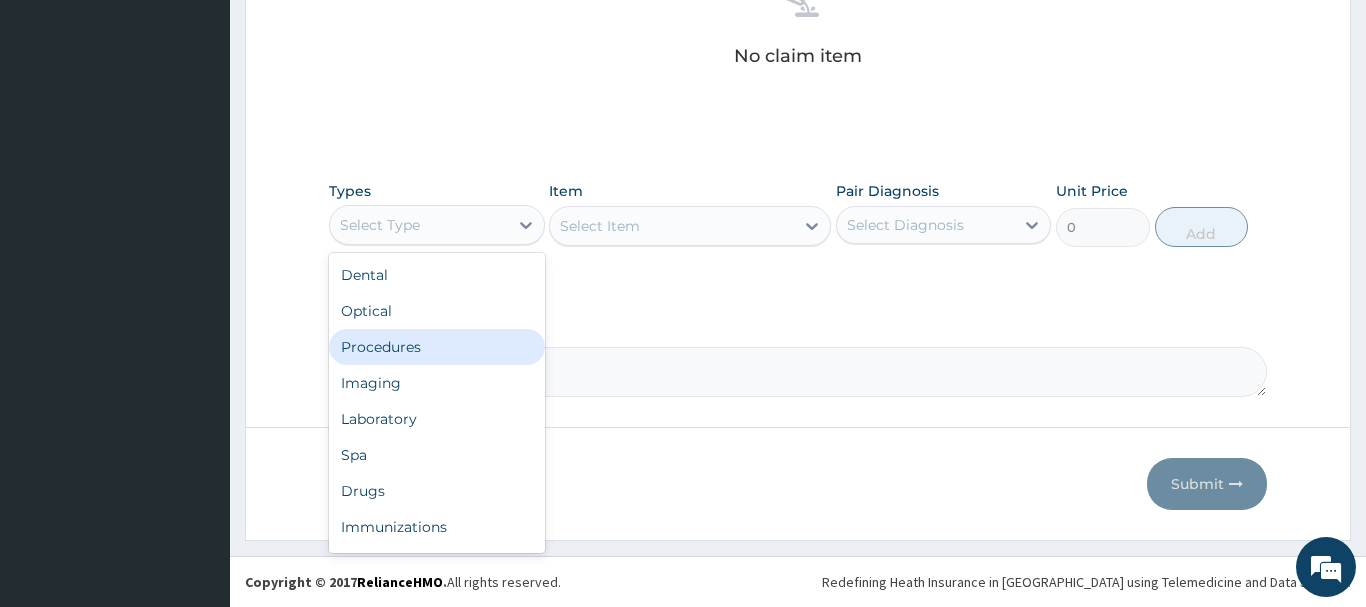 click on "Procedures" at bounding box center (437, 347) 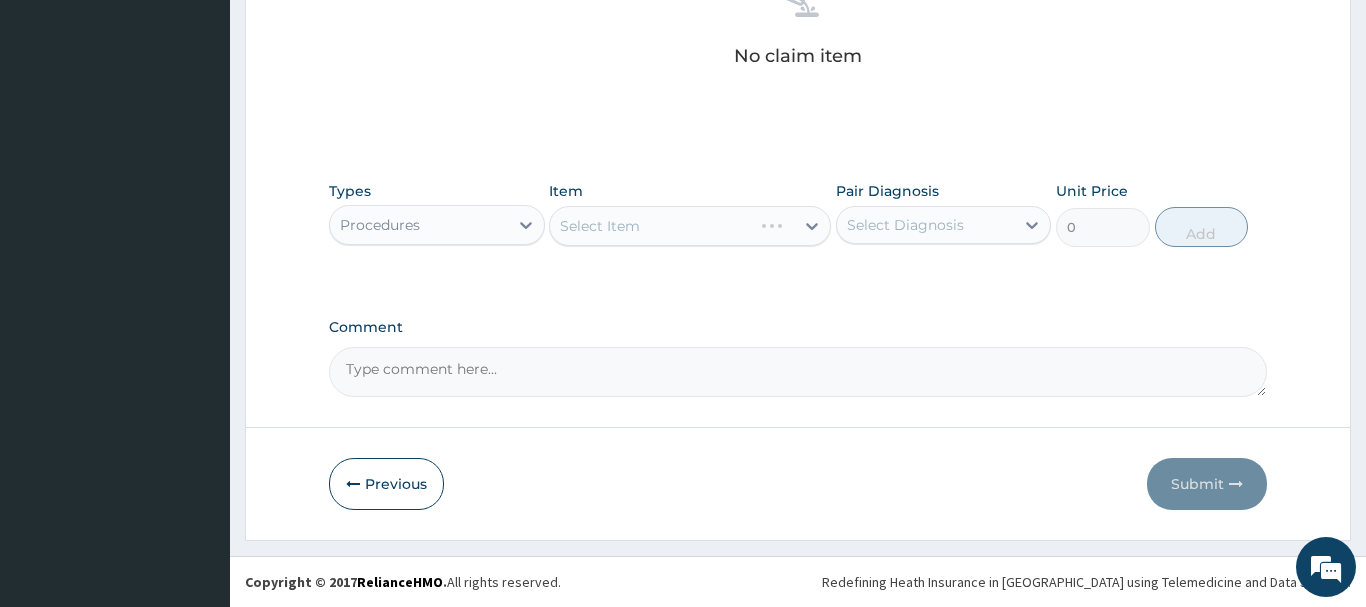 drag, startPoint x: 677, startPoint y: 226, endPoint x: 677, endPoint y: 252, distance: 26 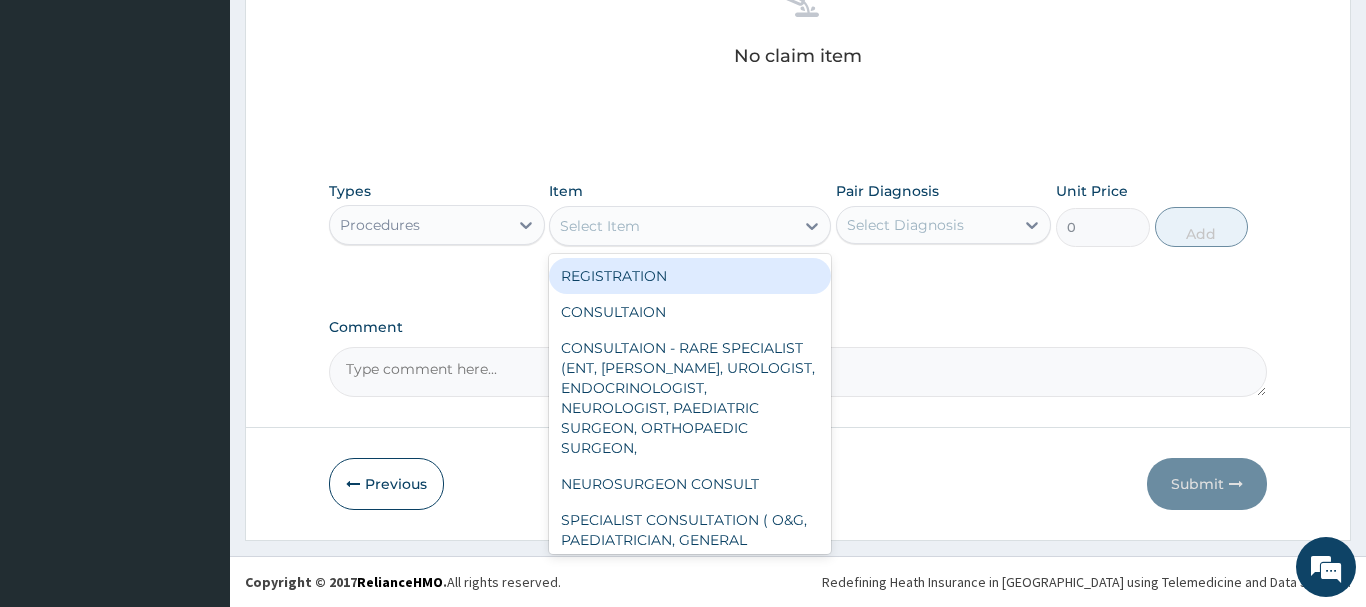click on "Select Item" at bounding box center (672, 226) 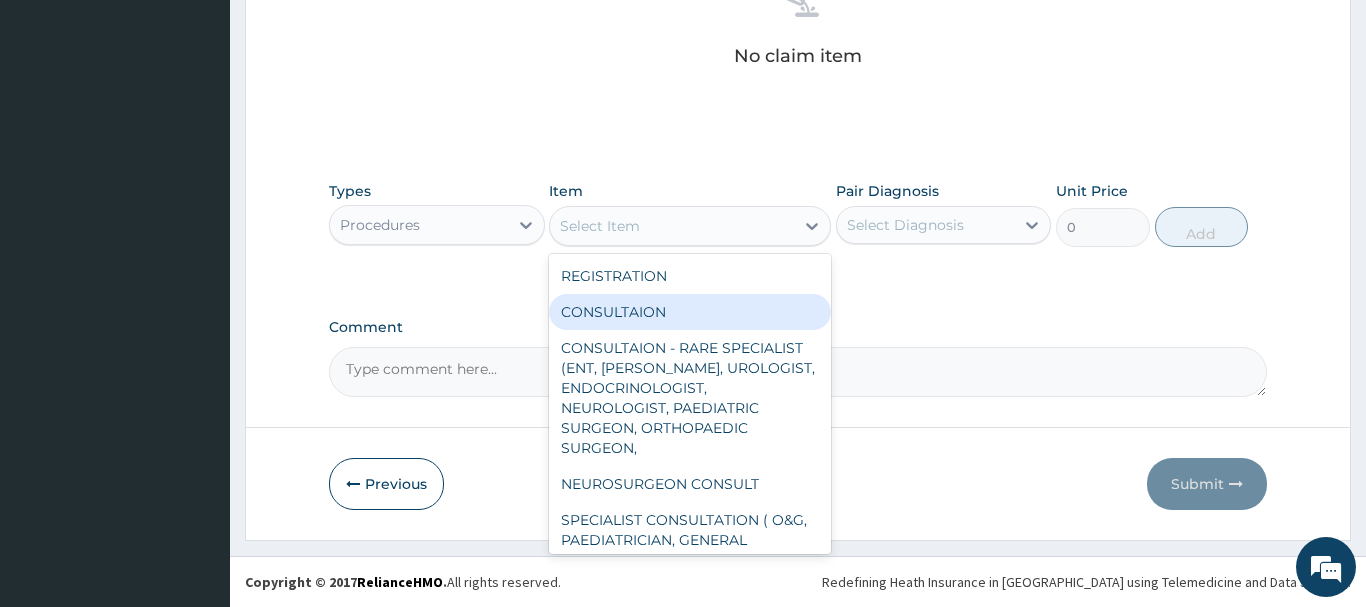 drag, startPoint x: 670, startPoint y: 307, endPoint x: 824, endPoint y: 303, distance: 154.05194 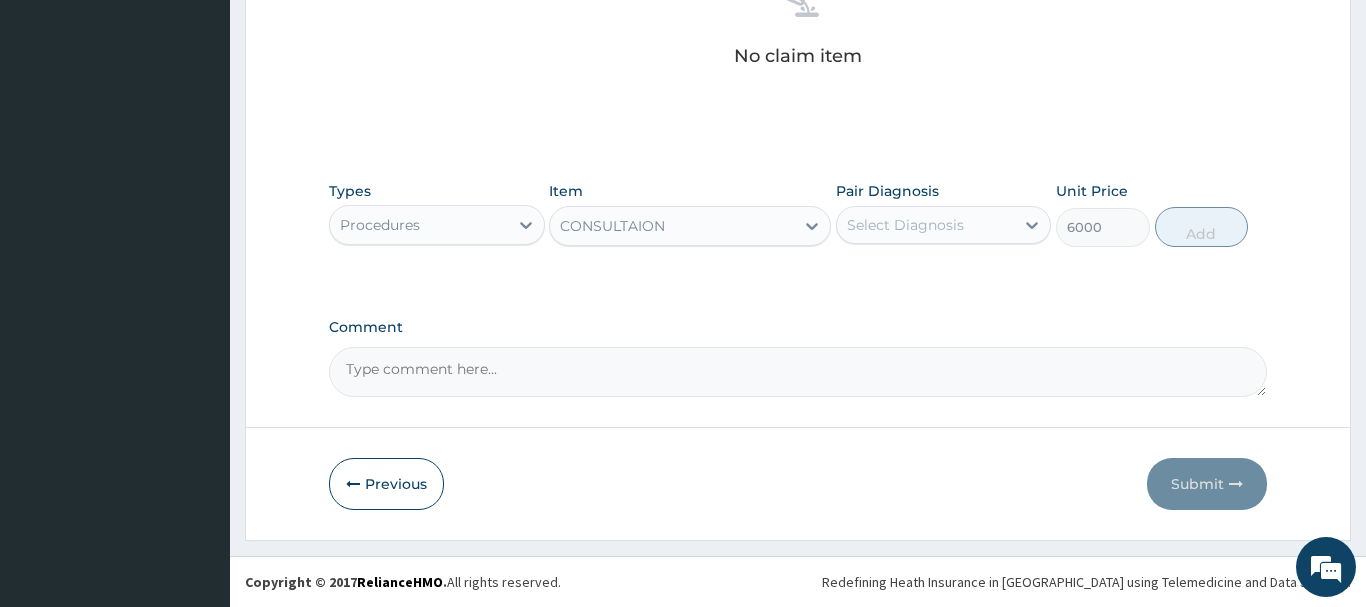 click on "Select Diagnosis" at bounding box center (905, 225) 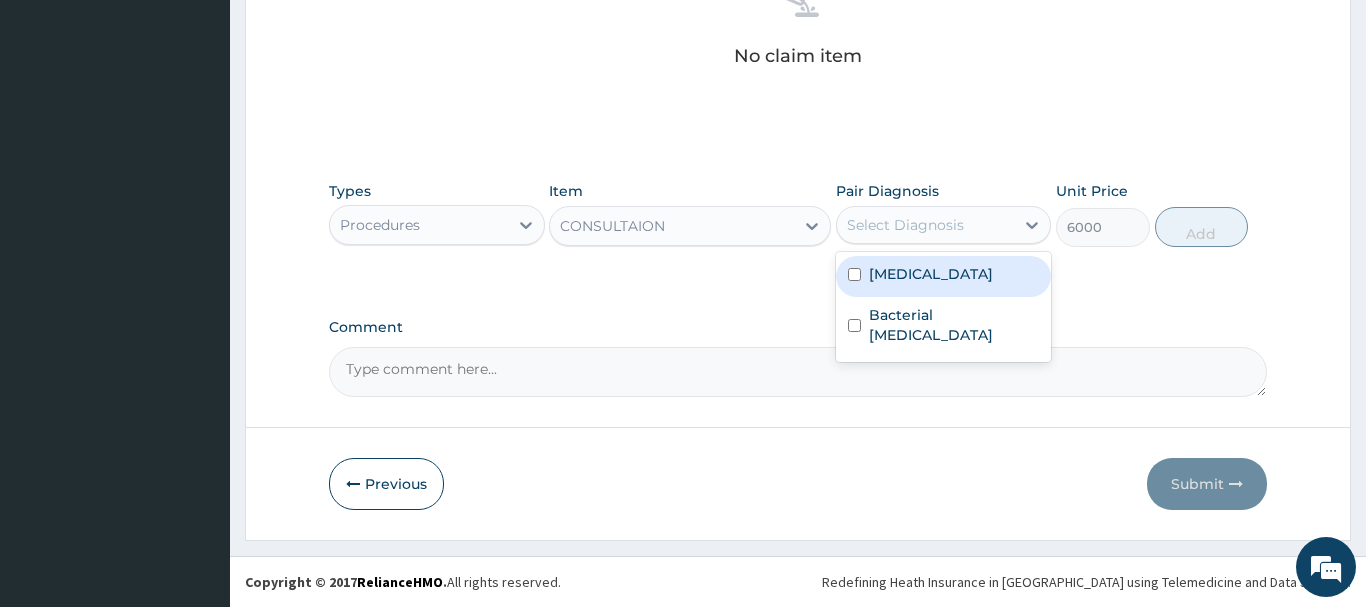 click on "Malaria" at bounding box center [931, 274] 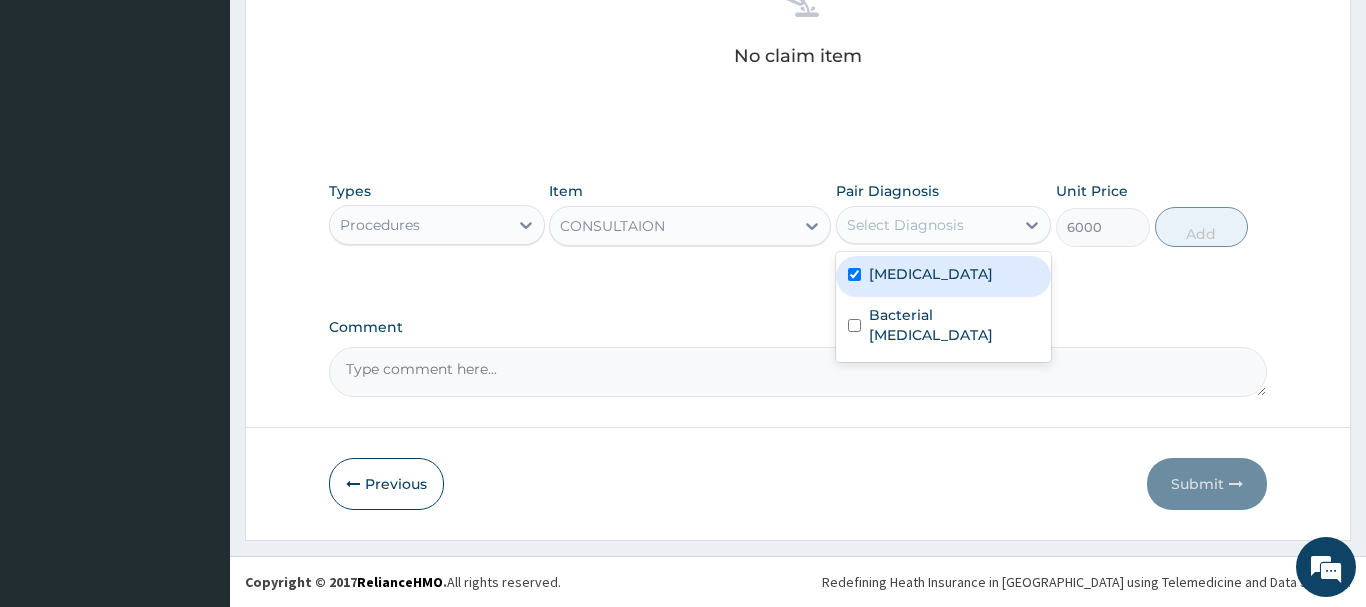 checkbox on "true" 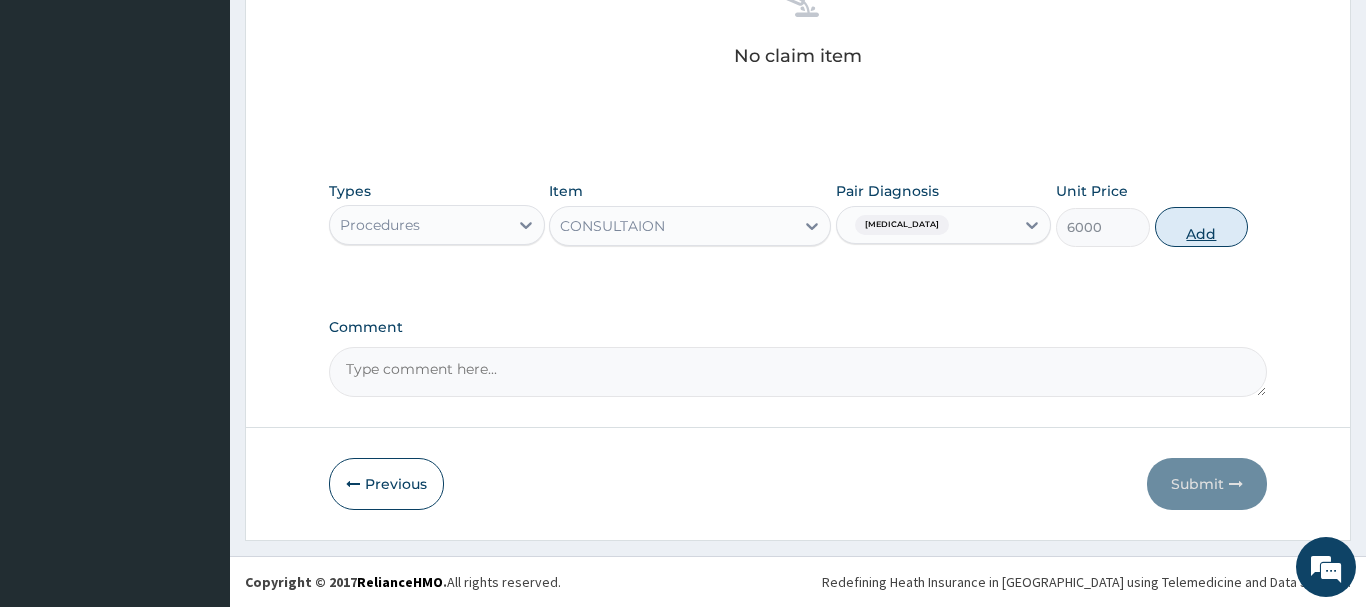 click on "Add" at bounding box center (1202, 227) 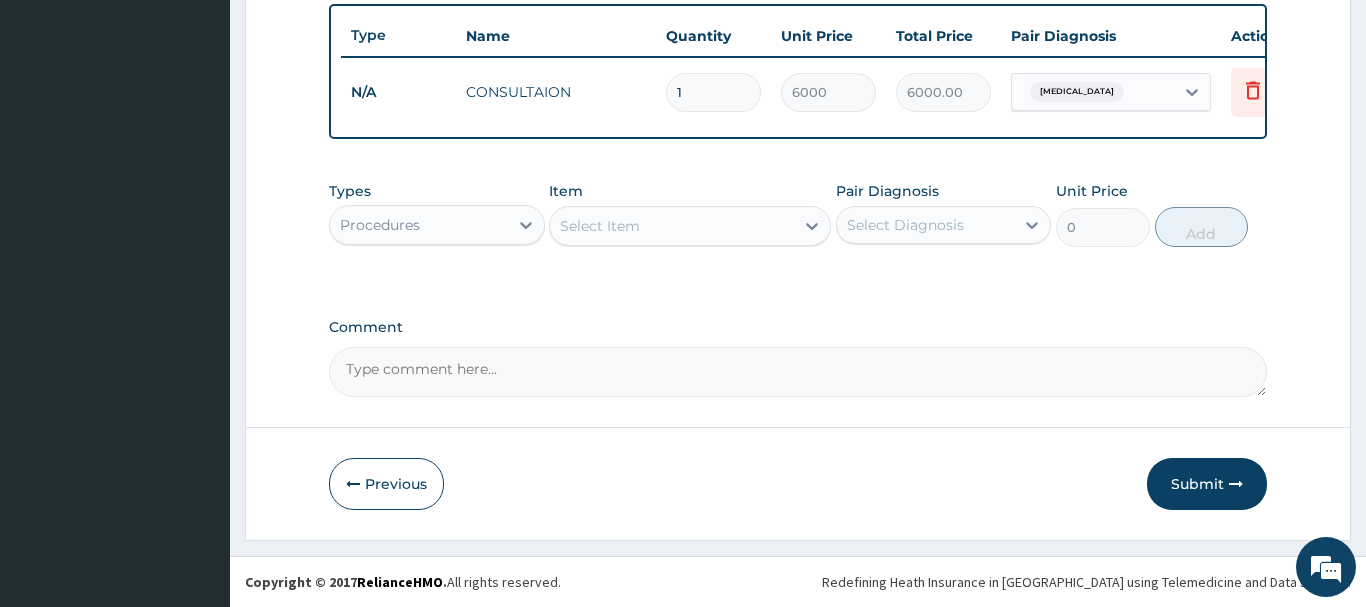 scroll, scrollTop: 740, scrollLeft: 0, axis: vertical 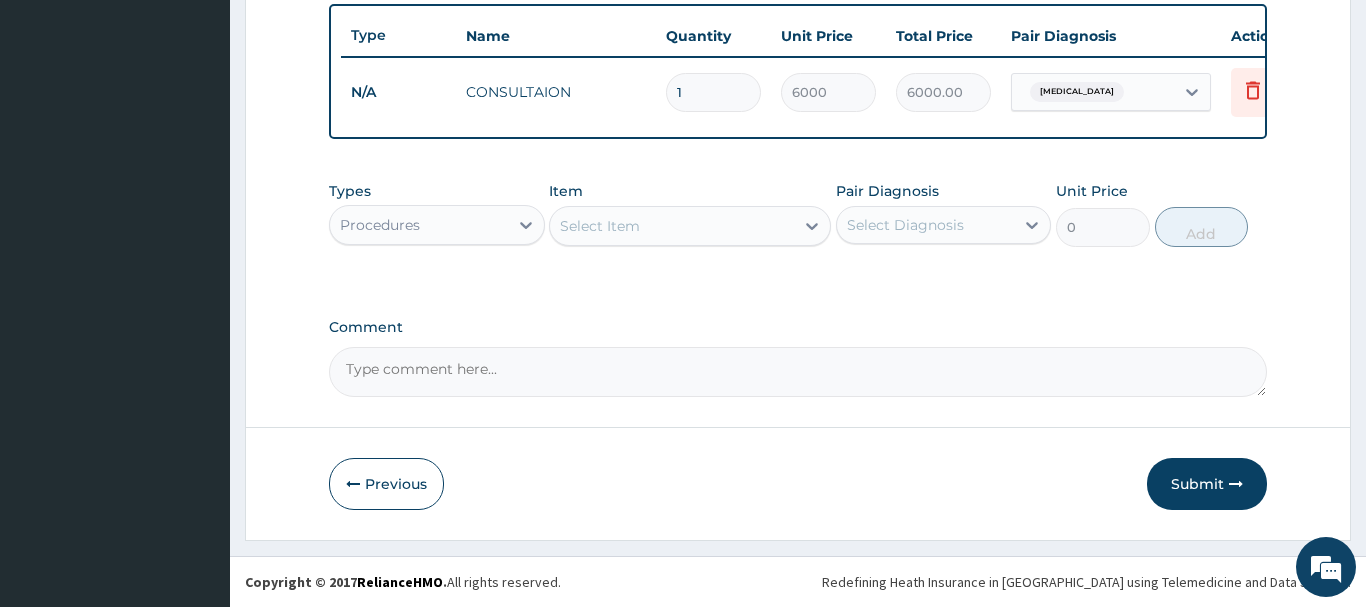 click on "Procedures" at bounding box center [419, 225] 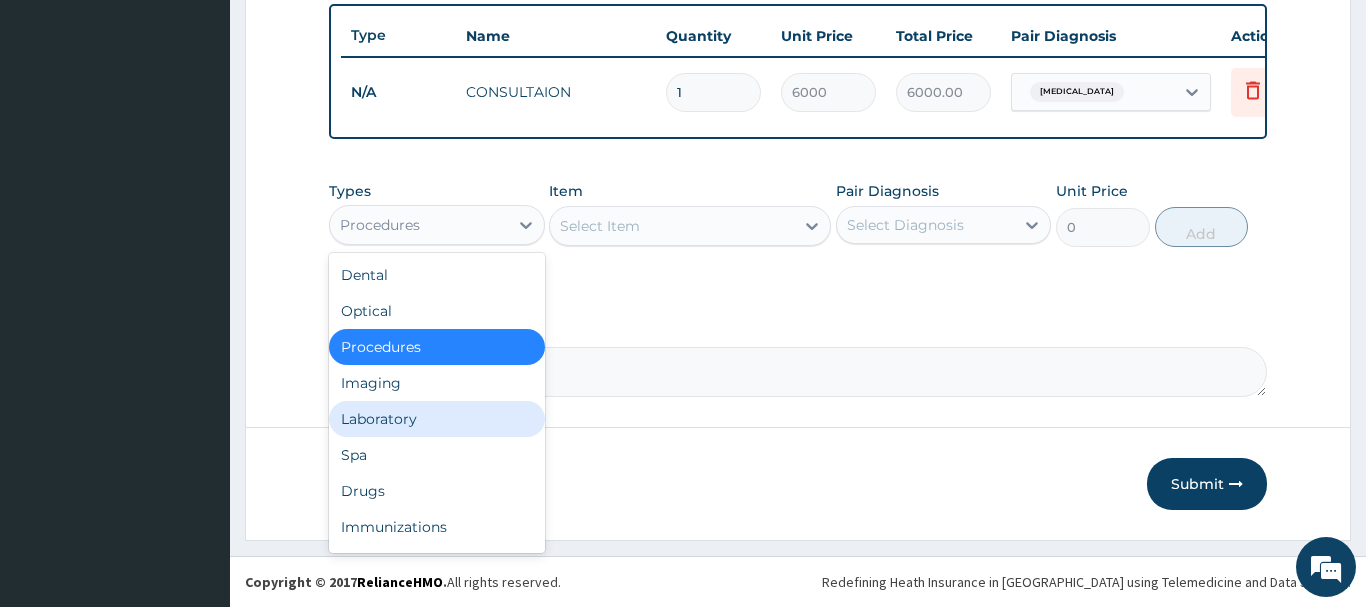 drag, startPoint x: 396, startPoint y: 417, endPoint x: 657, endPoint y: 265, distance: 302.03476 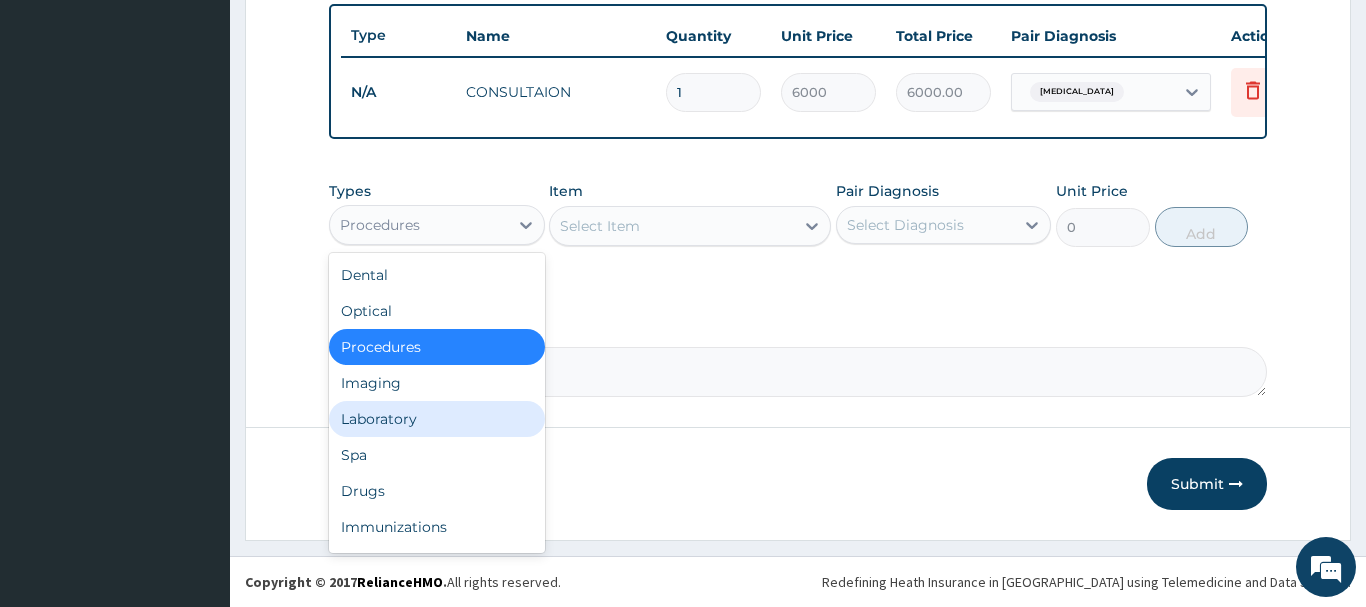 click on "Laboratory" at bounding box center [437, 419] 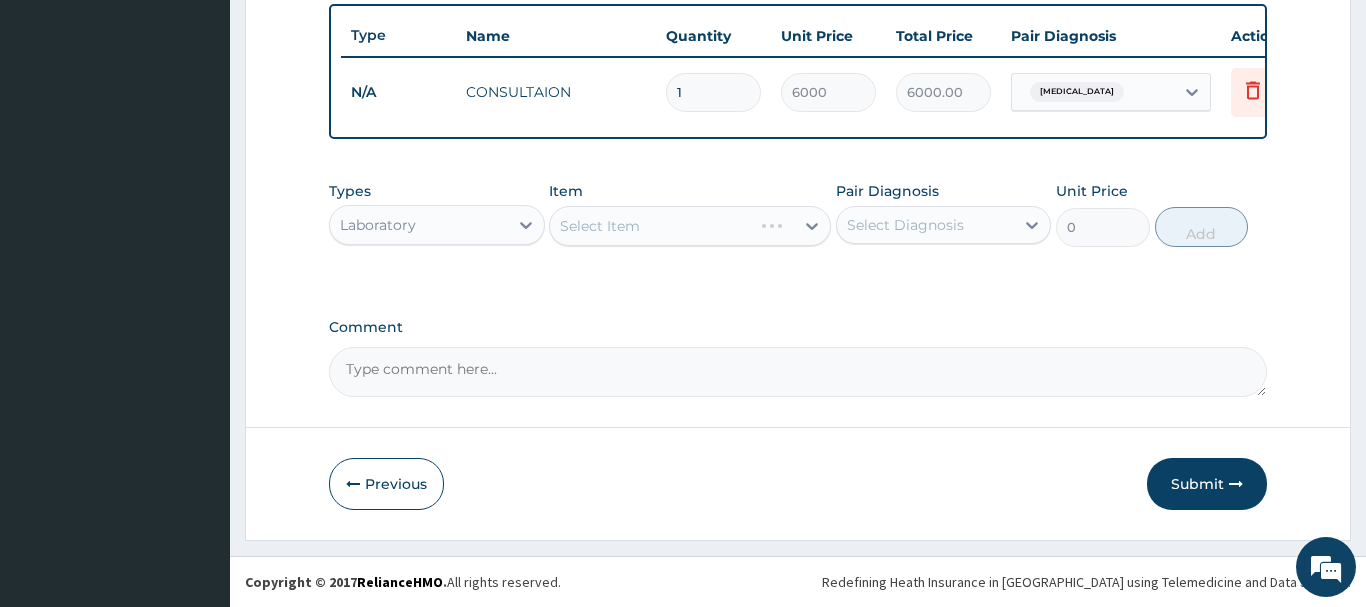 drag, startPoint x: 687, startPoint y: 237, endPoint x: 709, endPoint y: 228, distance: 23.769728 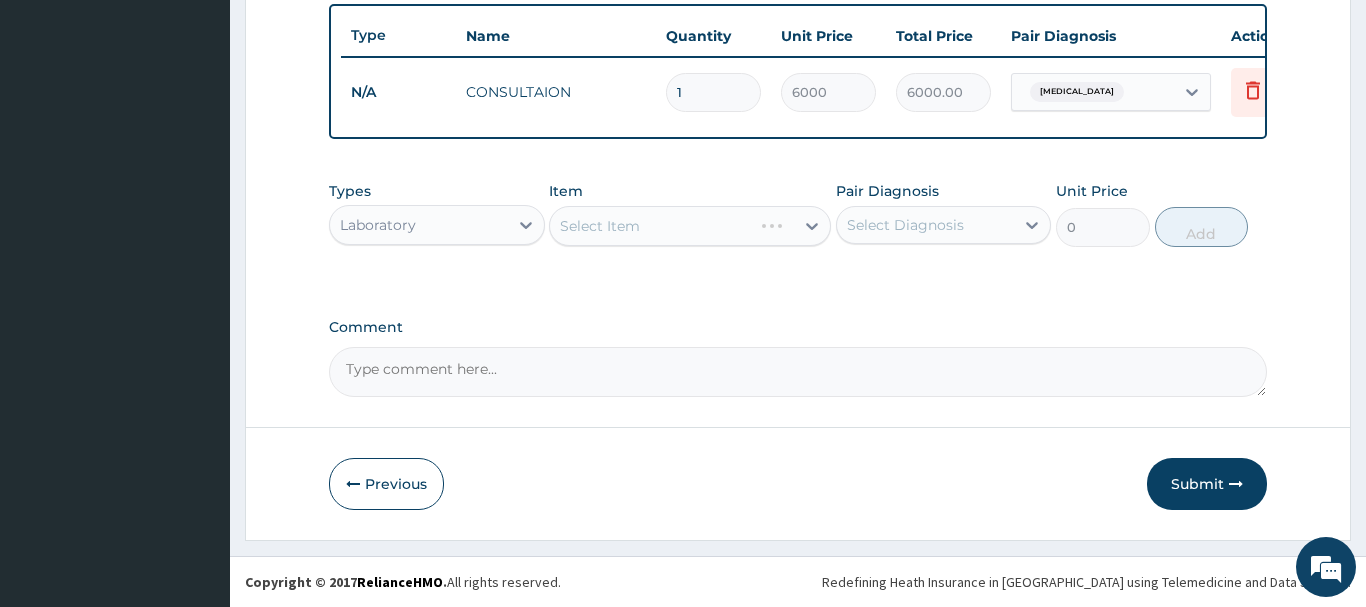 click on "Select Item" at bounding box center (690, 226) 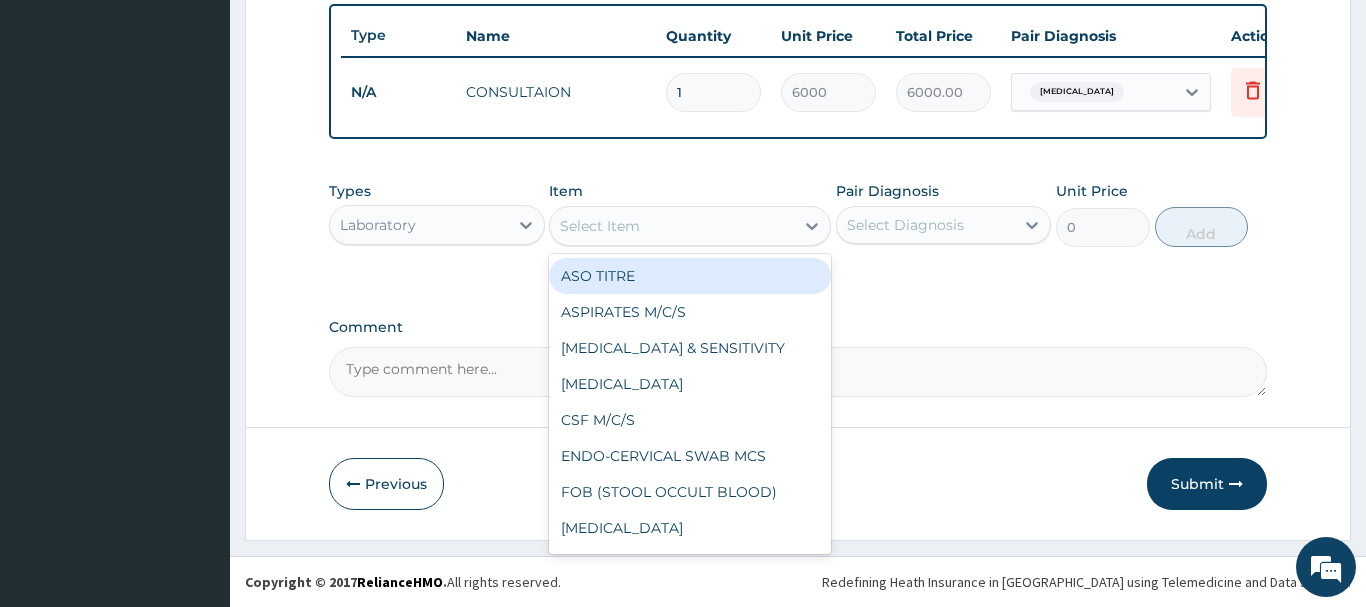 click on "Select Item" at bounding box center (672, 226) 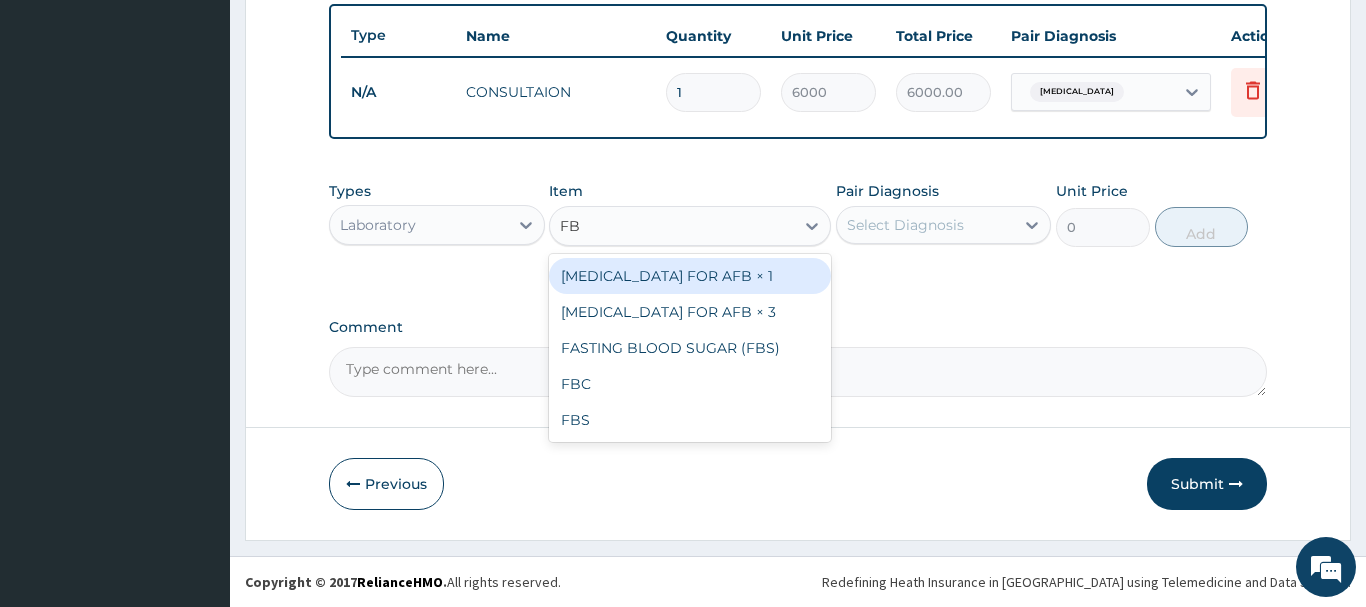 type on "FBC" 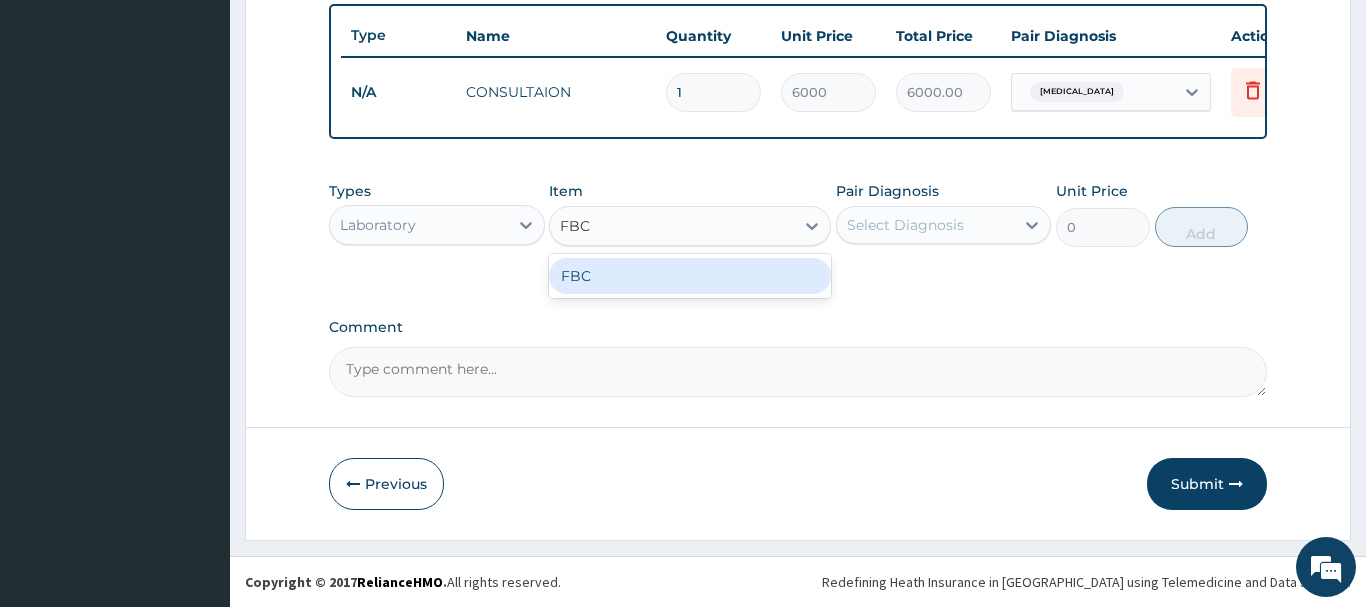 drag, startPoint x: 795, startPoint y: 282, endPoint x: 897, endPoint y: 257, distance: 105.01904 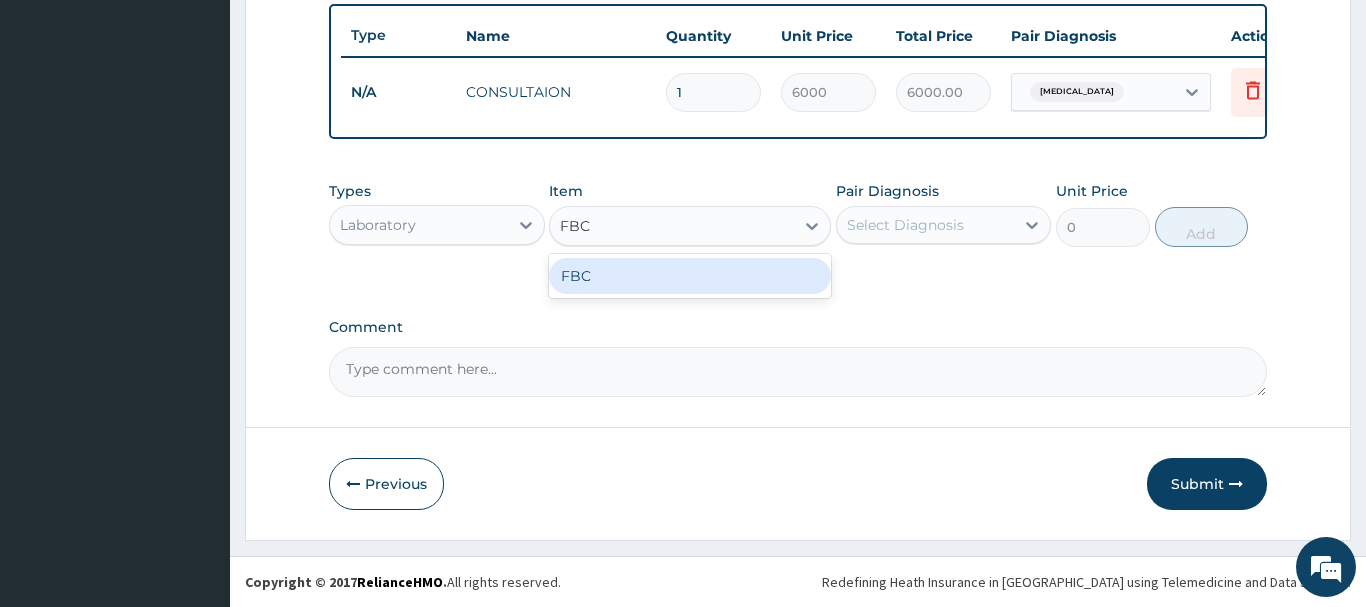 click on "FBC" at bounding box center (690, 276) 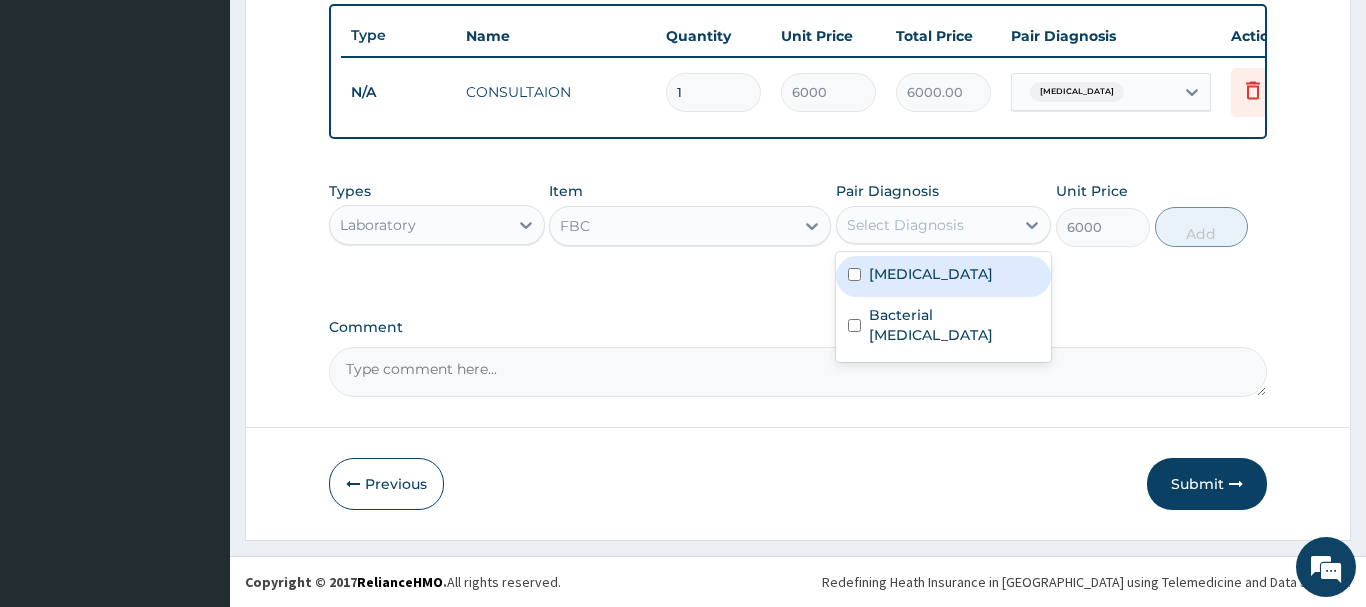 drag, startPoint x: 929, startPoint y: 227, endPoint x: 929, endPoint y: 265, distance: 38 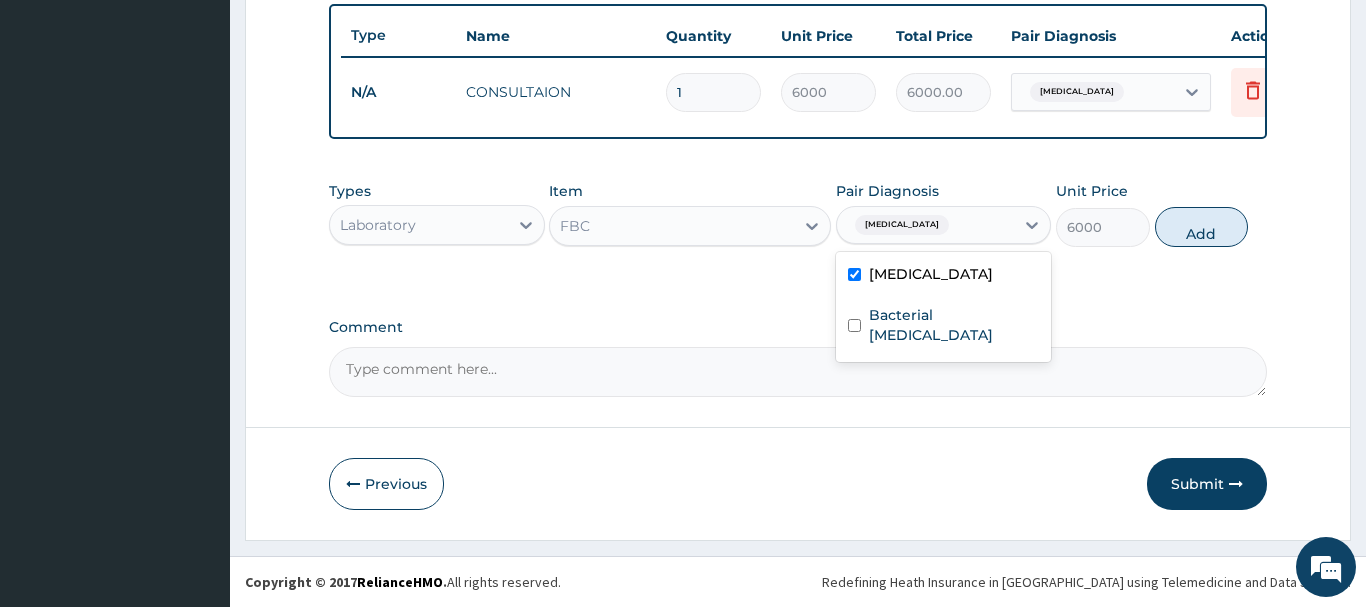 checkbox on "true" 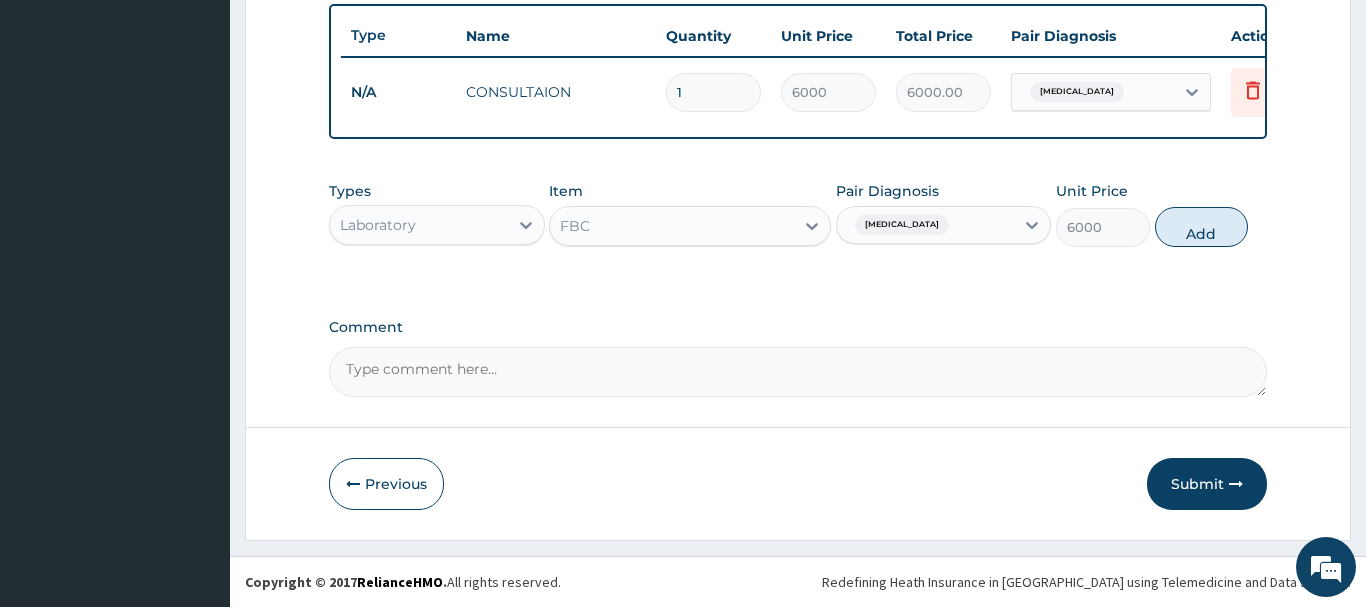 drag, startPoint x: 1191, startPoint y: 223, endPoint x: 911, endPoint y: 240, distance: 280.5156 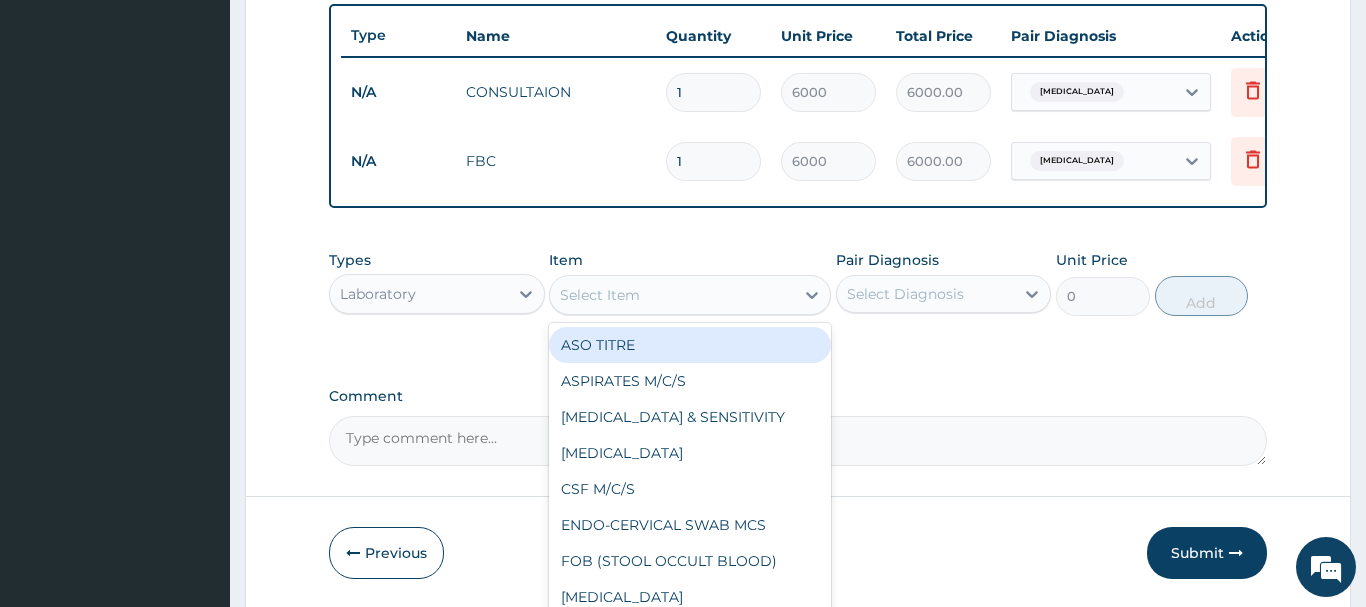 click on "Select Item" at bounding box center [672, 295] 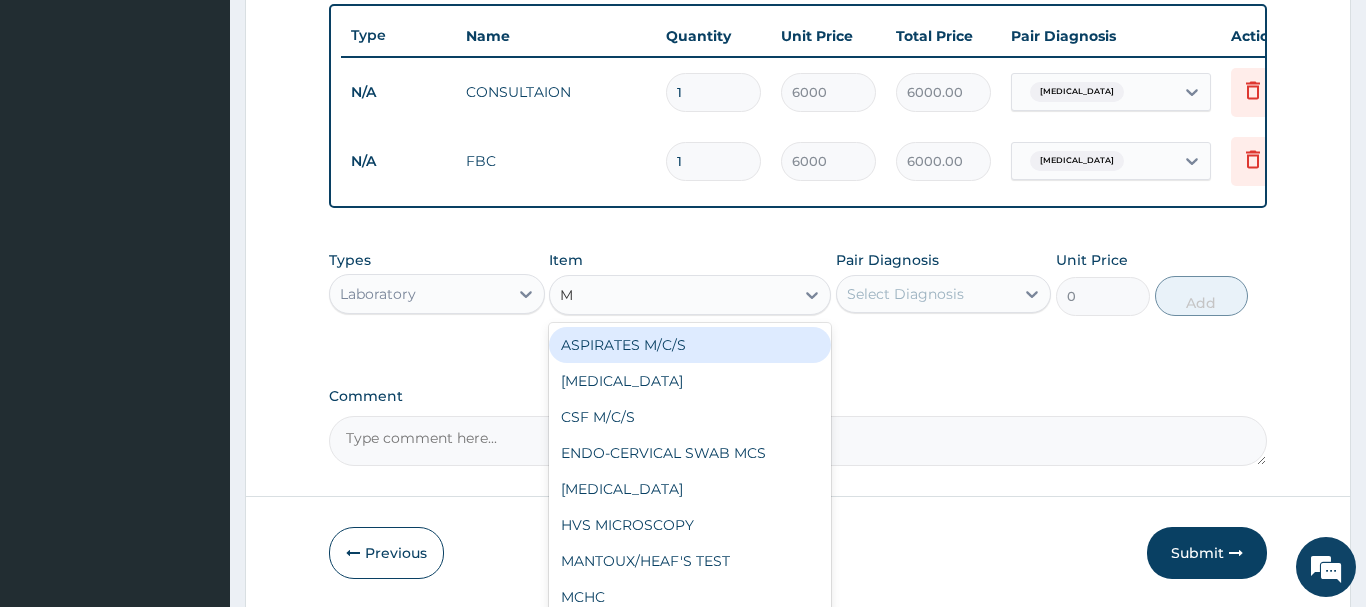 type on "MP" 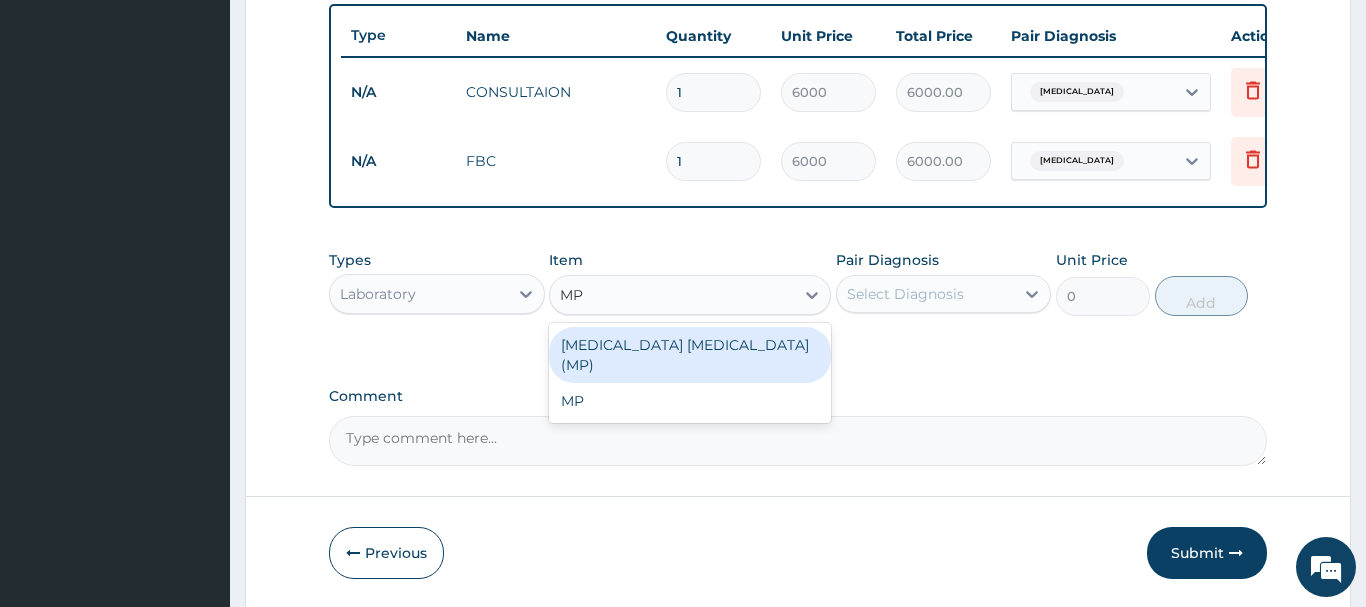drag, startPoint x: 788, startPoint y: 345, endPoint x: 850, endPoint y: 319, distance: 67.23094 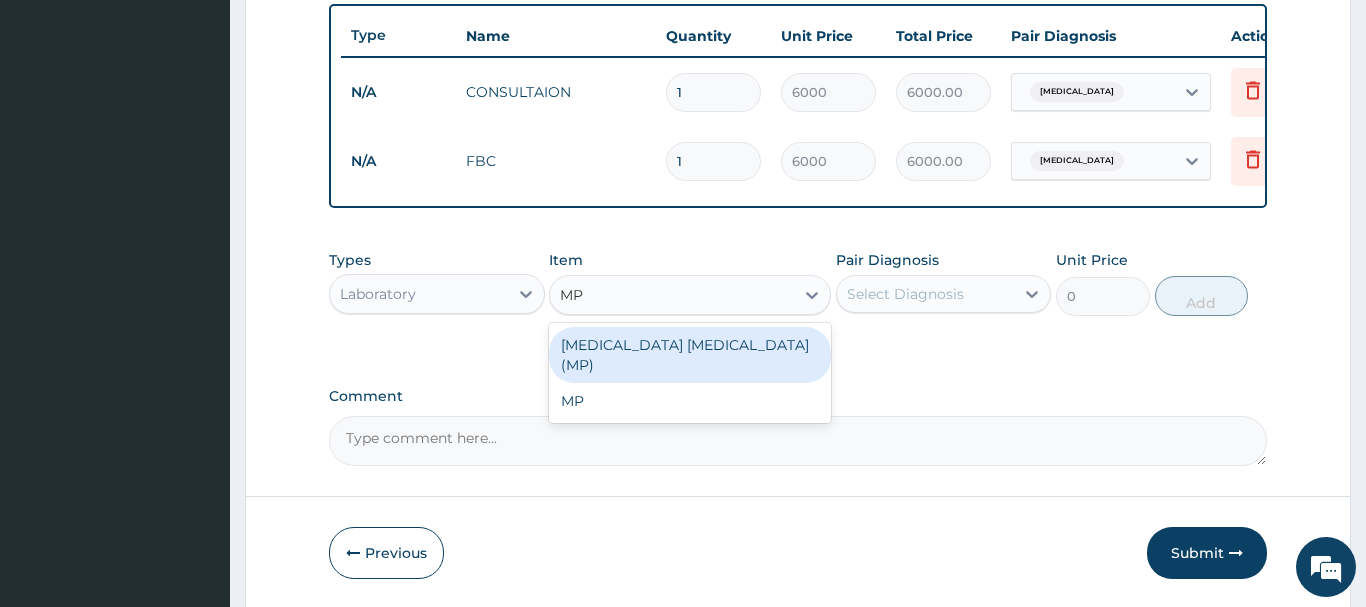 click on "MALARIA PARASITE (MP)" at bounding box center [690, 355] 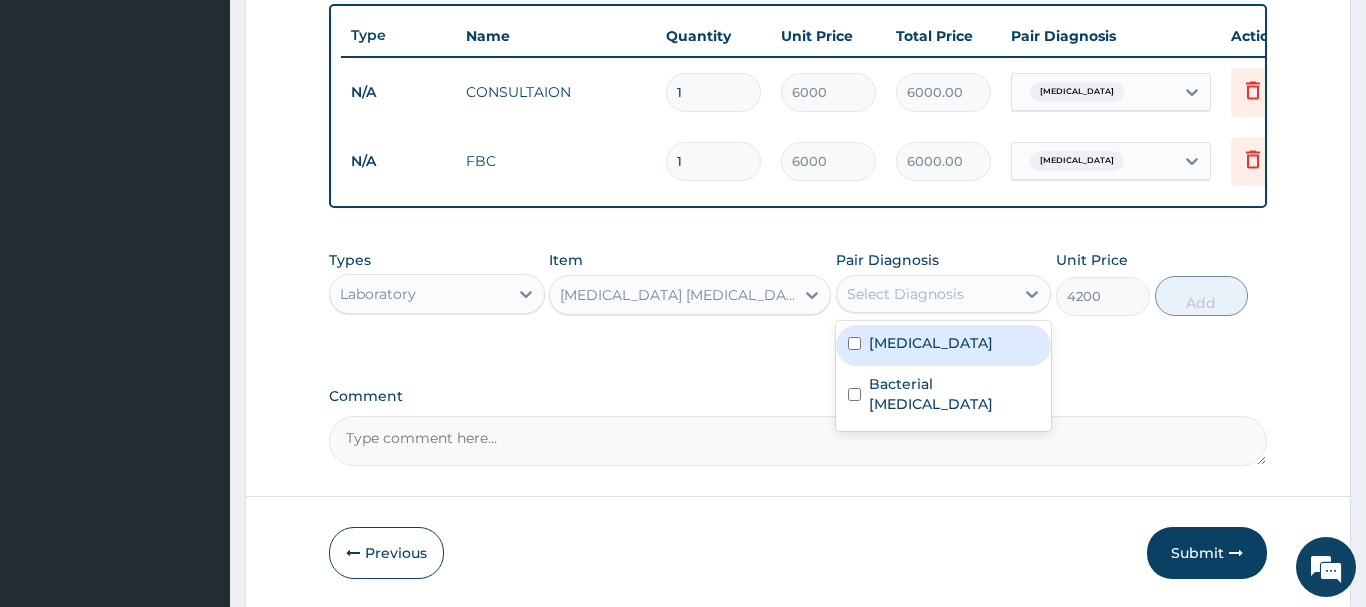 click on "Select Diagnosis" at bounding box center [905, 294] 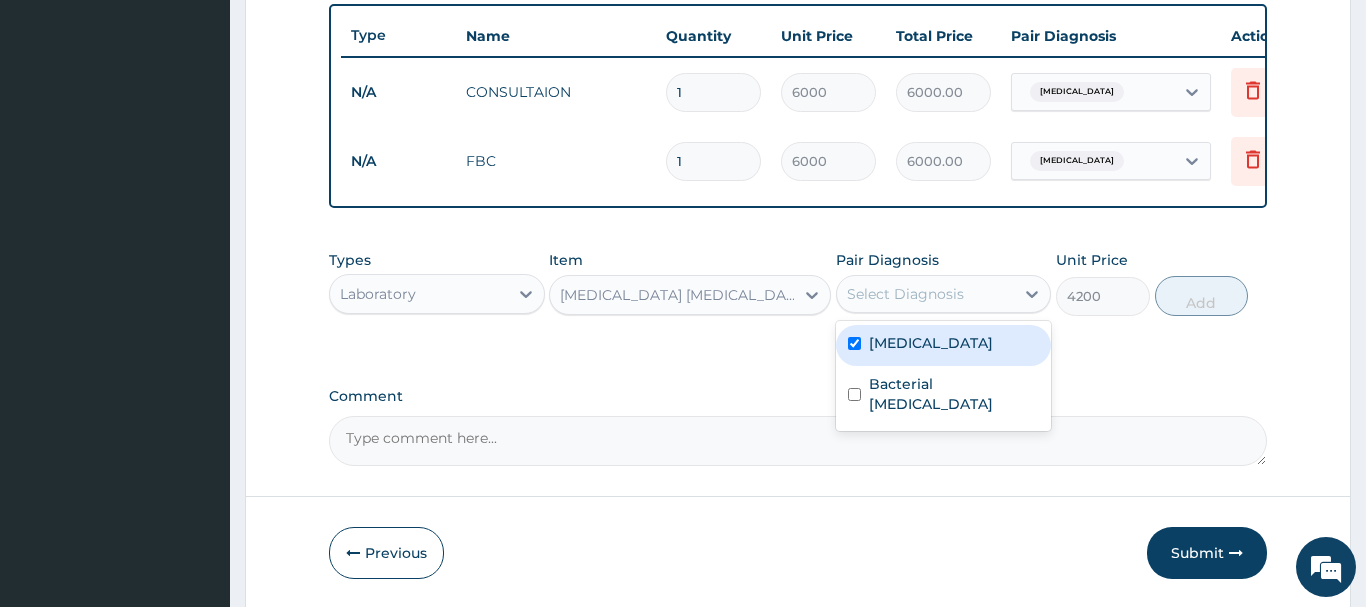 checkbox on "true" 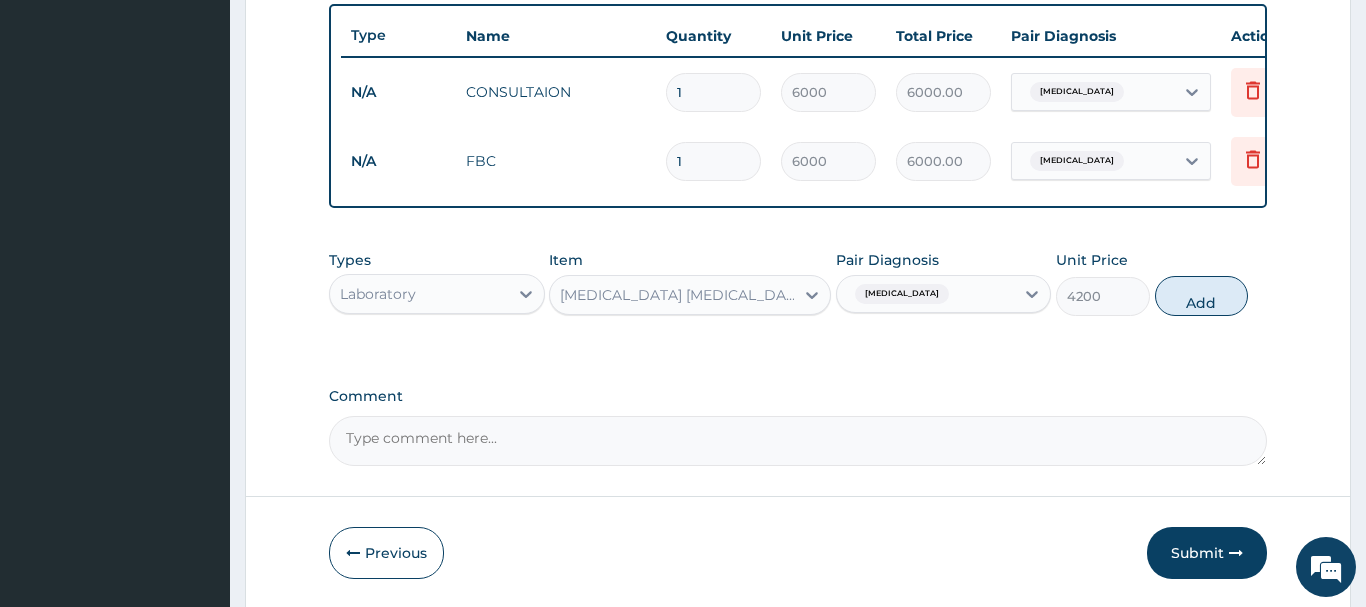 drag, startPoint x: 1189, startPoint y: 299, endPoint x: 1192, endPoint y: 312, distance: 13.341664 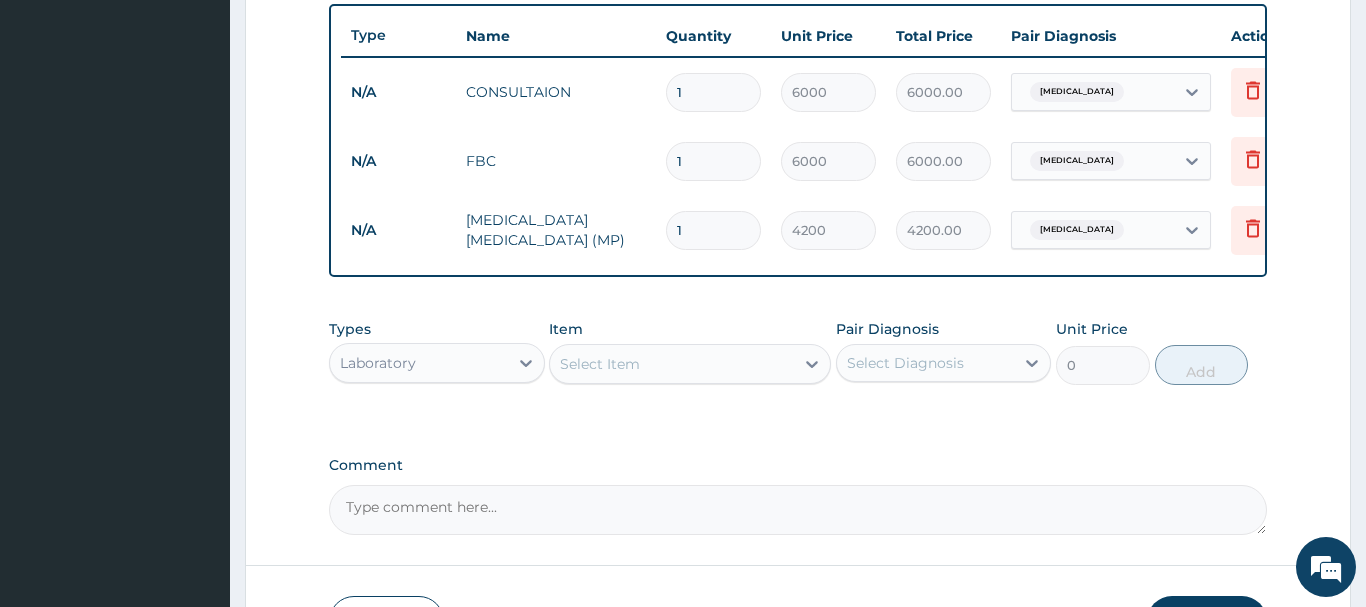 scroll, scrollTop: 878, scrollLeft: 0, axis: vertical 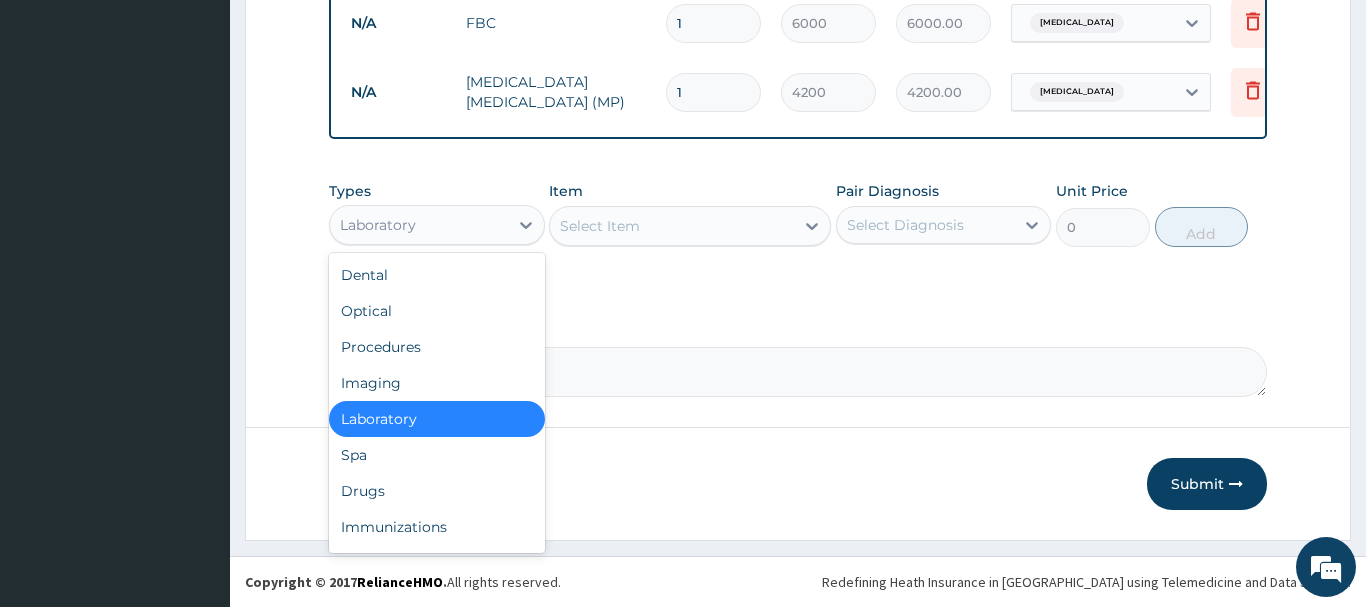 click on "Laboratory" at bounding box center [419, 225] 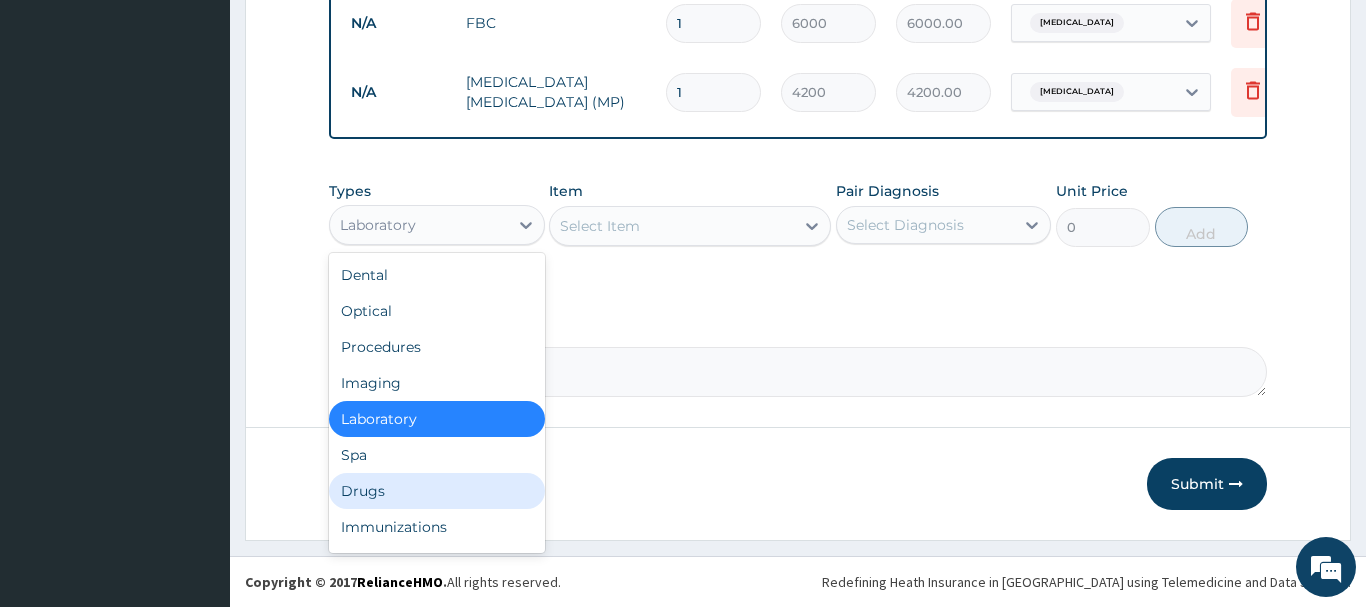 drag, startPoint x: 381, startPoint y: 489, endPoint x: 539, endPoint y: 399, distance: 181.83508 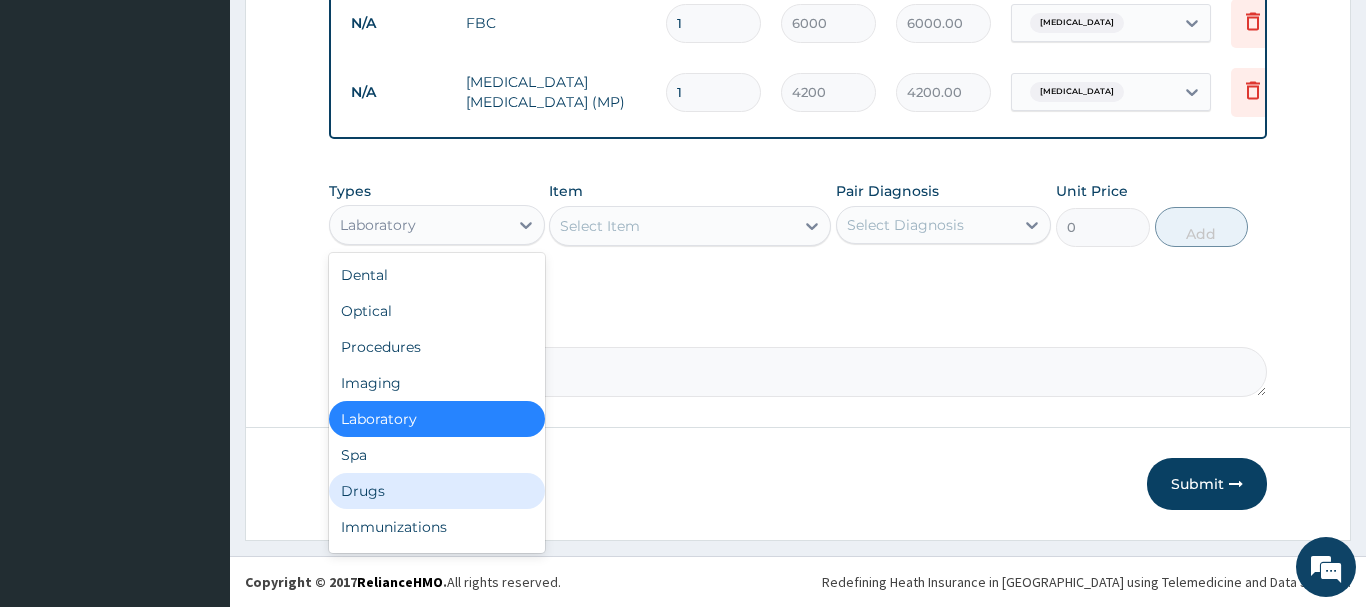 click on "Drugs" at bounding box center [437, 491] 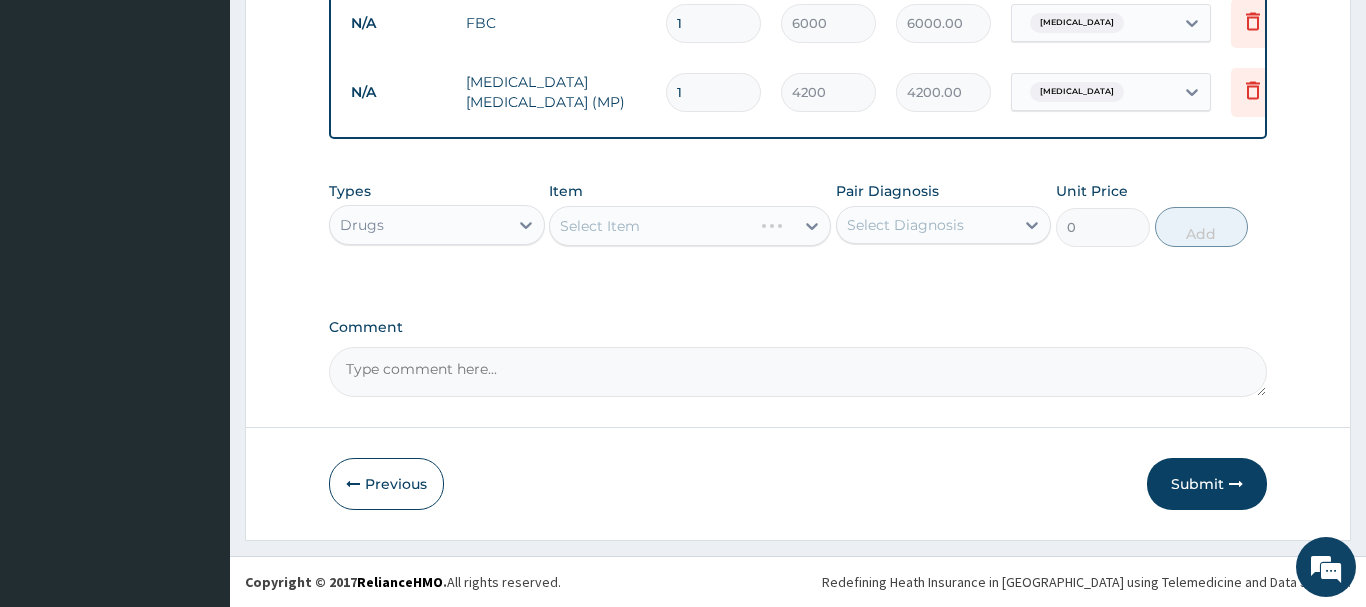 click on "Select Item" at bounding box center (690, 226) 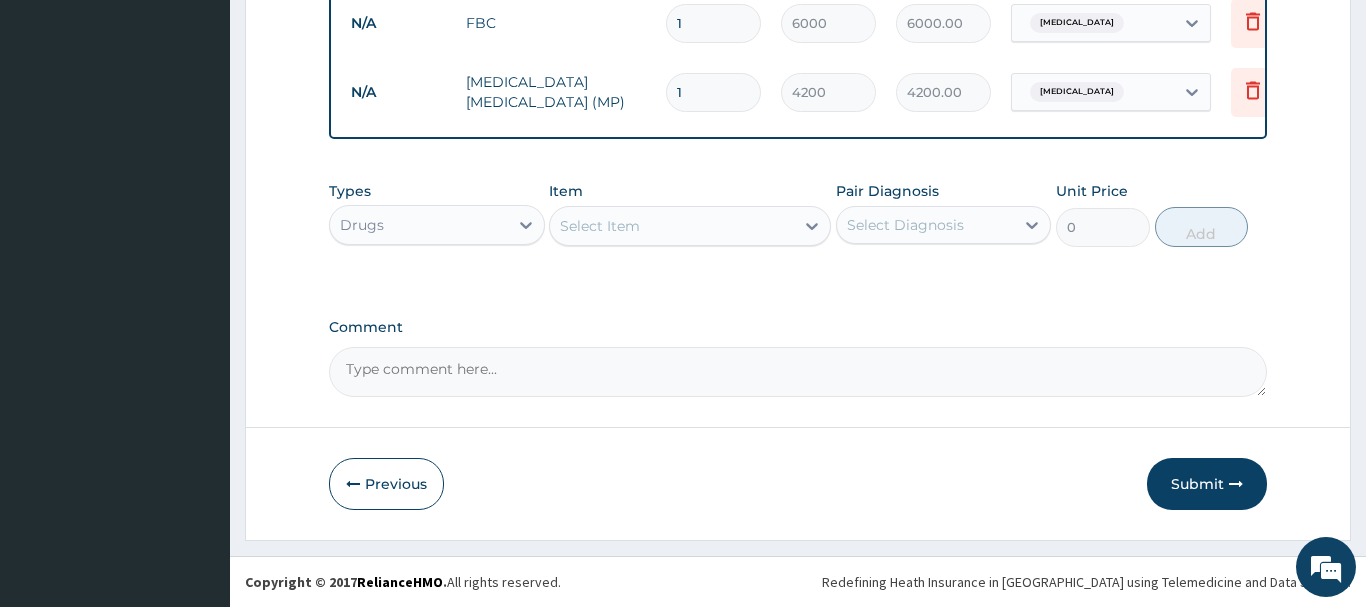 click on "Select Item" at bounding box center (690, 226) 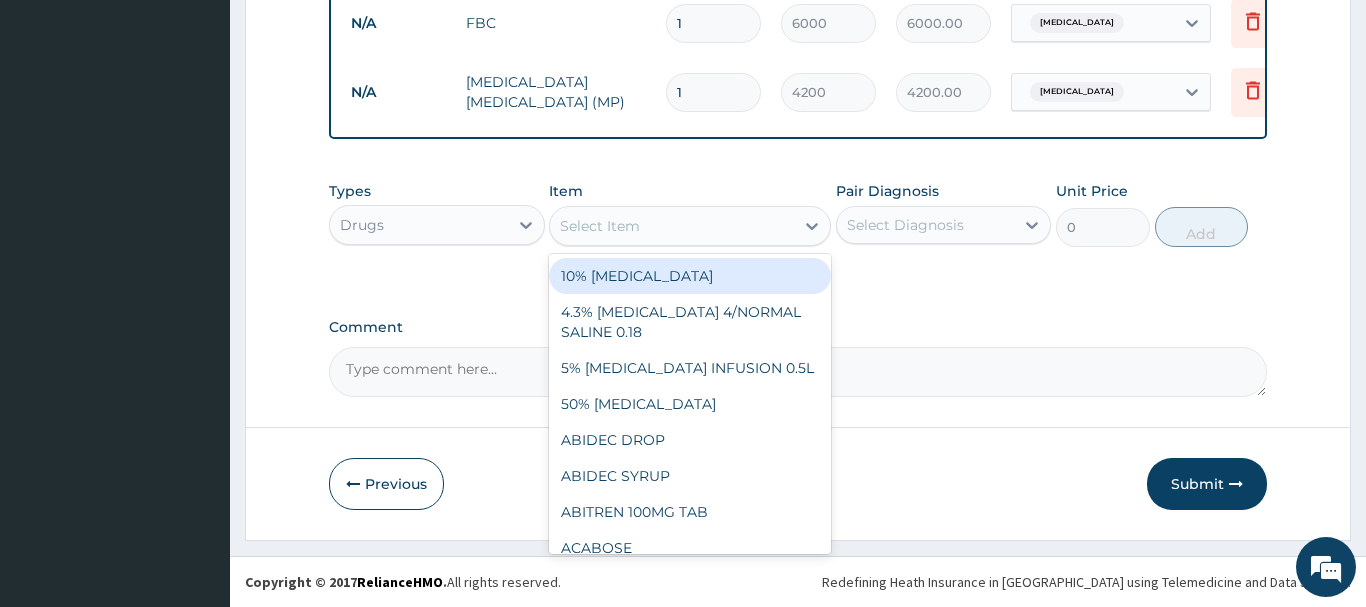 drag, startPoint x: 689, startPoint y: 219, endPoint x: 718, endPoint y: 229, distance: 30.675724 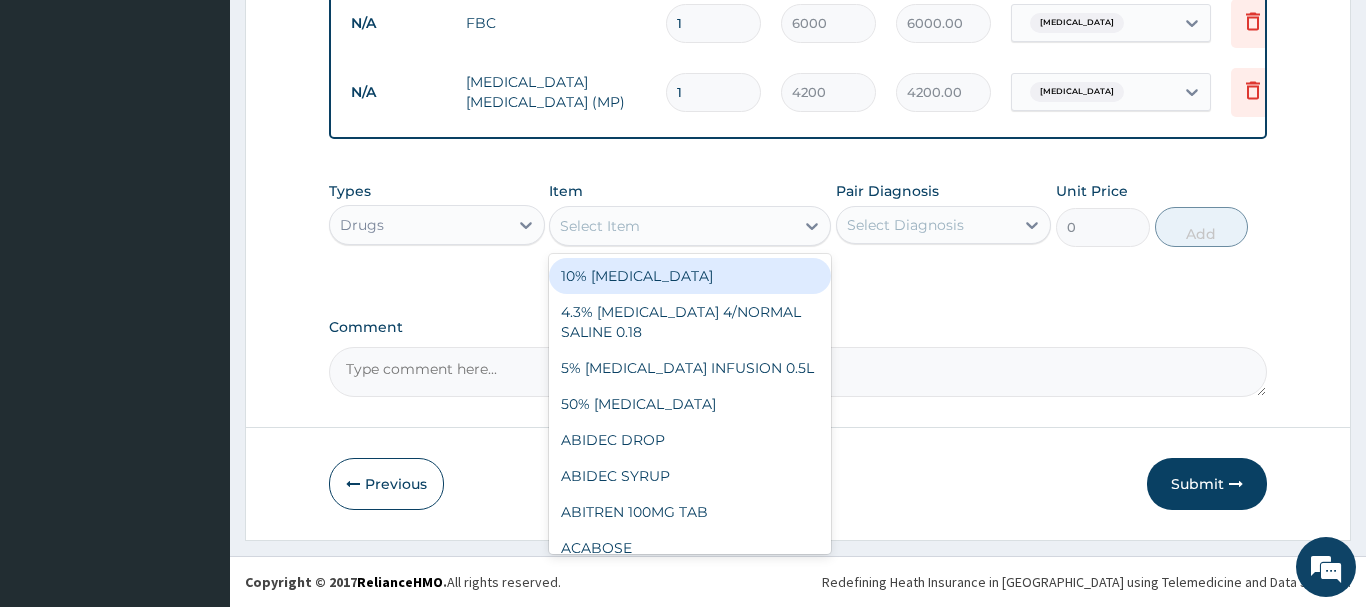click on "Select Item" at bounding box center [672, 226] 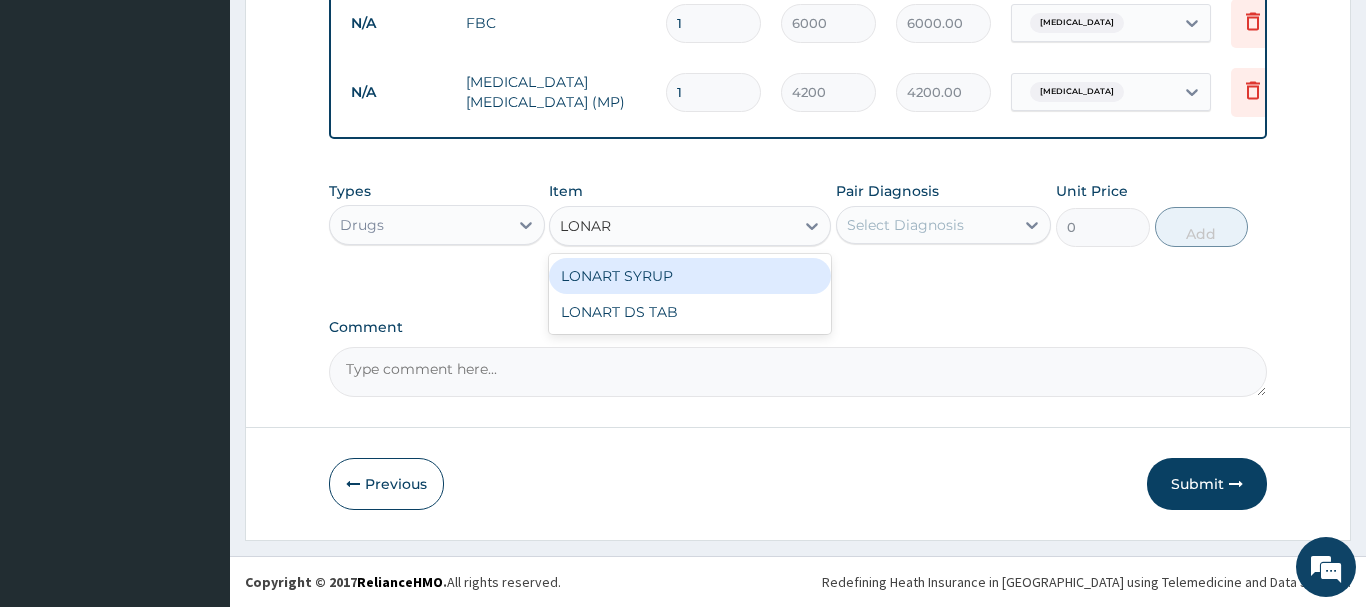 type on "LONART" 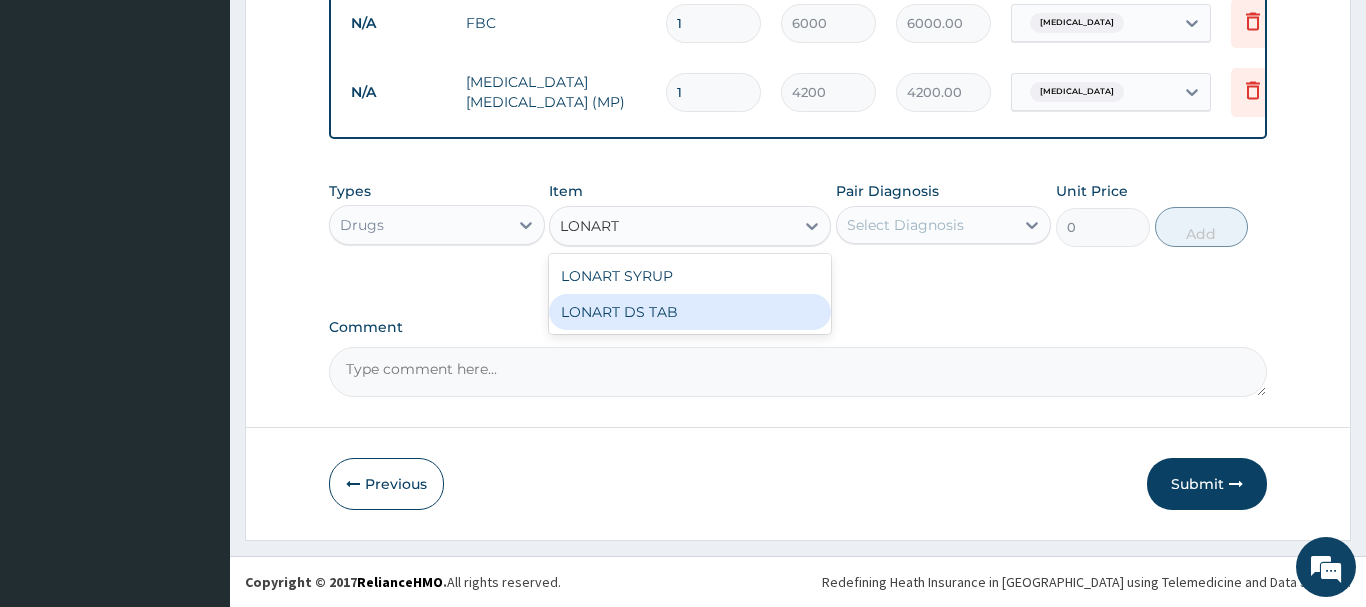 click on "LONART DS TAB" at bounding box center (690, 312) 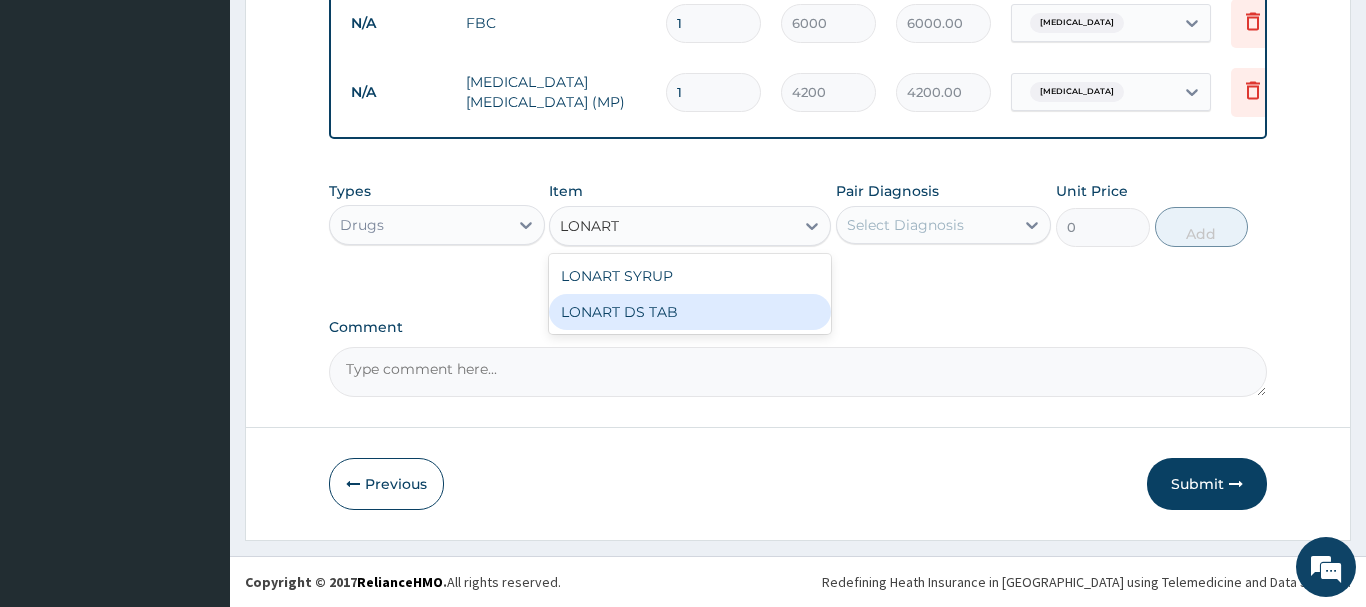 type 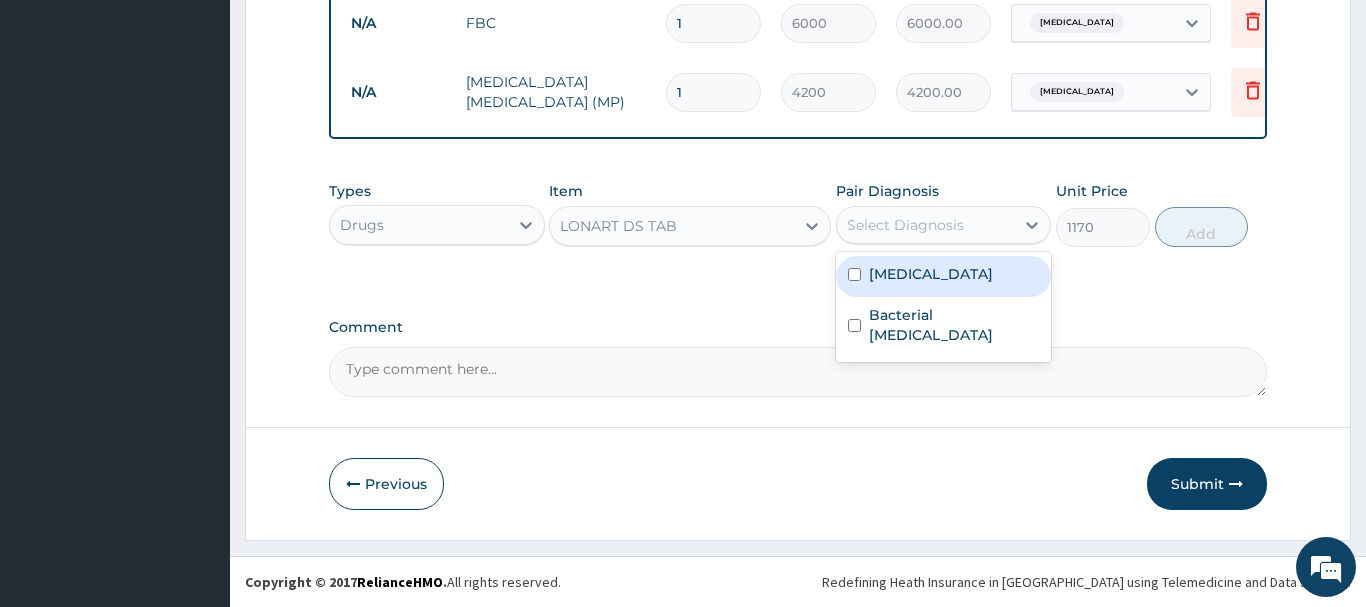 click on "Select Diagnosis" at bounding box center [926, 225] 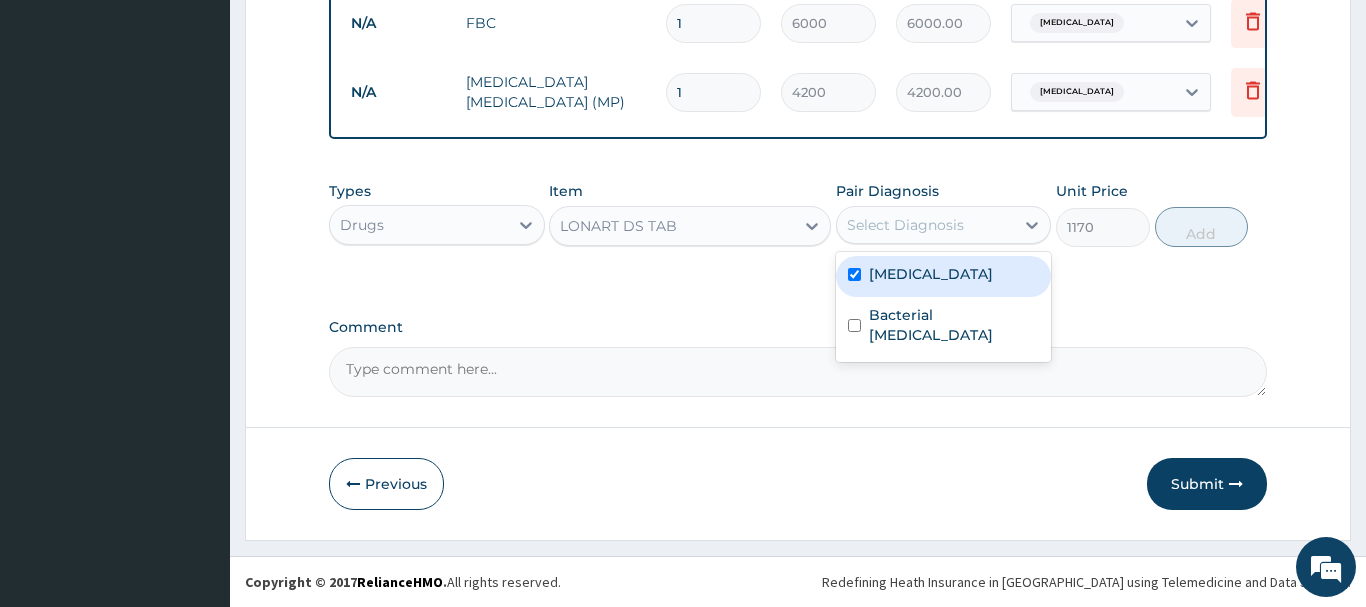 checkbox on "true" 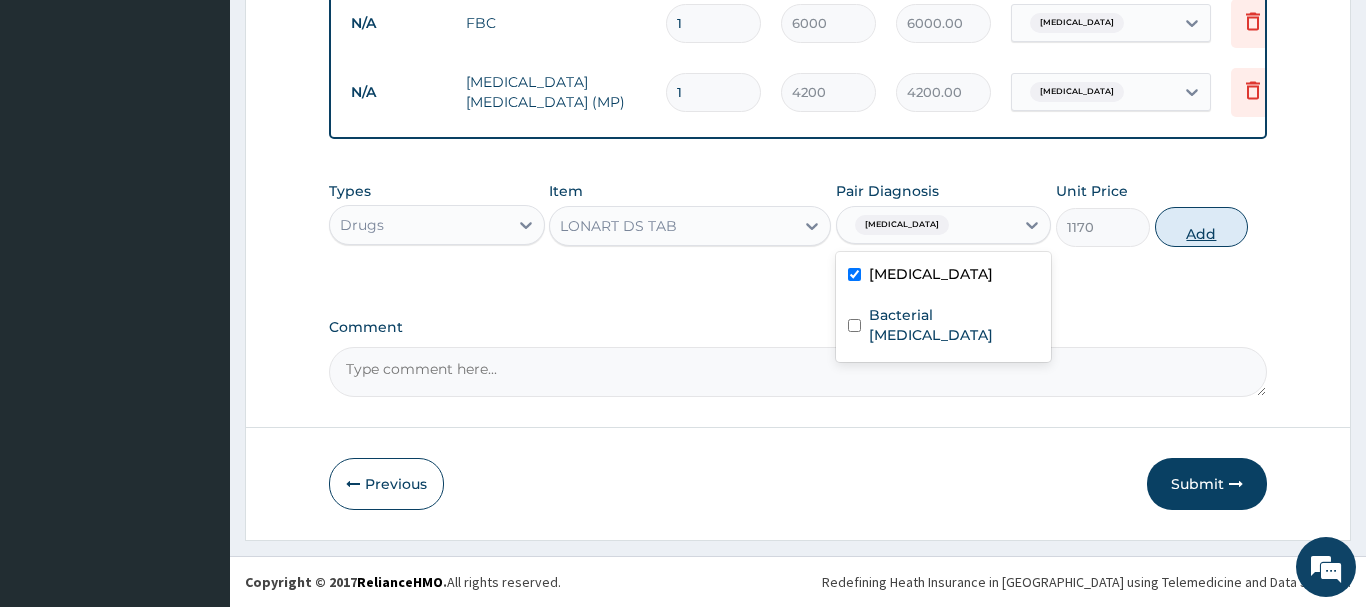 click on "Add" at bounding box center (1202, 227) 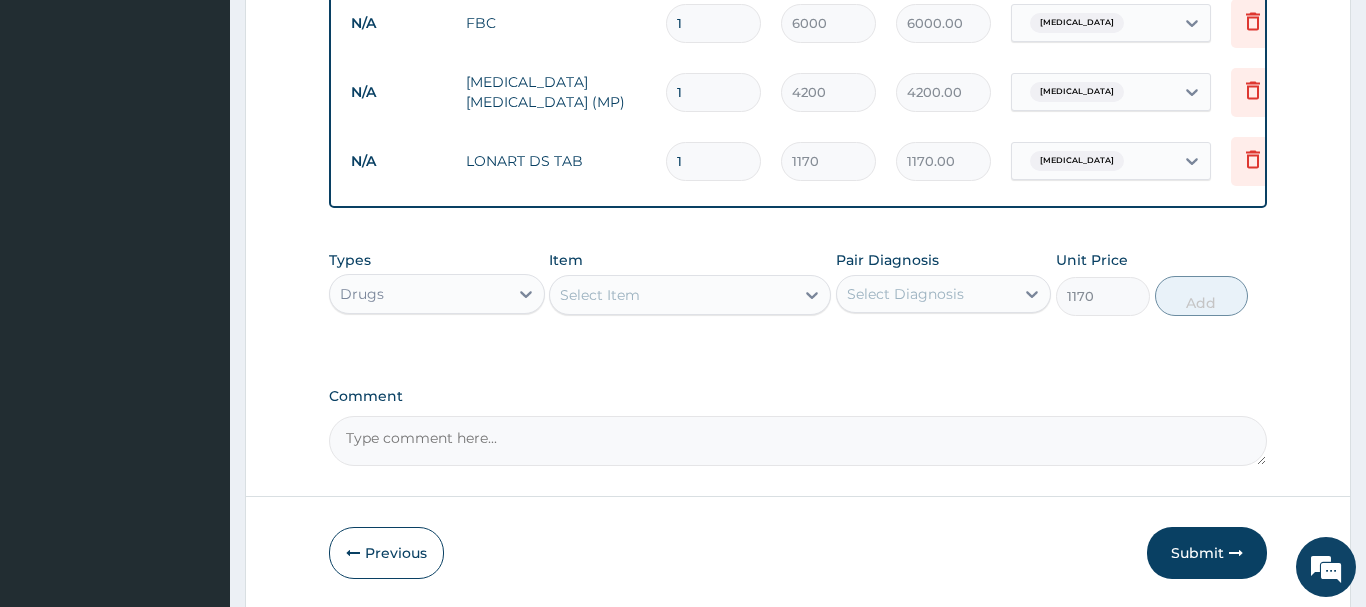 type on "0" 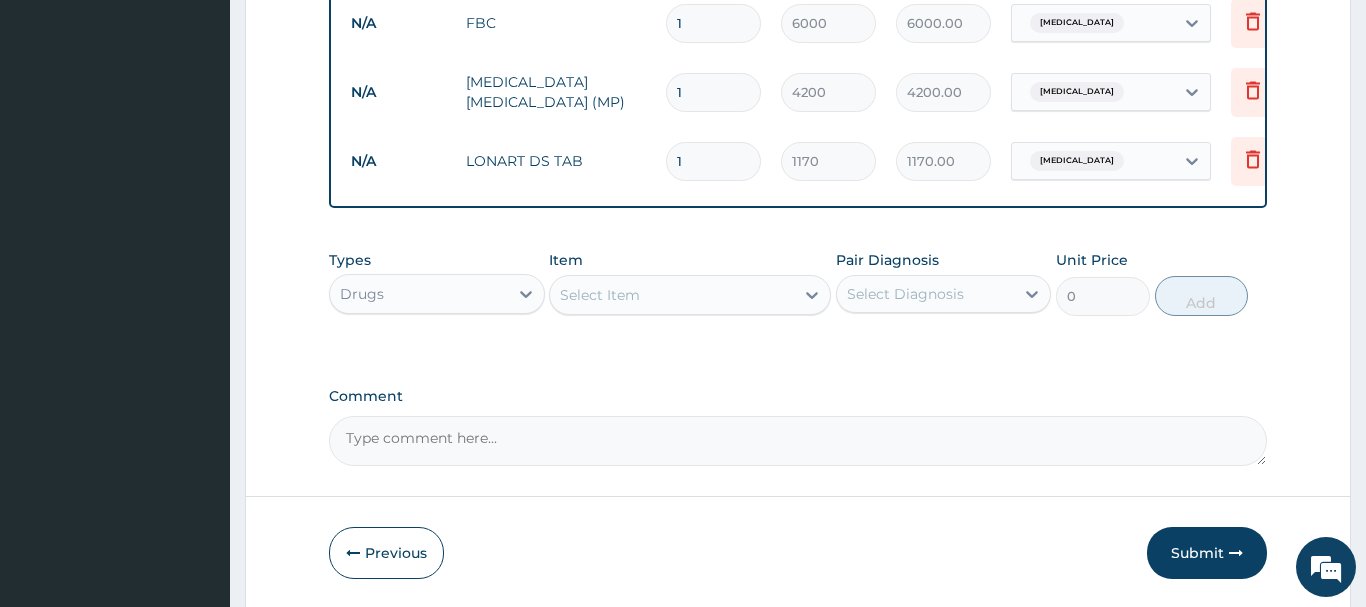 type 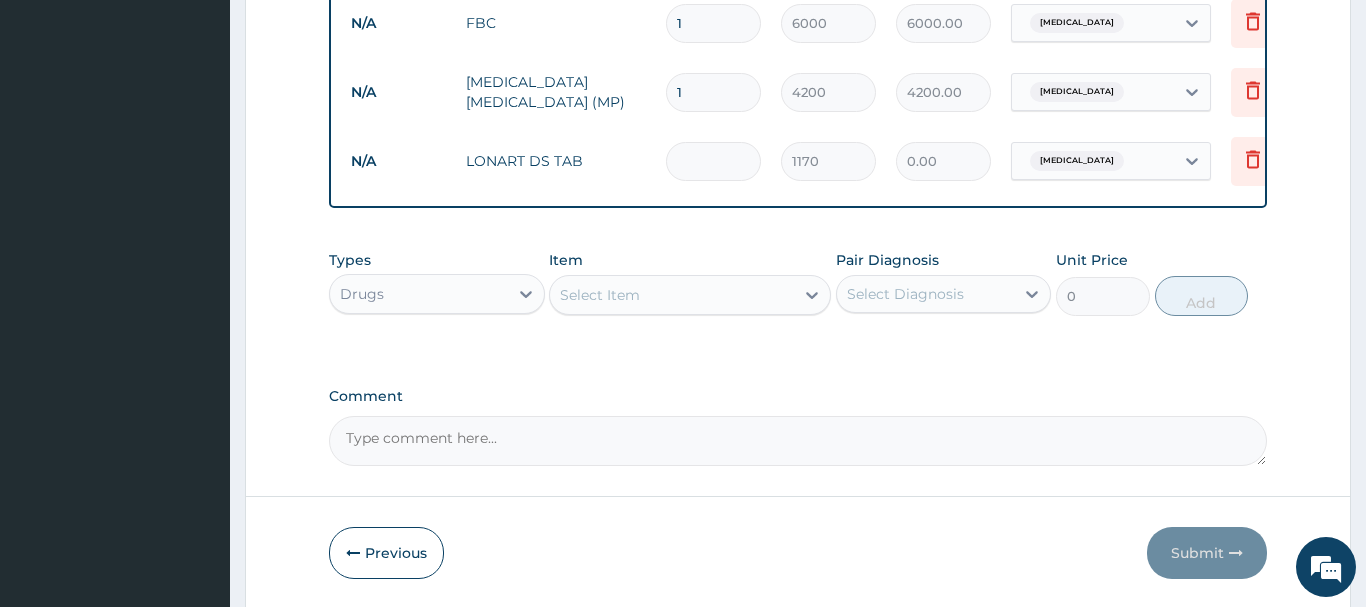 type on "6" 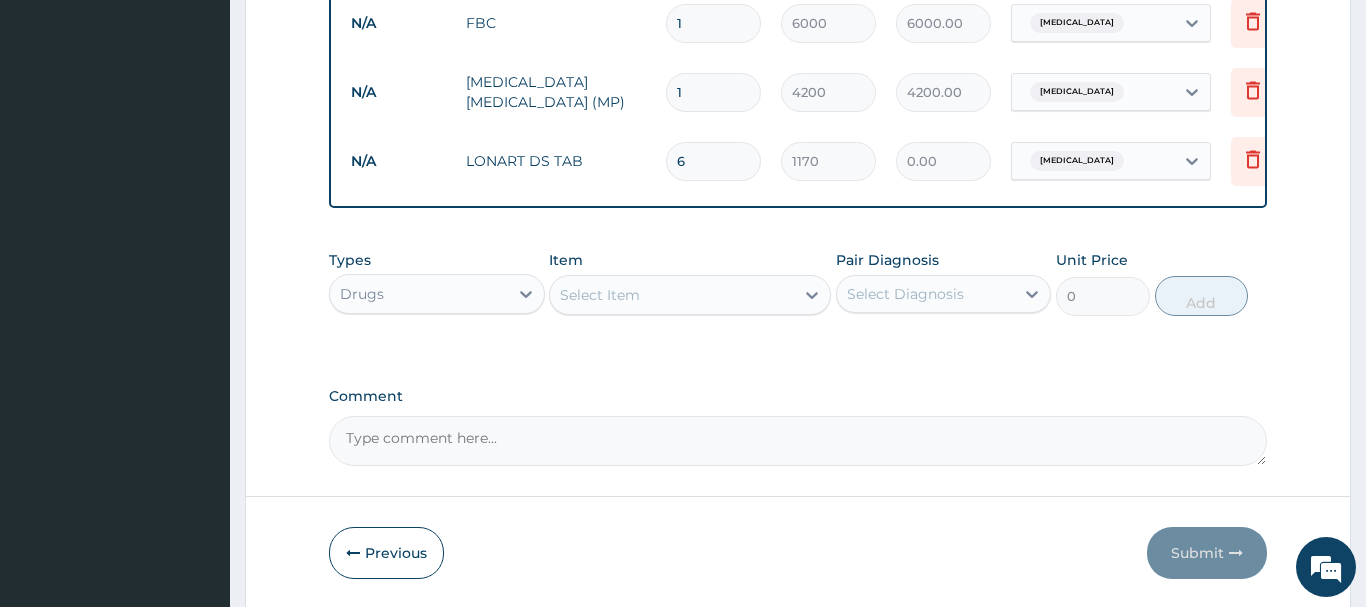 type on "7020.00" 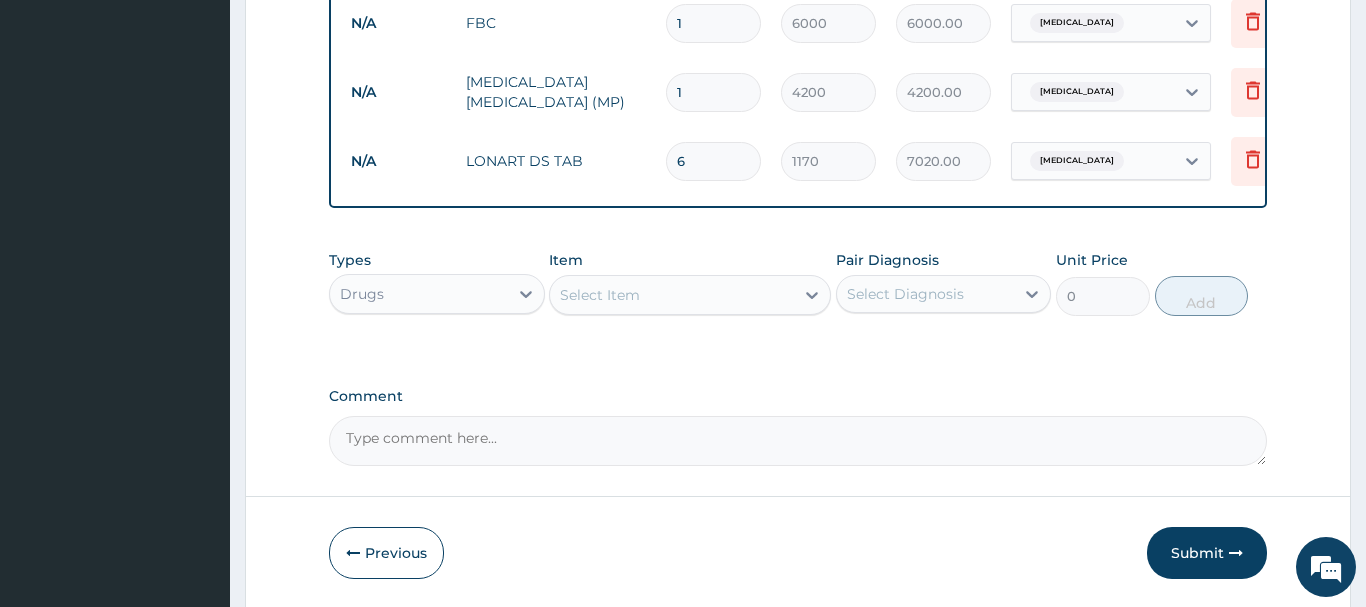 scroll, scrollTop: 947, scrollLeft: 0, axis: vertical 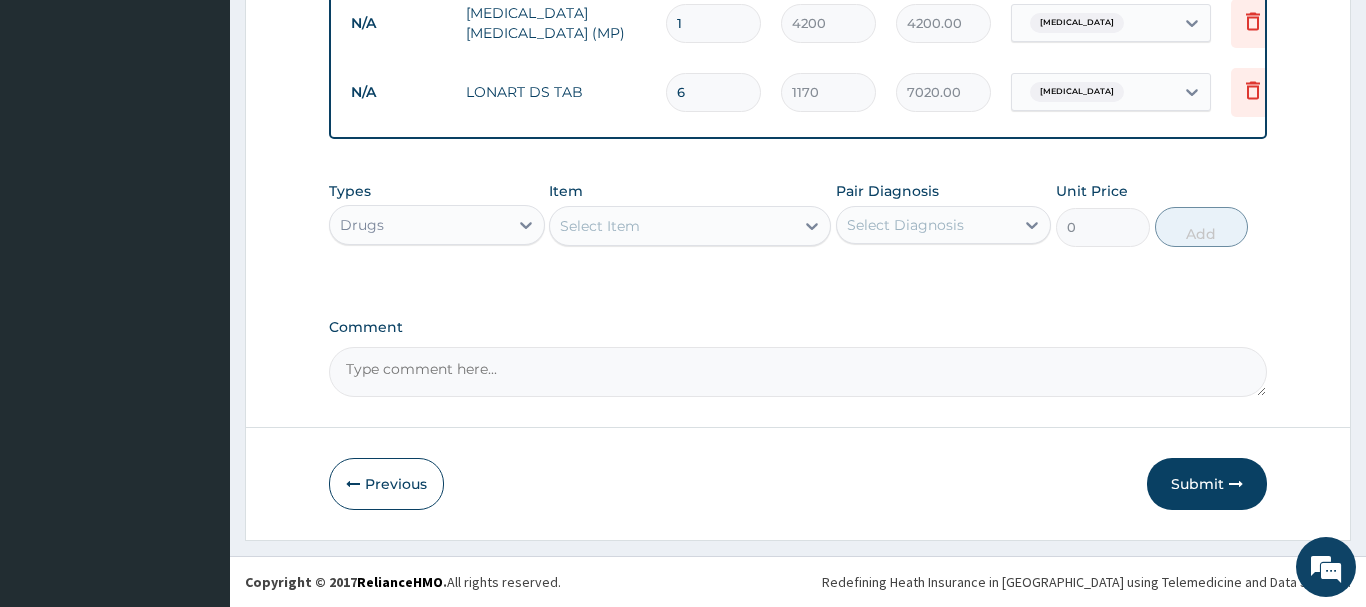 type on "6" 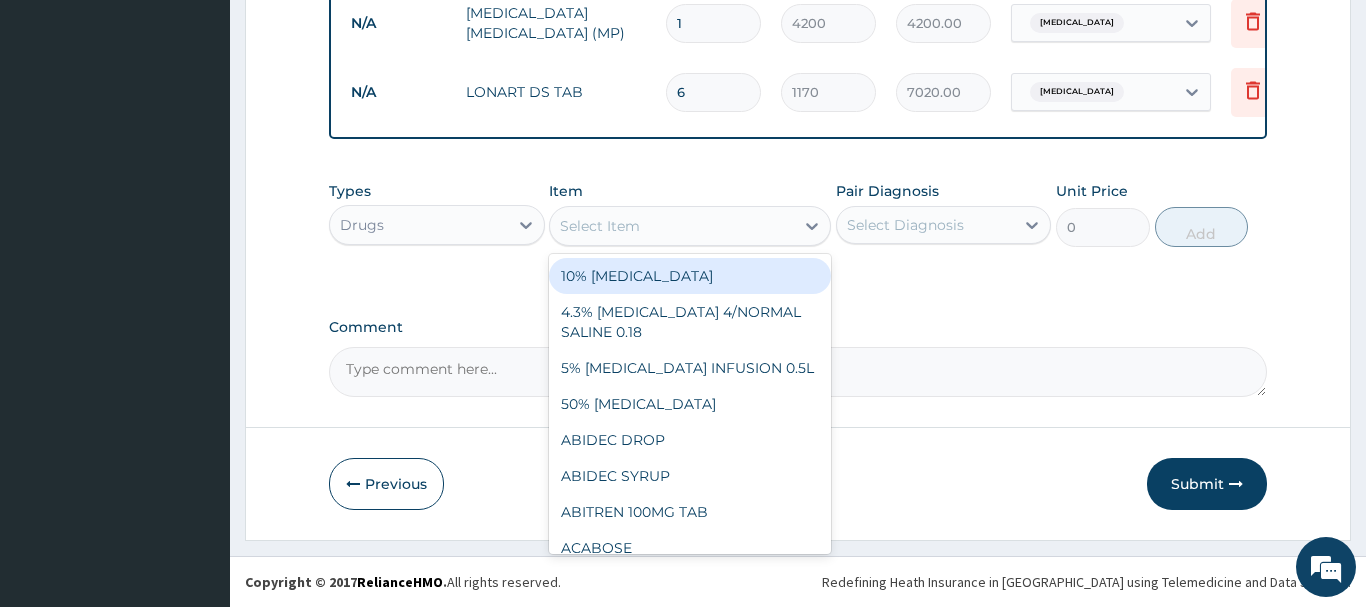 click on "Select Item" at bounding box center (672, 226) 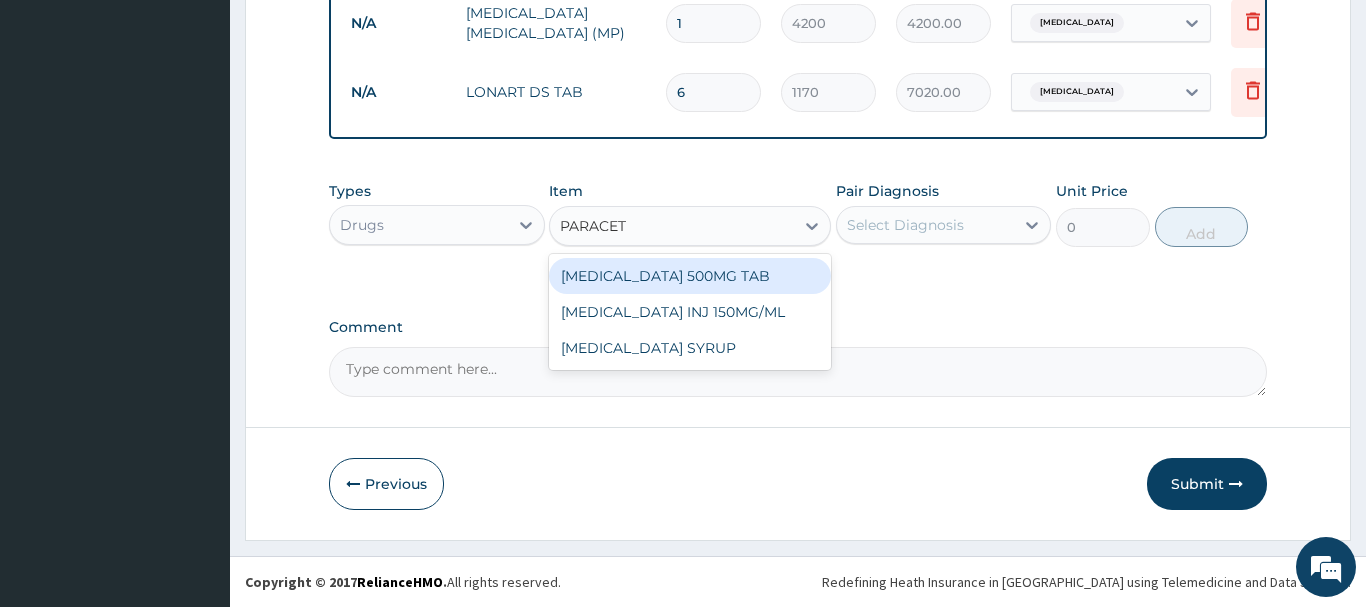 type on "PARACETA" 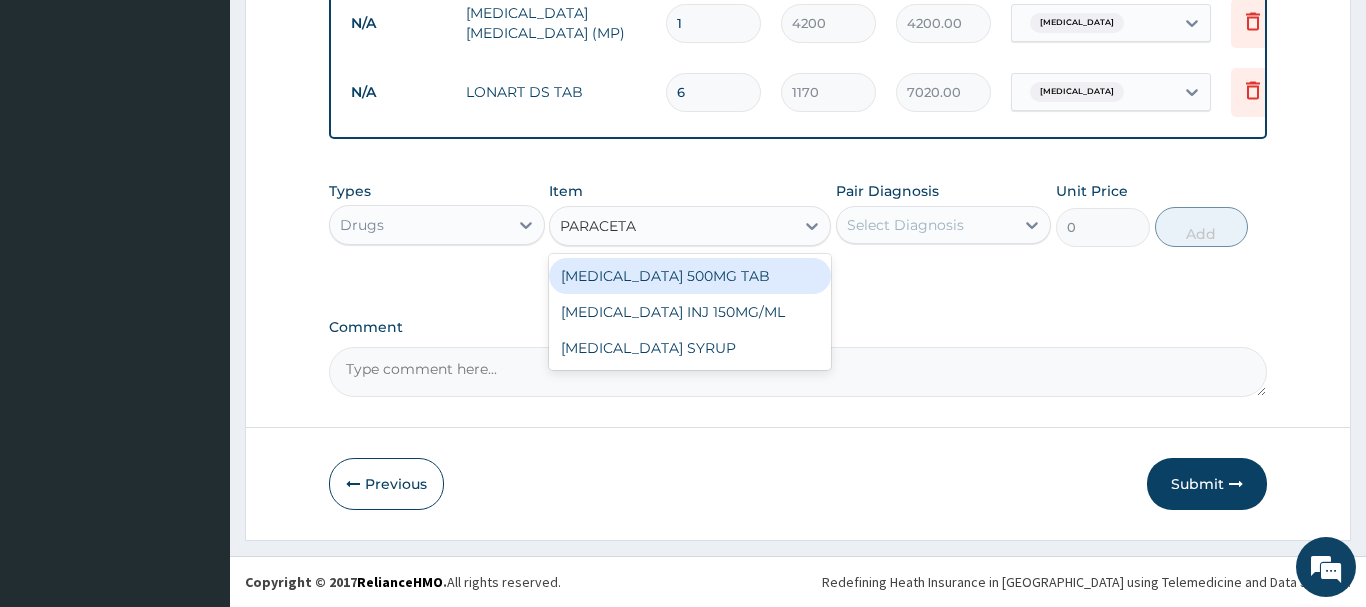 click on "PARACETAMOL 500MG TAB" at bounding box center (690, 276) 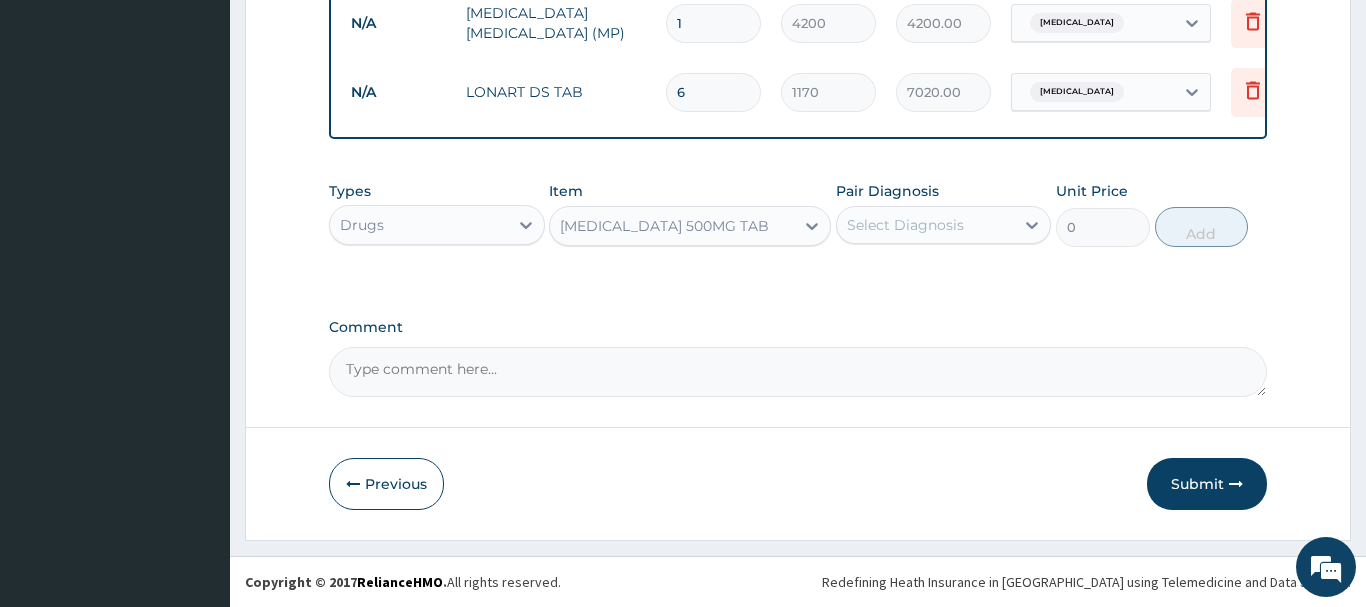 type 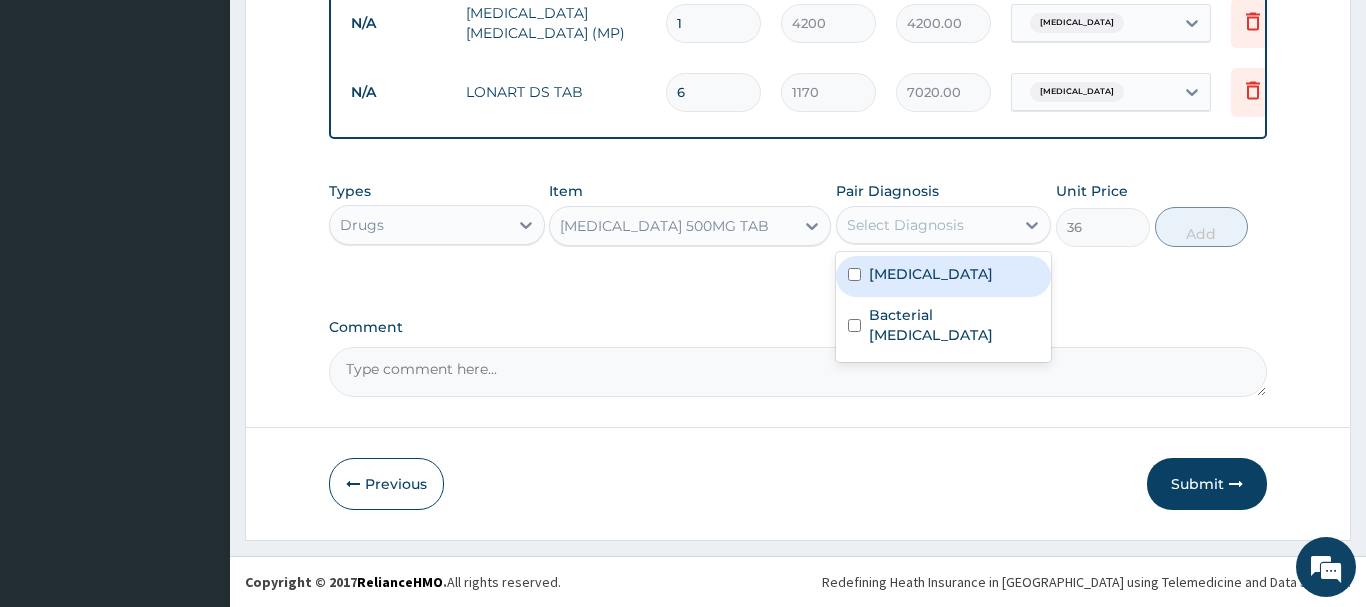 click on "Select Diagnosis" at bounding box center [905, 225] 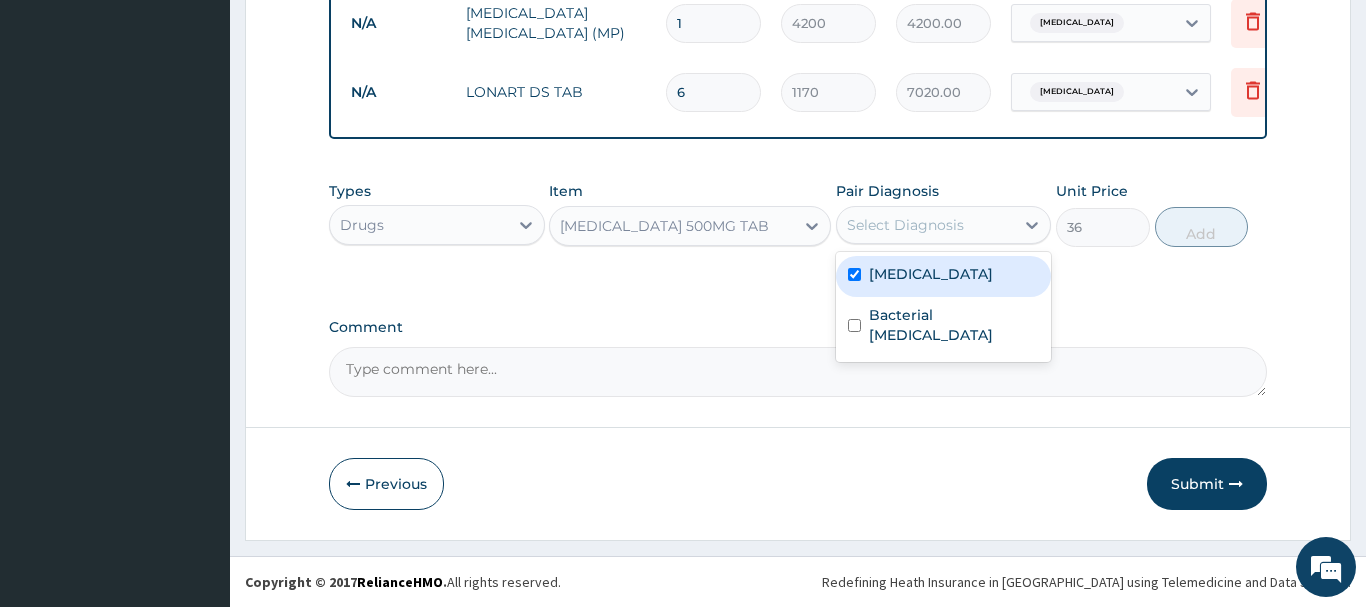 checkbox on "true" 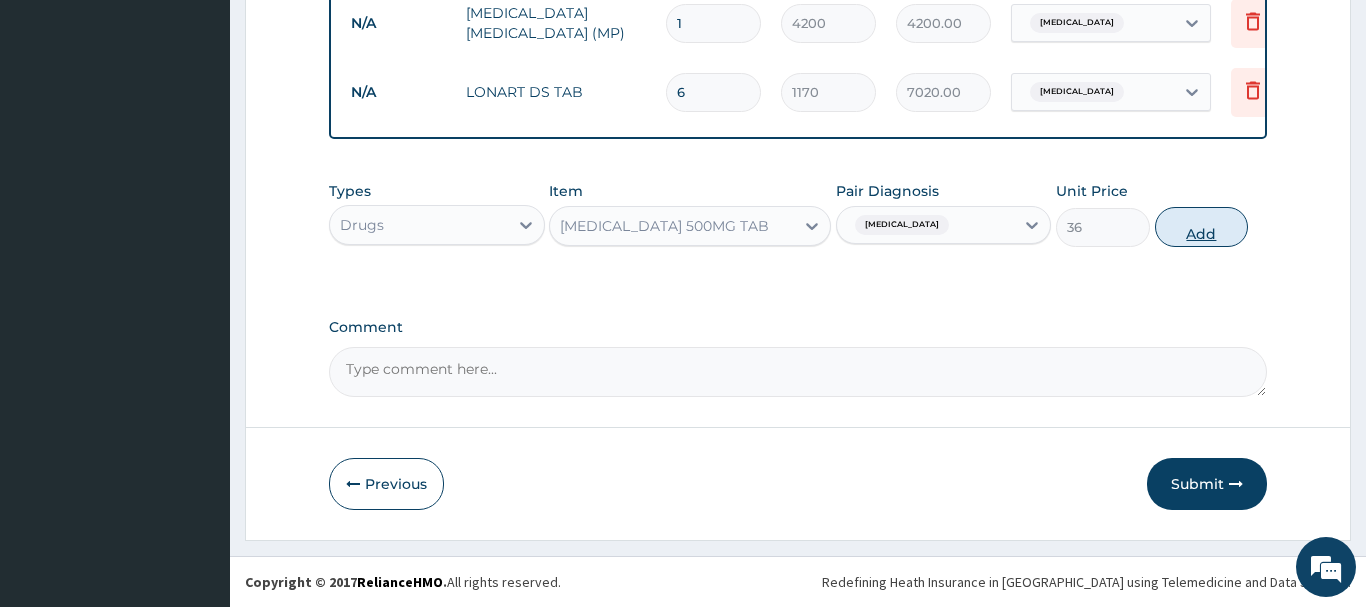 click on "Add" at bounding box center [1202, 227] 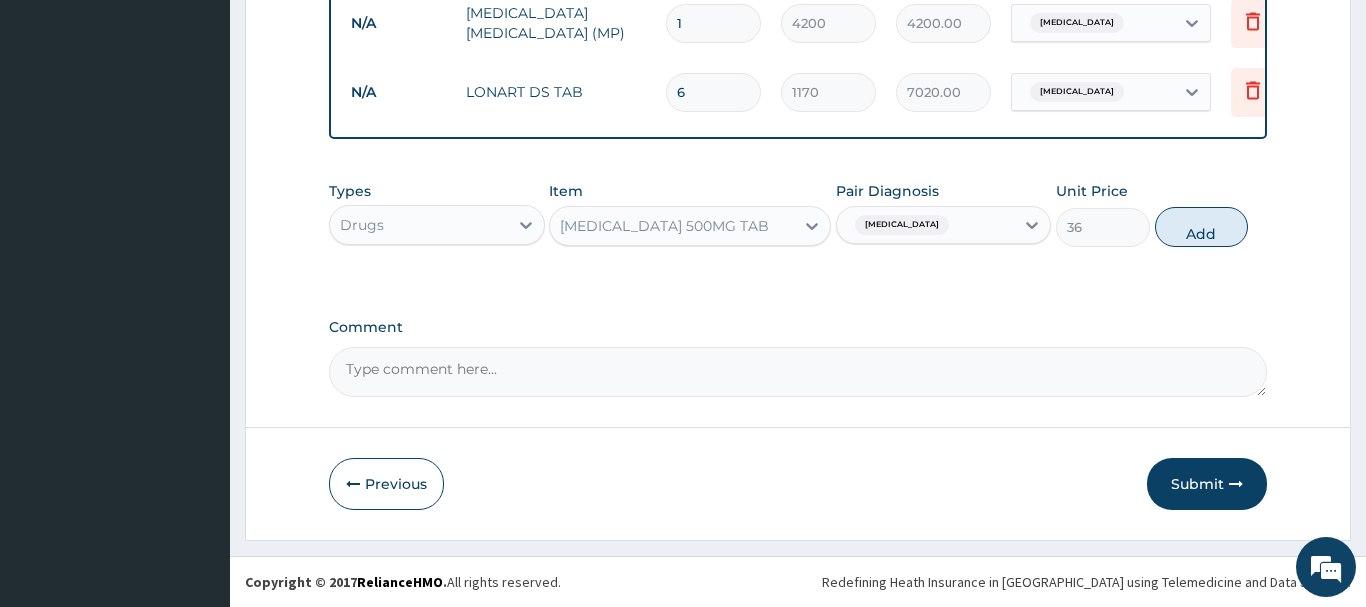 type on "0" 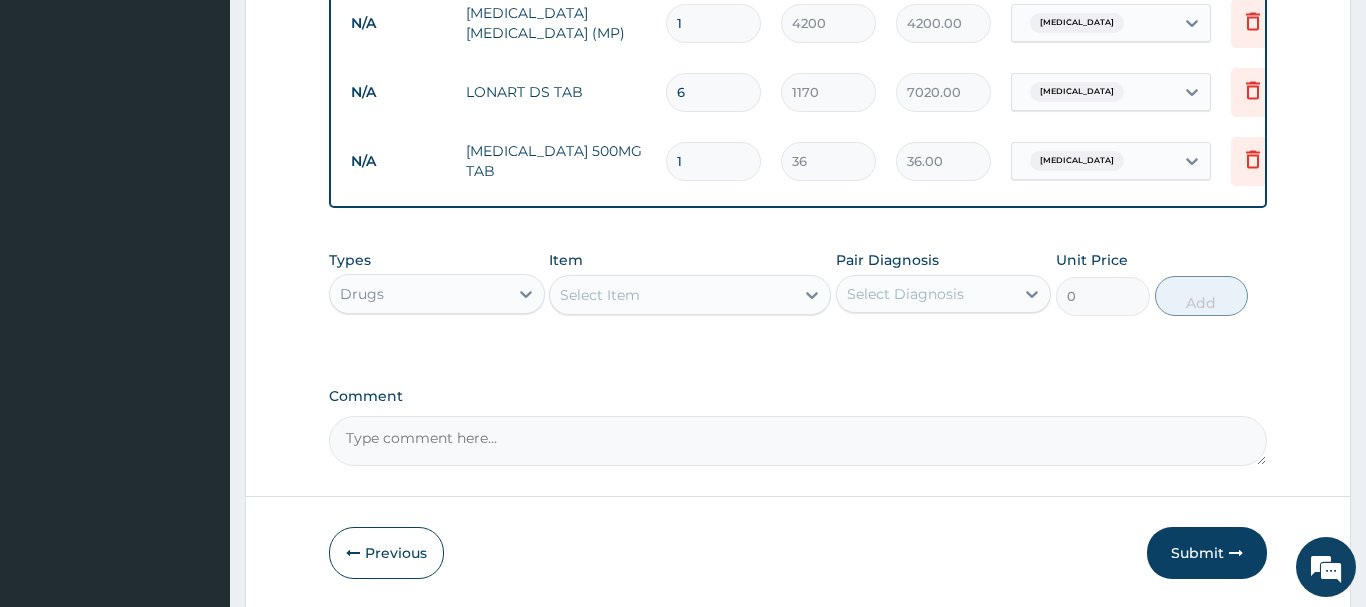 type on "18" 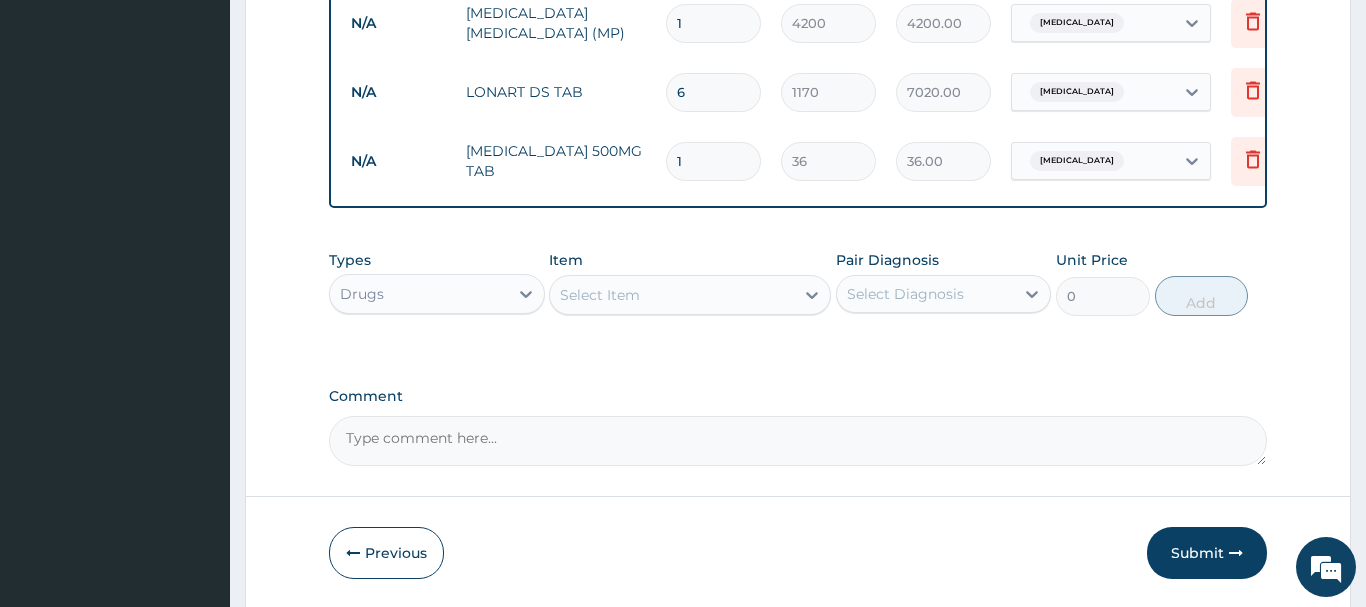 type on "648.00" 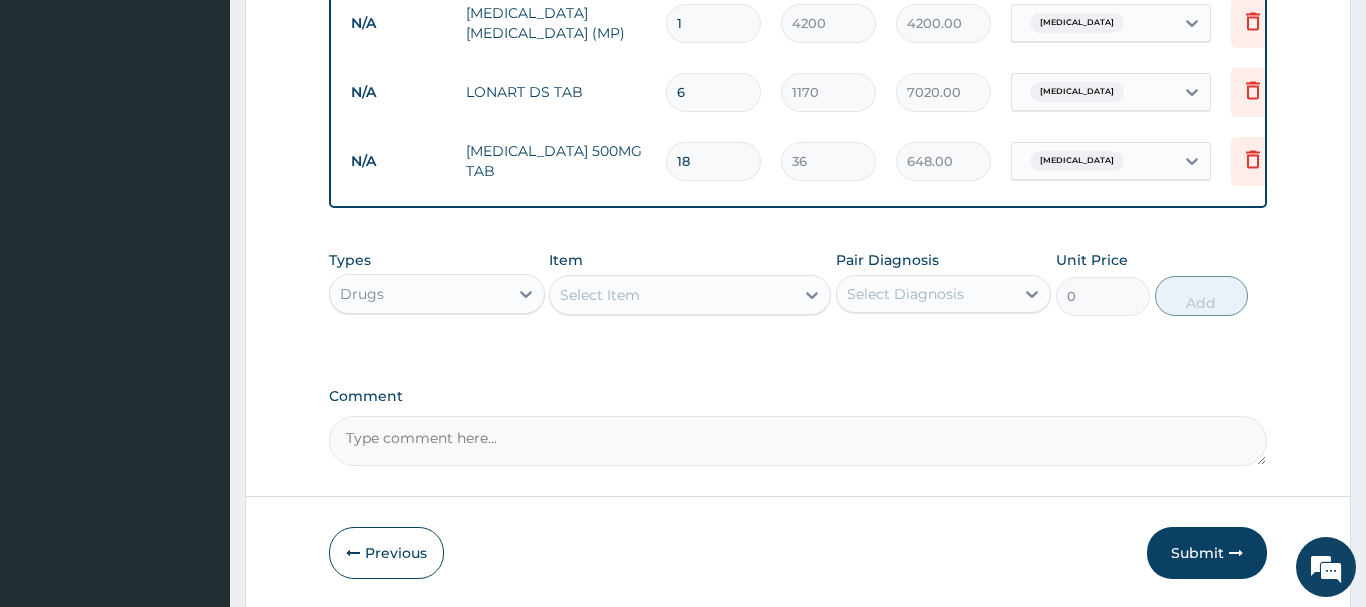 type on "18" 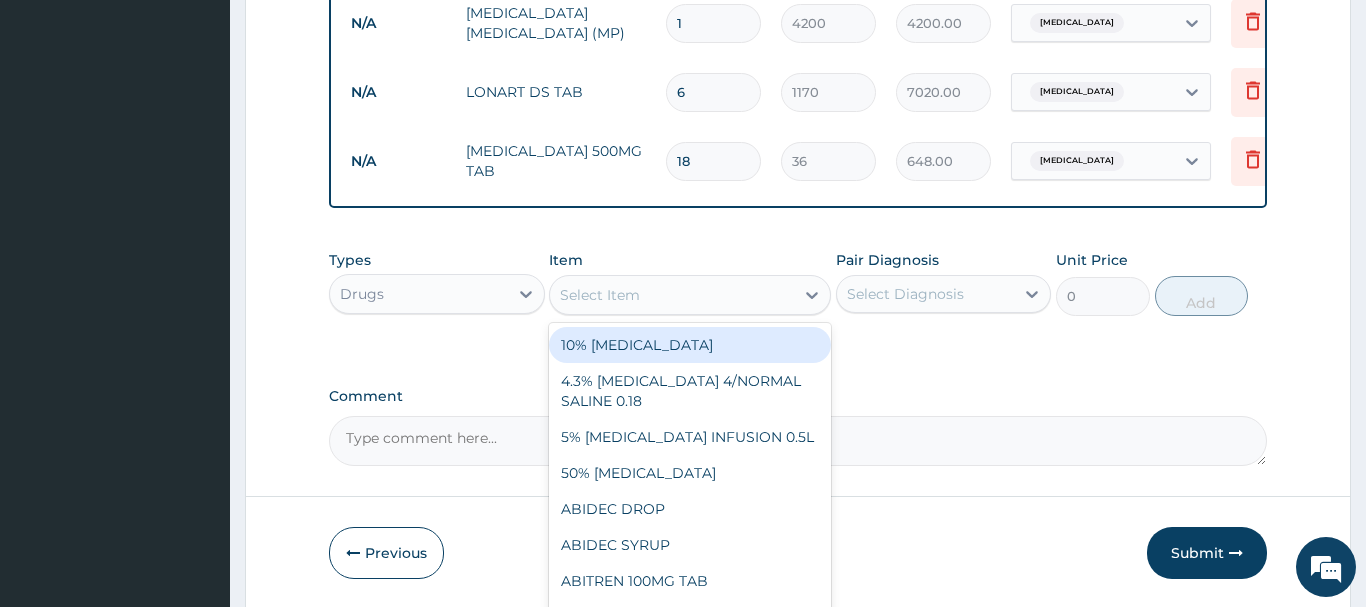 click on "Select Item" at bounding box center [672, 295] 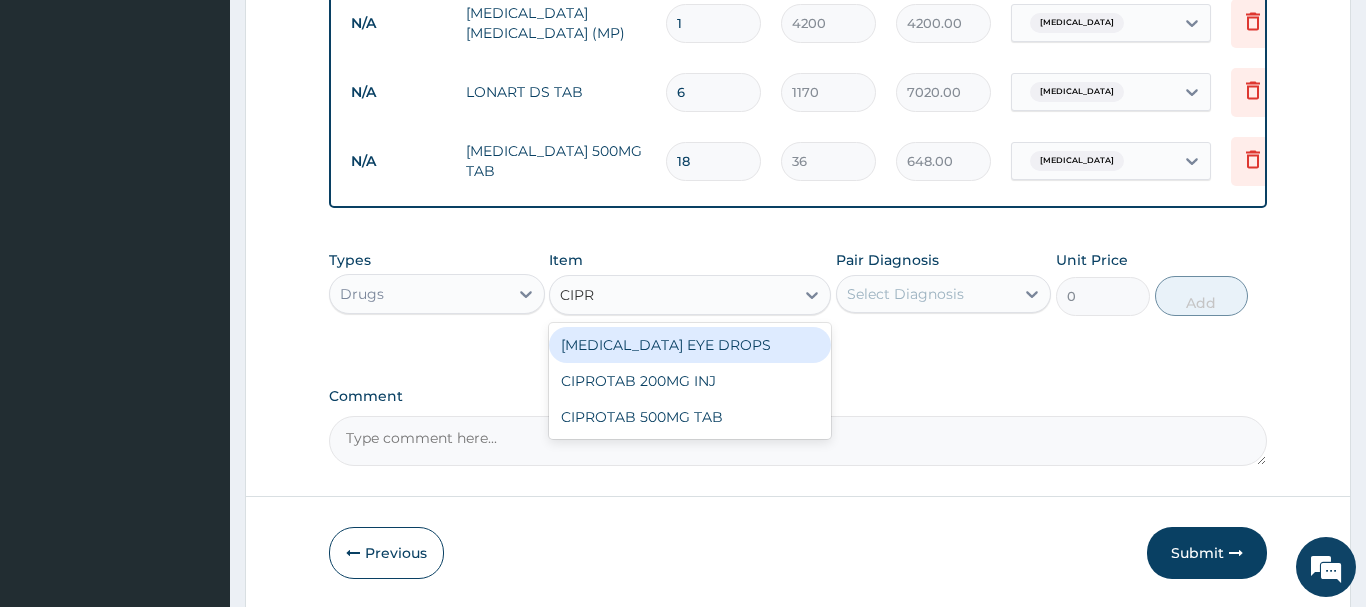 type on "CIPRO" 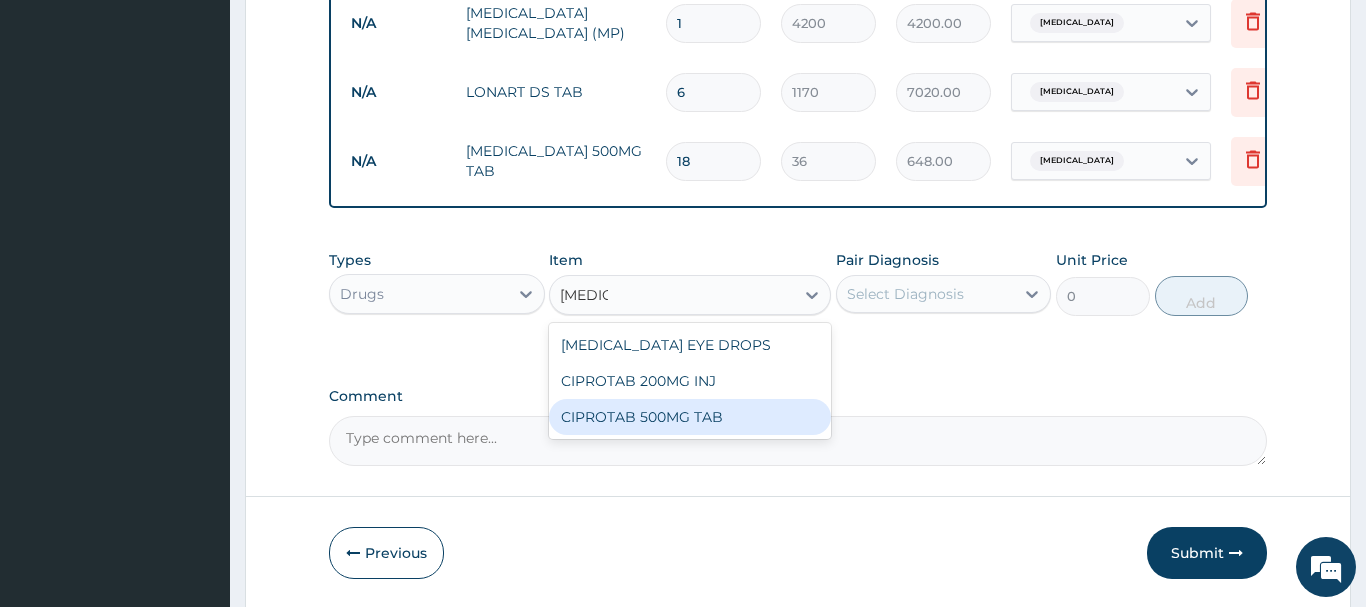 click on "CIPROTAB 500MG TAB" at bounding box center (690, 417) 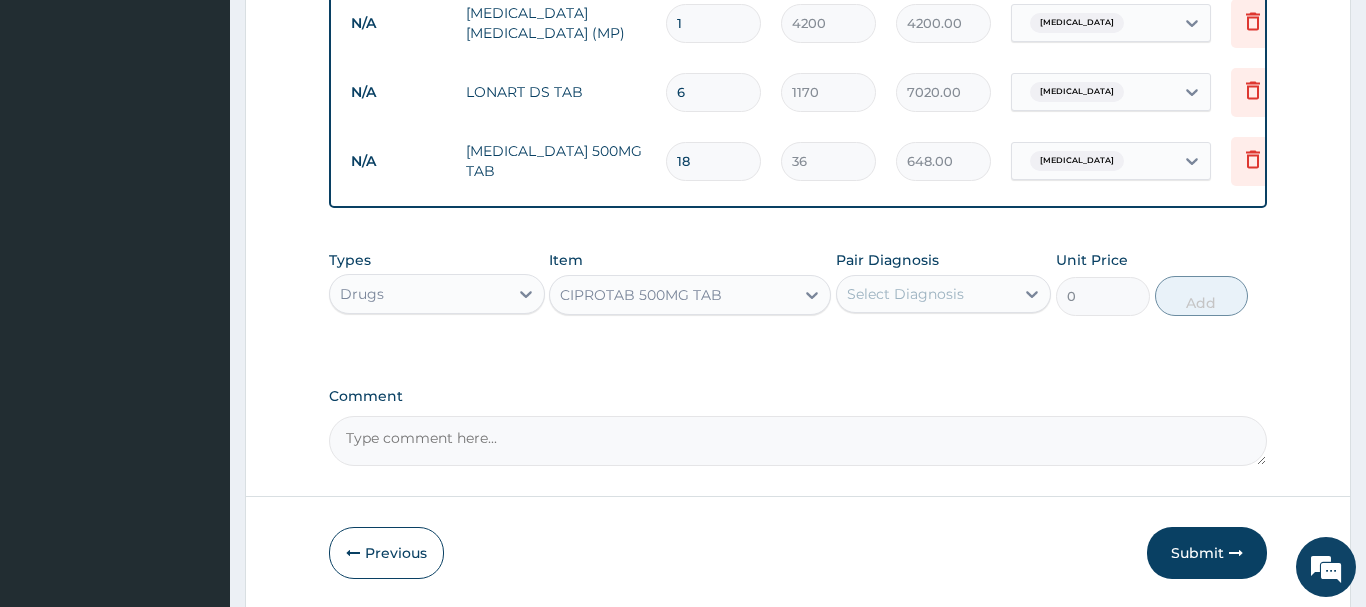 type 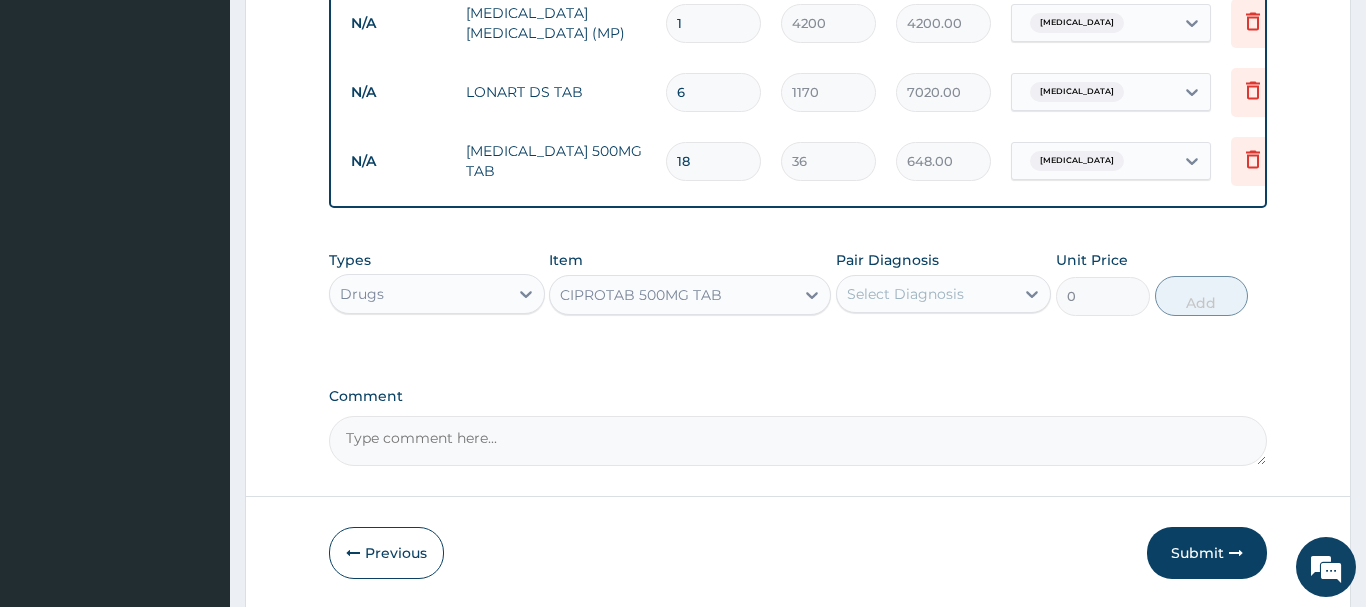 type on "540" 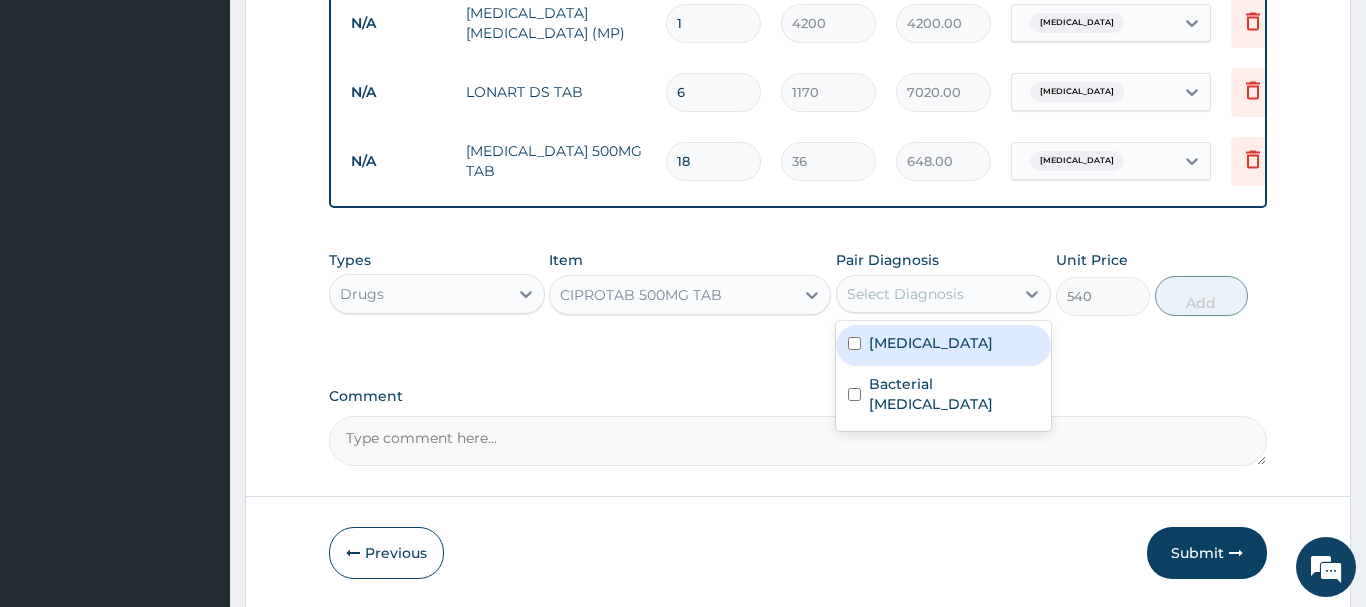 click on "Select Diagnosis" at bounding box center [944, 294] 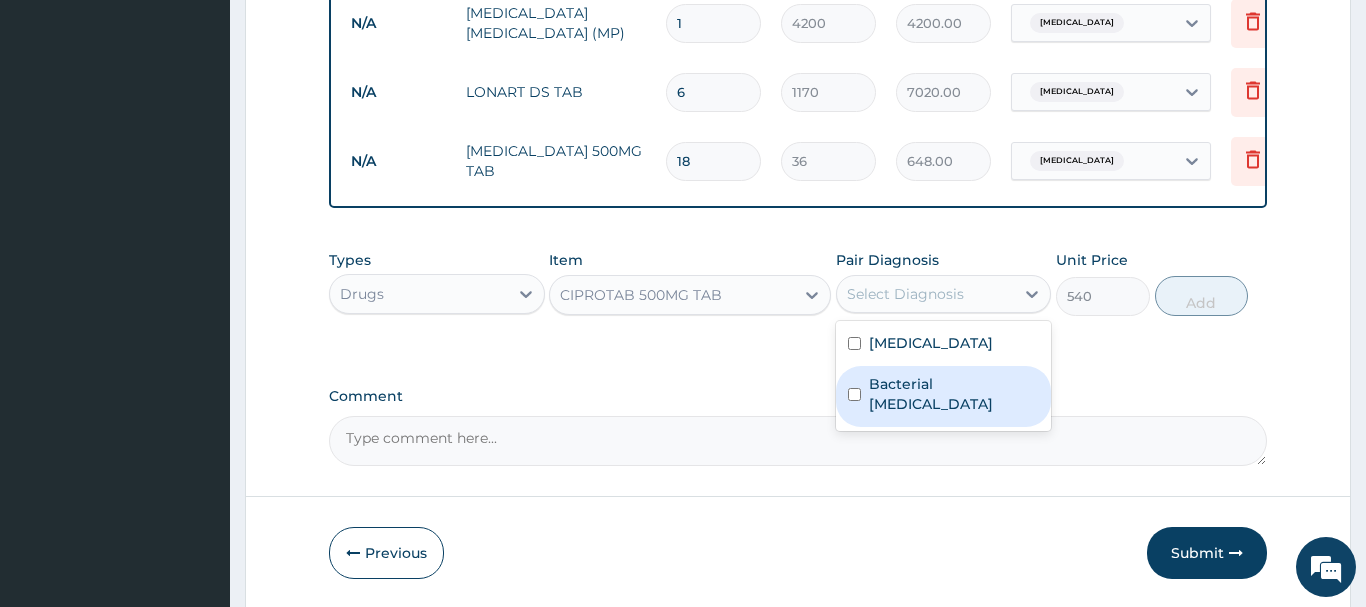 drag, startPoint x: 932, startPoint y: 393, endPoint x: 1090, endPoint y: 367, distance: 160.12495 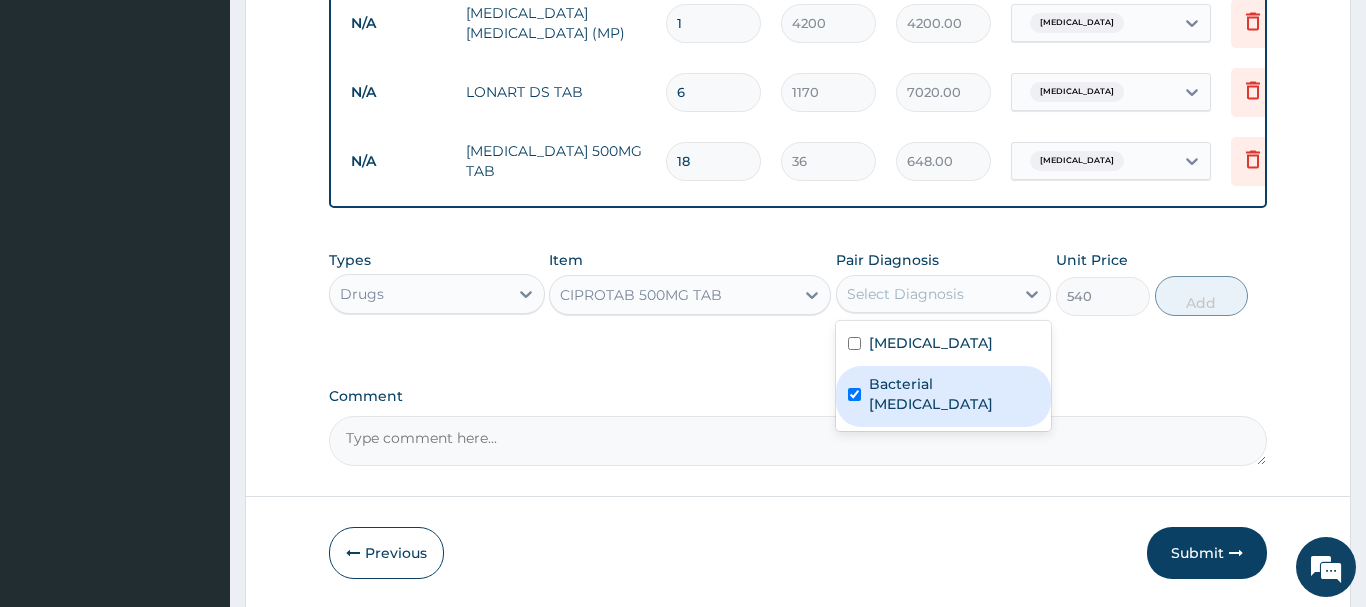 checkbox on "true" 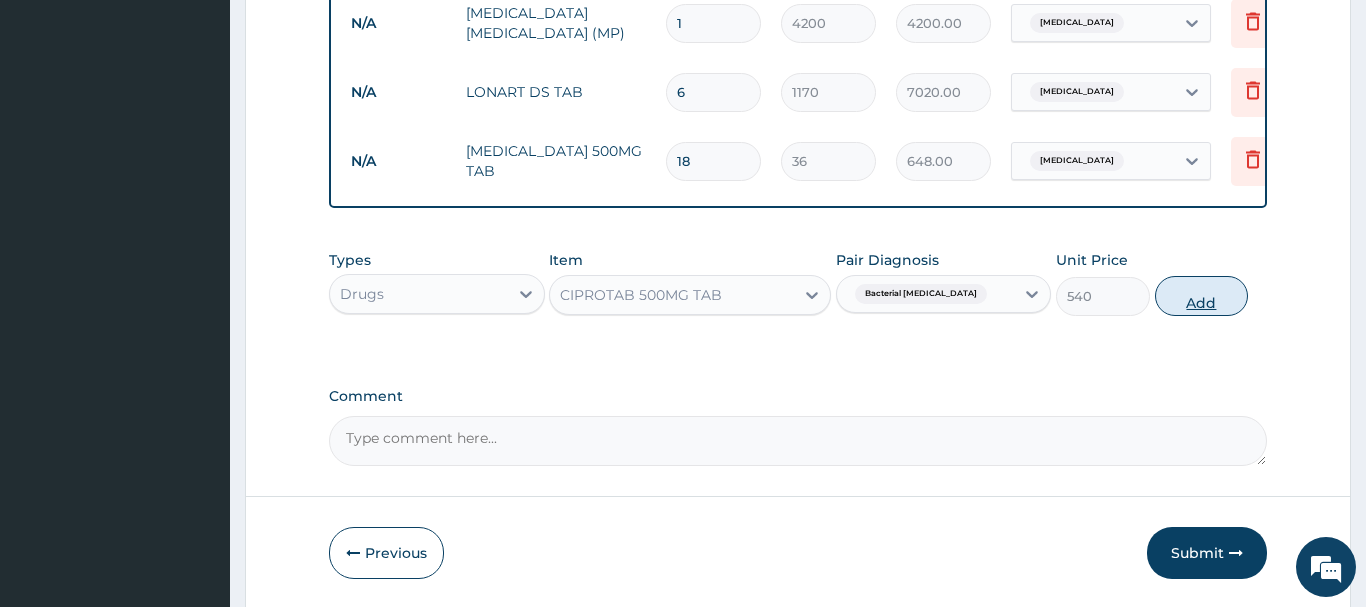 click on "Add" at bounding box center [1202, 296] 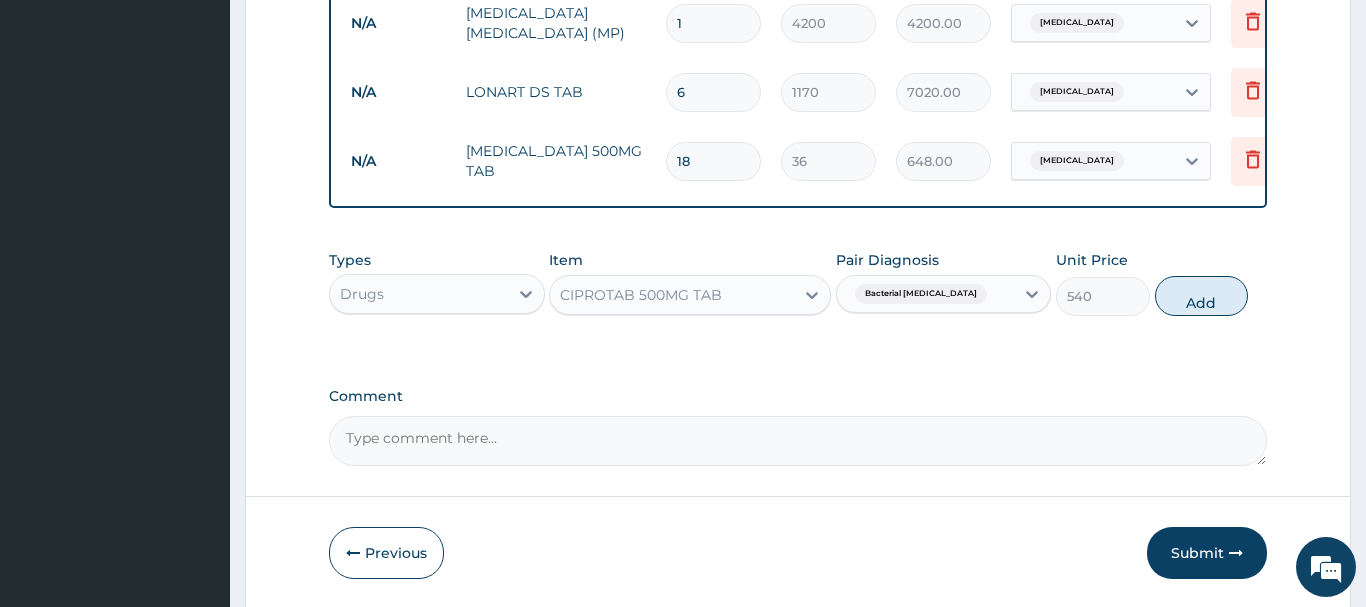 type on "0" 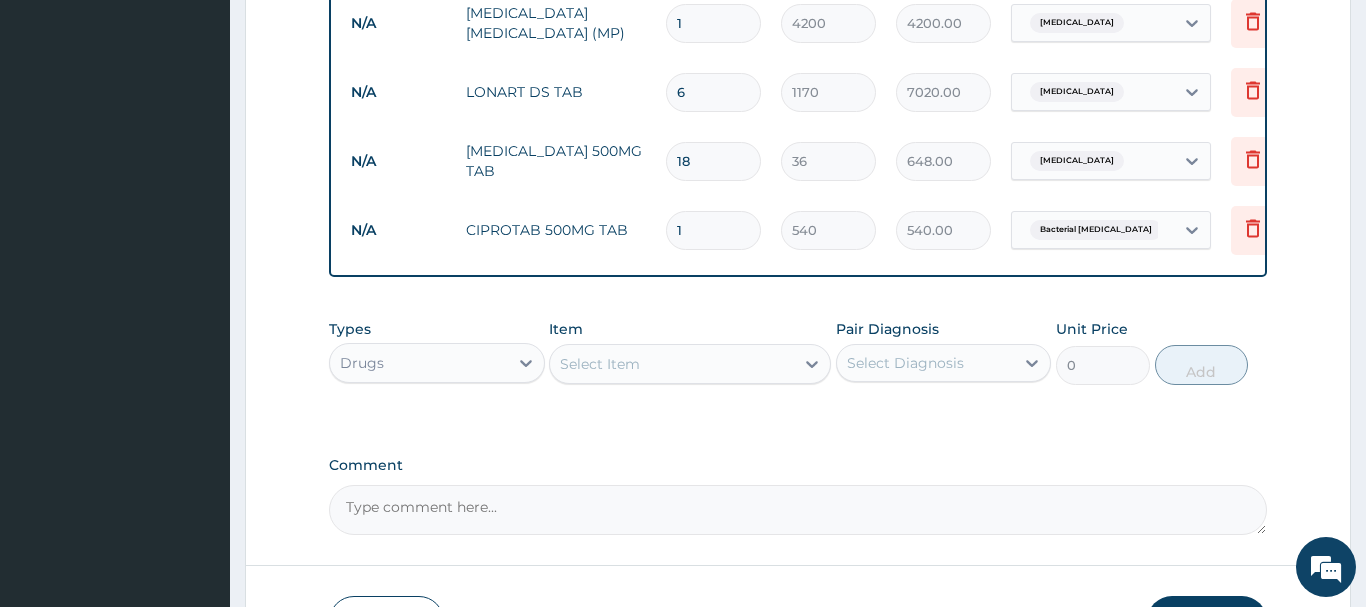 type on "10" 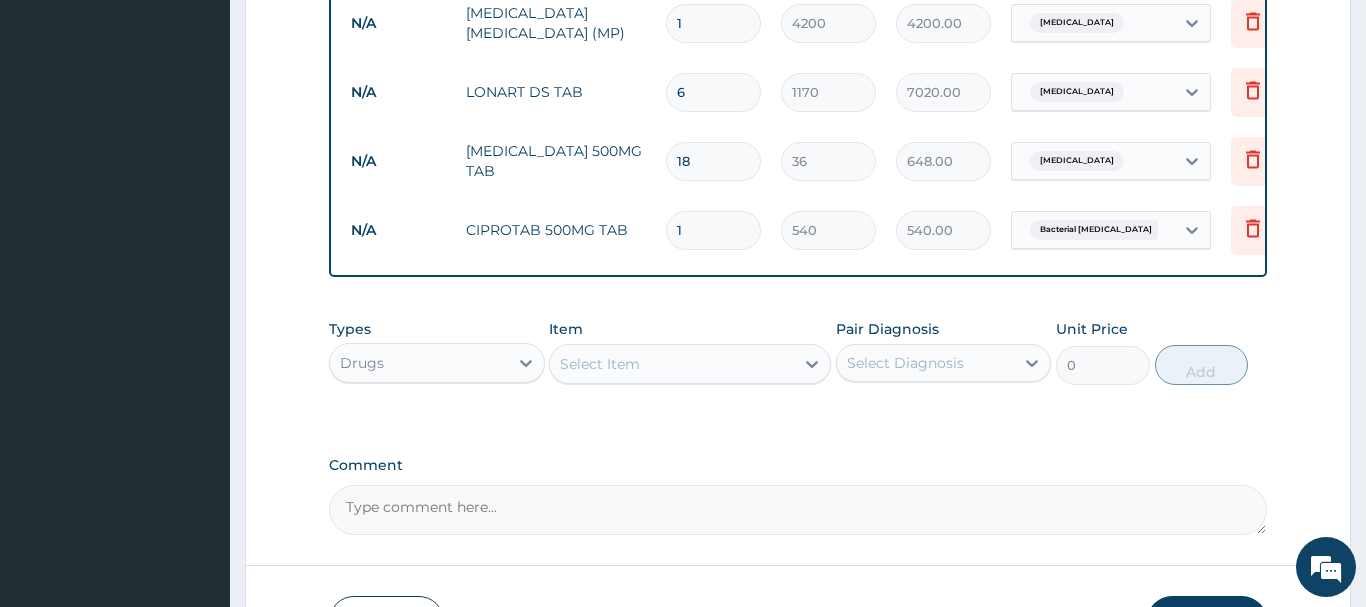 type on "5400.00" 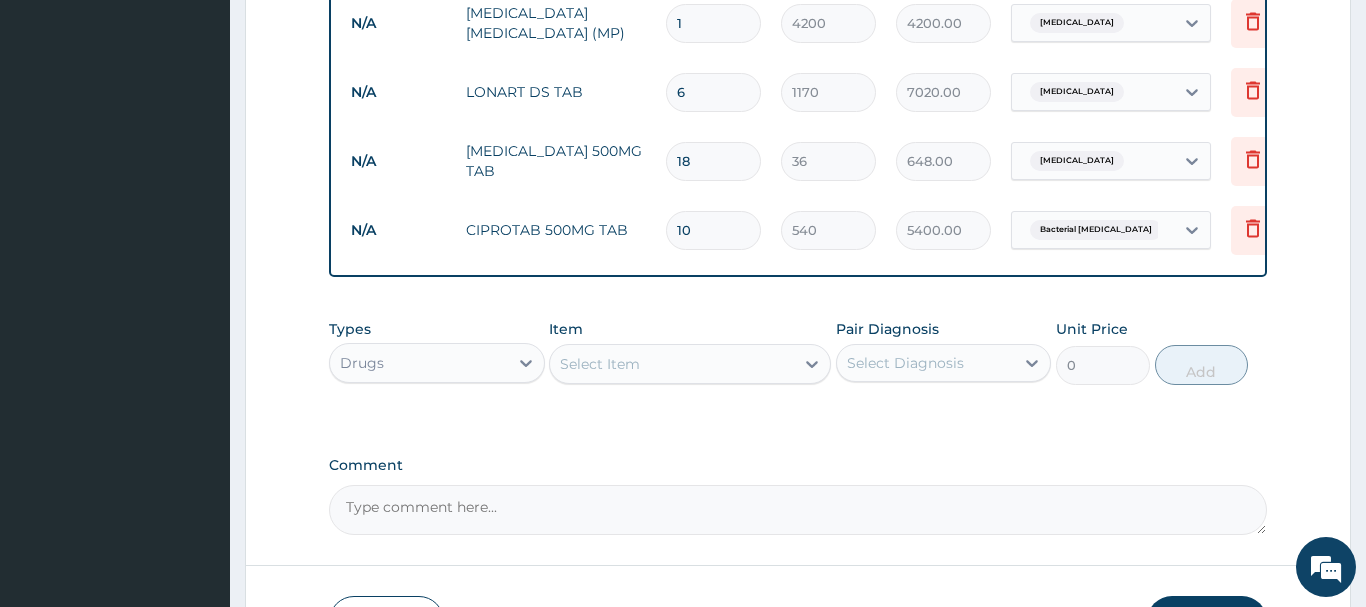scroll, scrollTop: 1085, scrollLeft: 0, axis: vertical 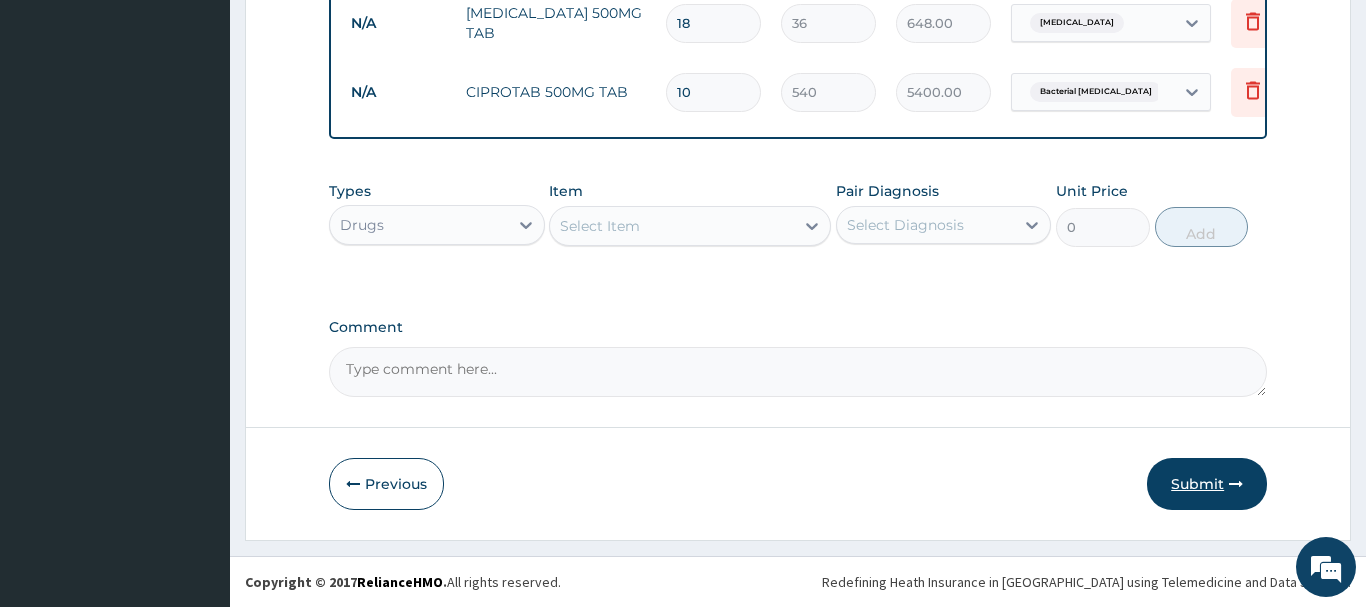 type on "10" 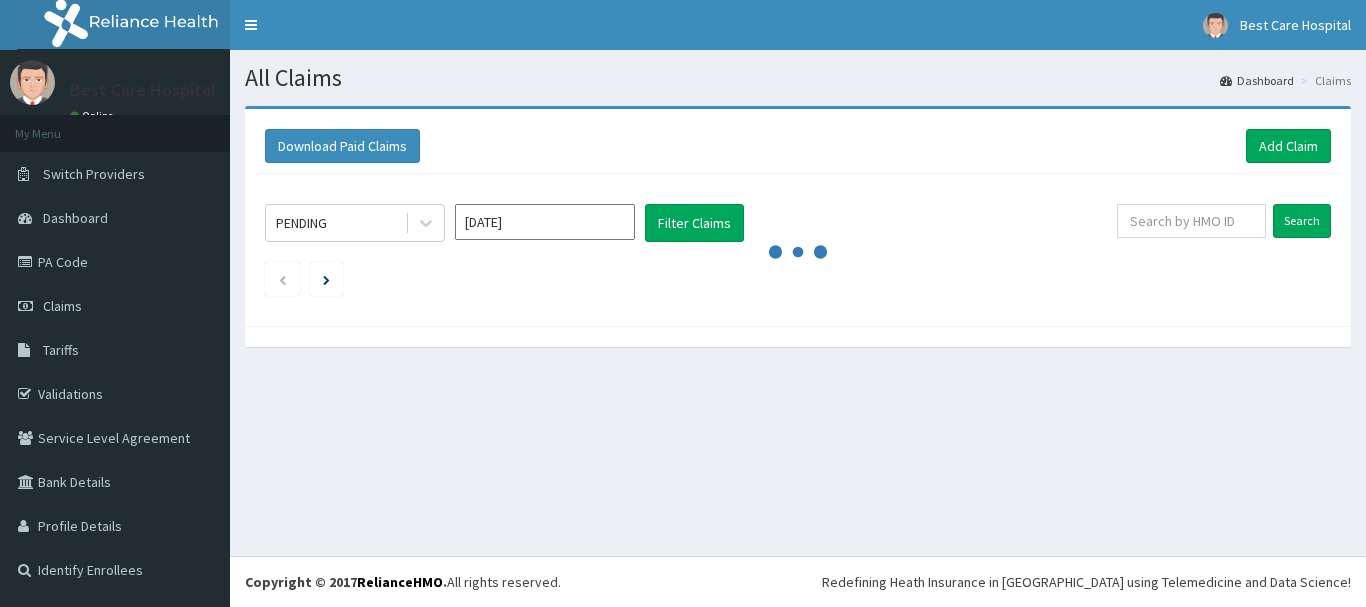 scroll, scrollTop: 0, scrollLeft: 0, axis: both 